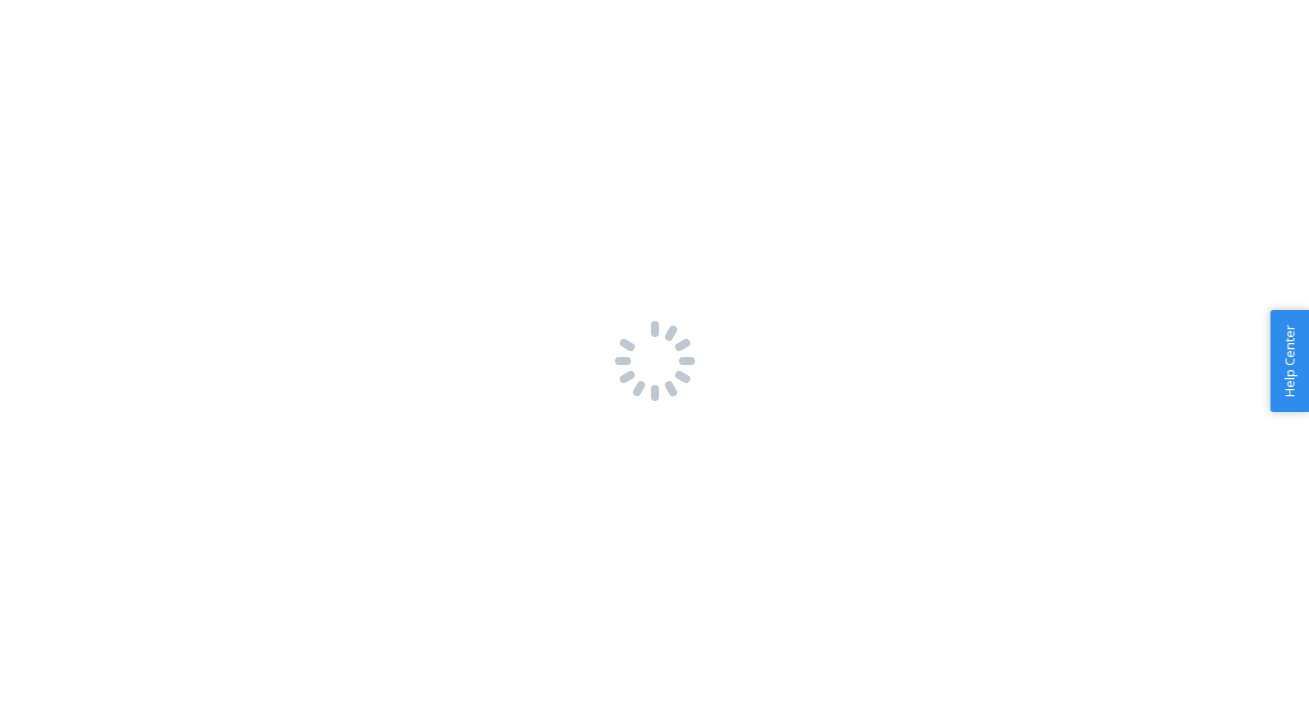 scroll, scrollTop: 0, scrollLeft: 0, axis: both 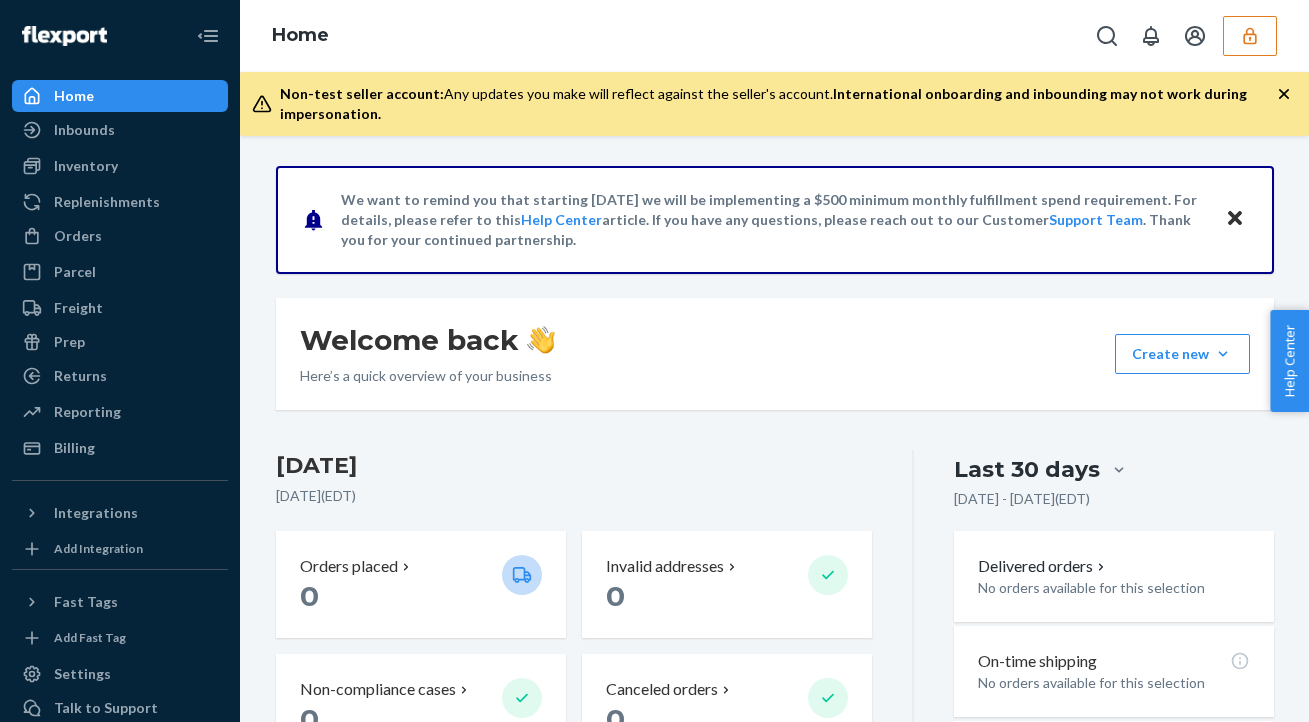 click 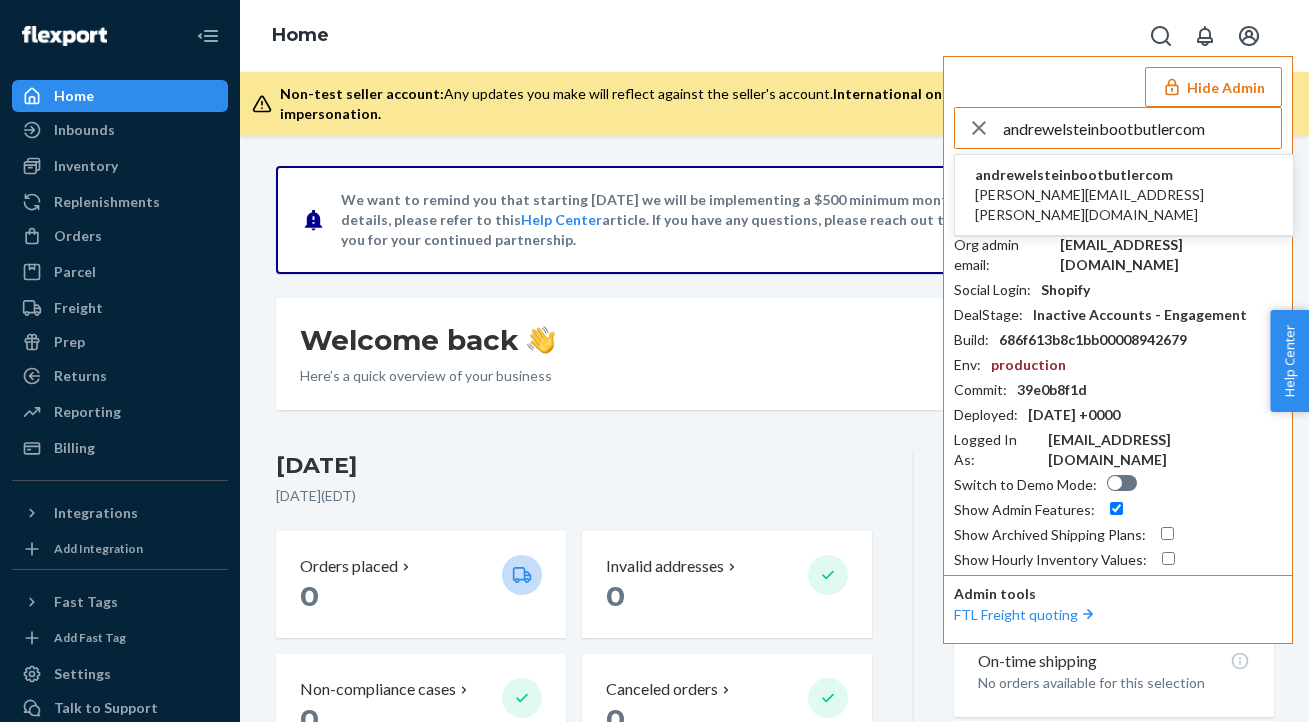 type on "andrewelsteinbootbutlercom" 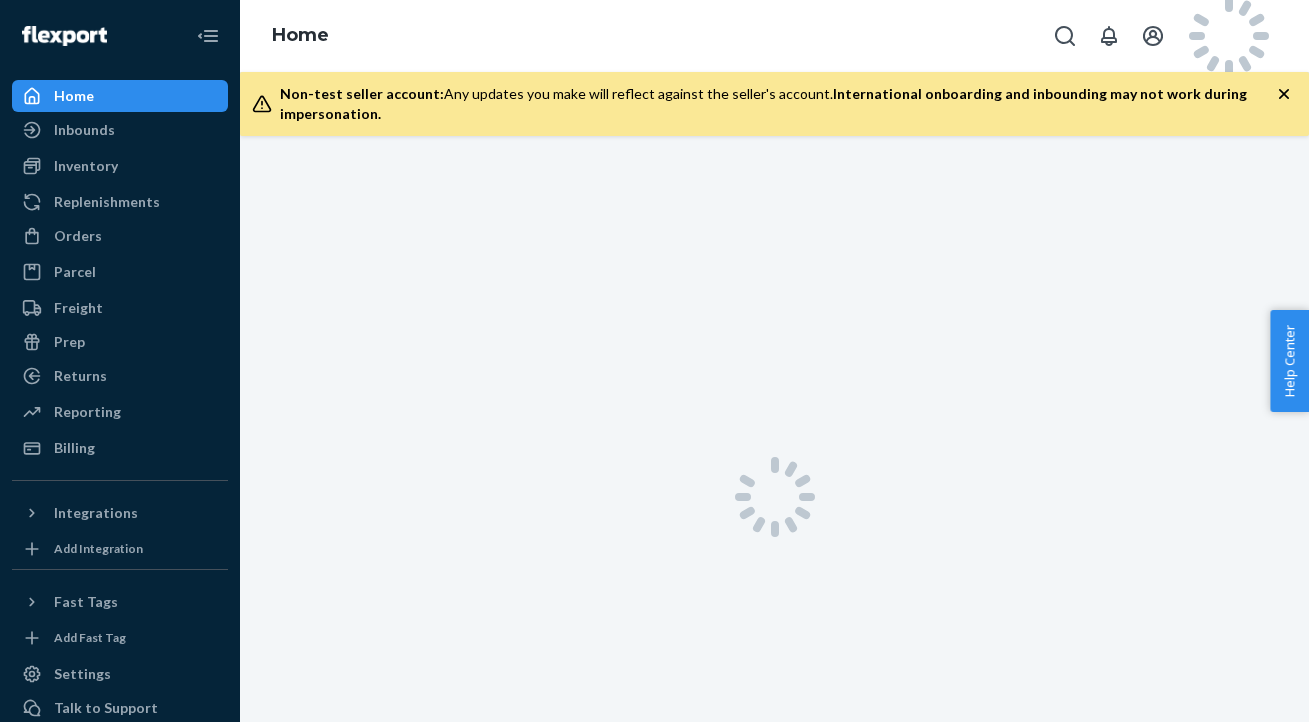 scroll, scrollTop: 0, scrollLeft: 0, axis: both 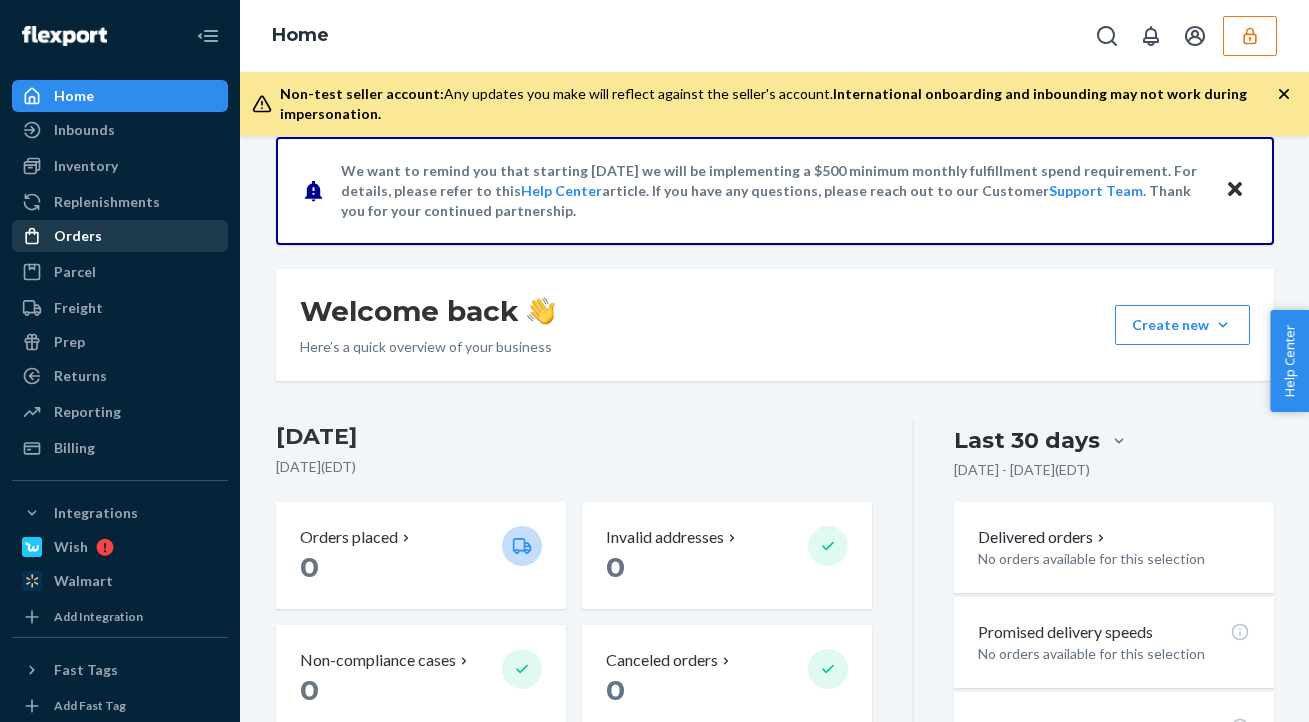 click on "Orders" at bounding box center [120, 236] 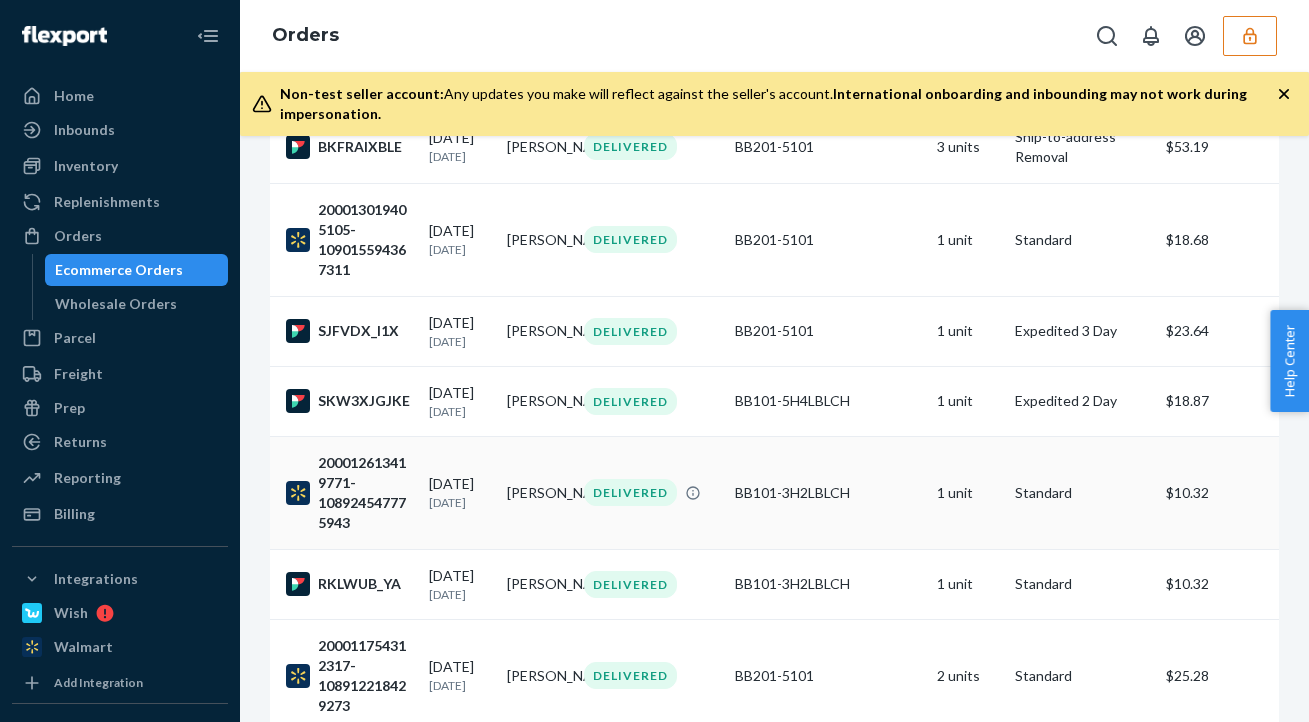 scroll, scrollTop: 231, scrollLeft: 0, axis: vertical 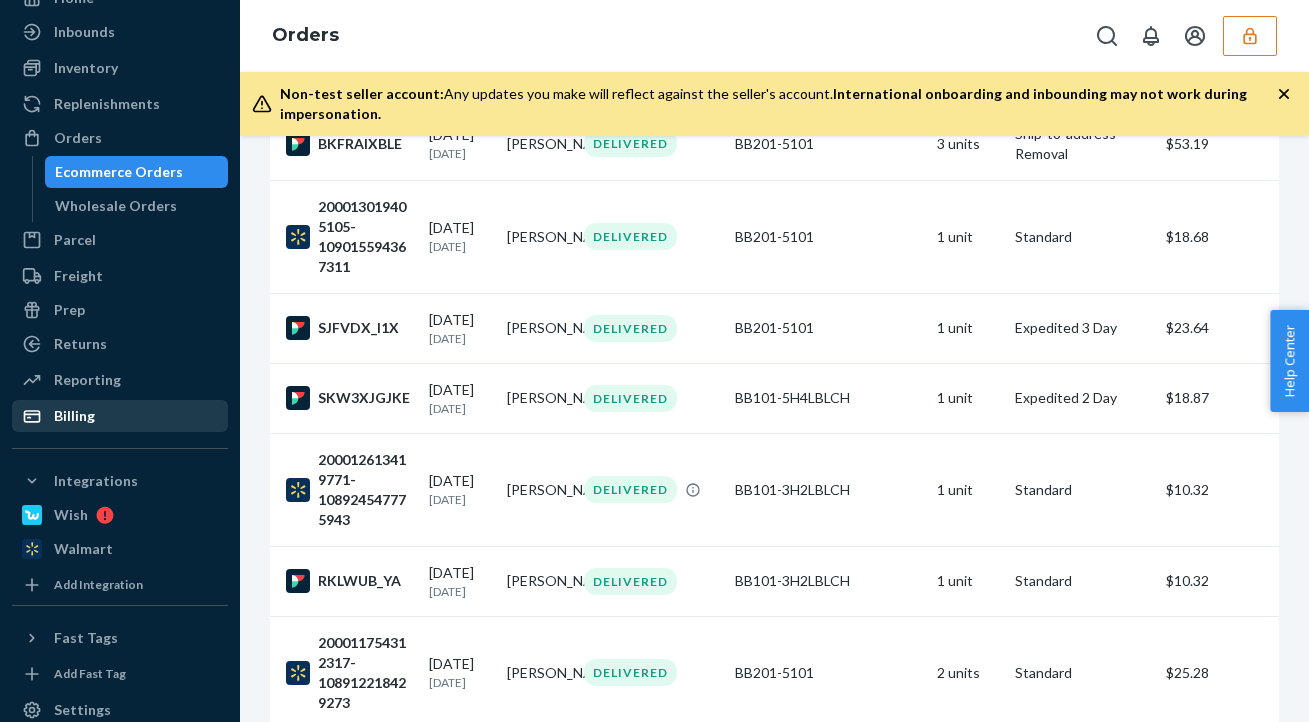 click on "Billing" at bounding box center [120, 416] 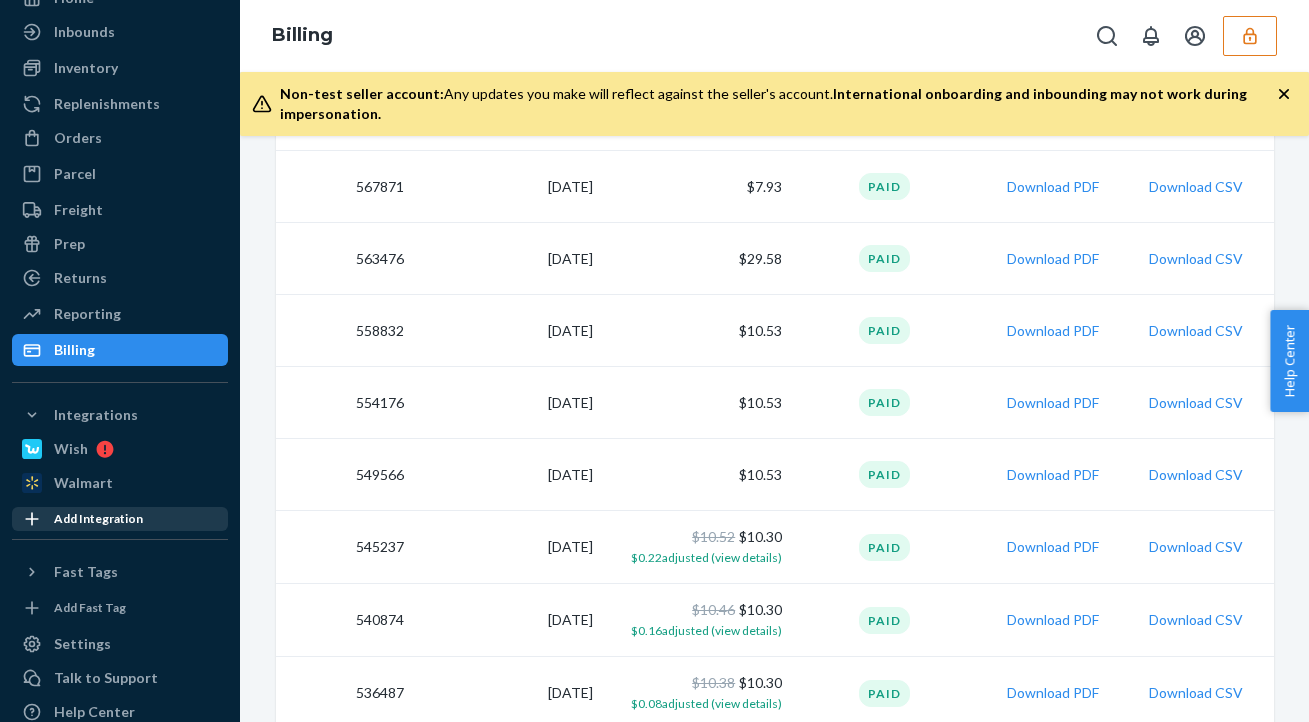 scroll, scrollTop: 436, scrollLeft: 0, axis: vertical 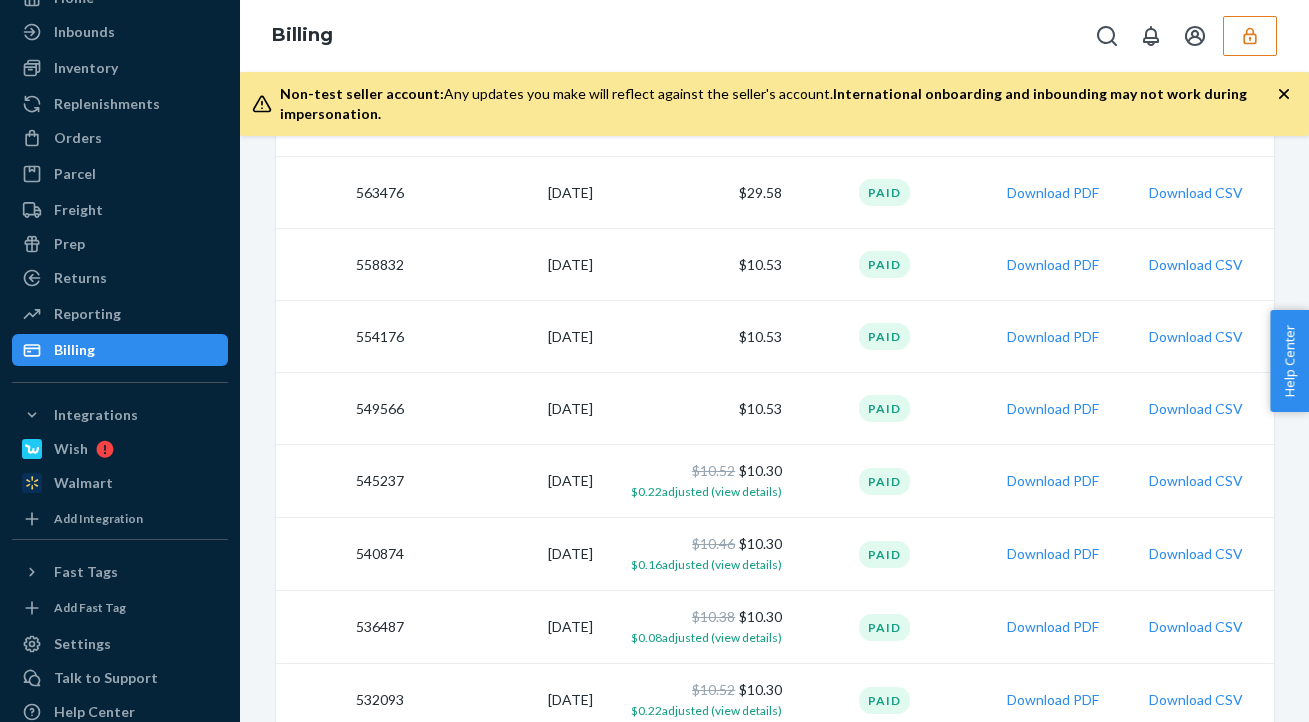 click on "Home Inbounds Shipping Plans Problems Inventory Products Replenishments Orders Ecommerce Orders Wholesale Orders Parcel Parcel orders Integrations Freight Prep Returns All Returns Get Onboarded Reporting Reports Analytics Billing Integrations Wish Walmart Add Integration Fast Tags Add Fast Tag Settings Talk to Support Help Center Give Feedback" at bounding box center [120, 361] 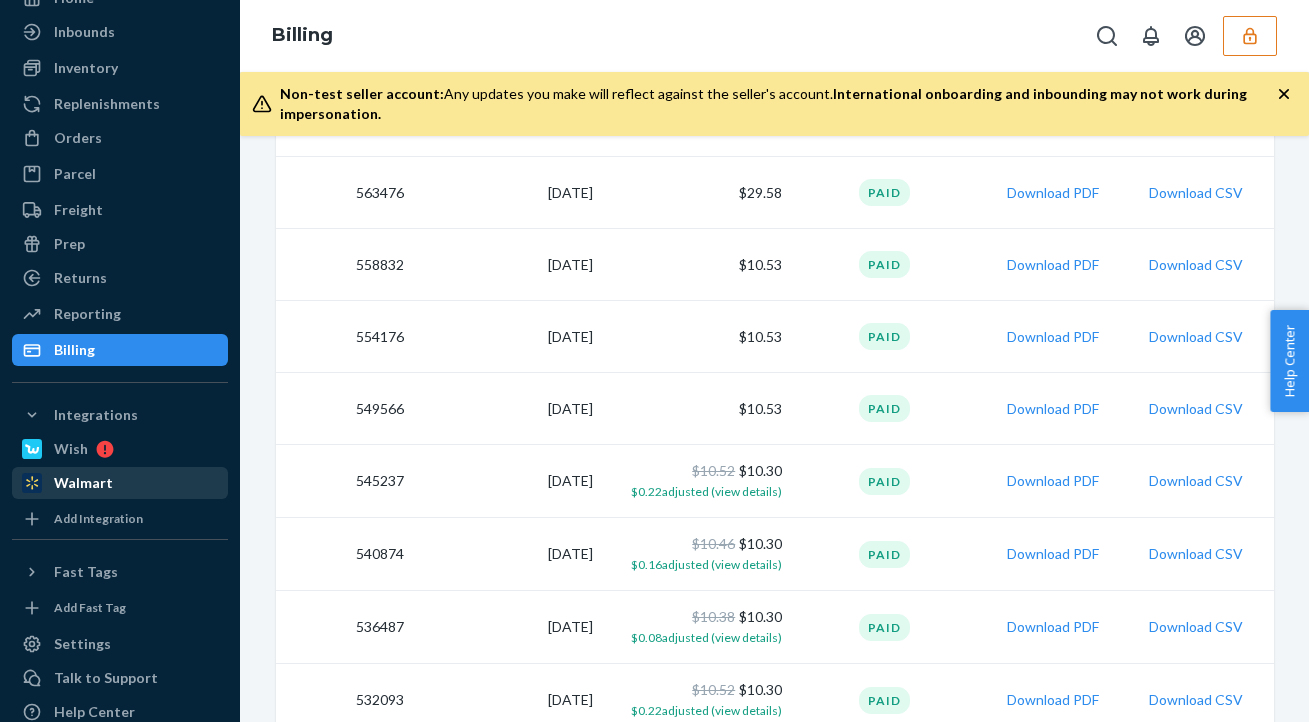 click on "Walmart" at bounding box center (83, 483) 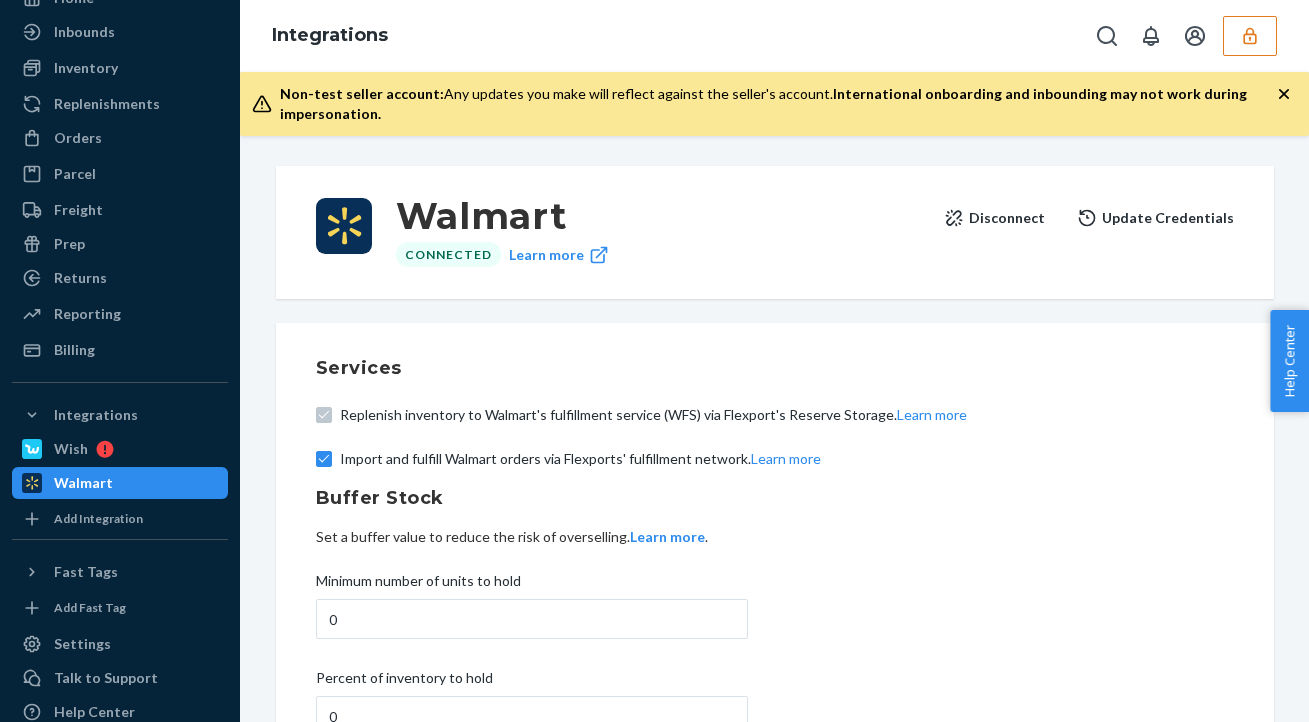 click on "Disconnect" at bounding box center [994, 218] 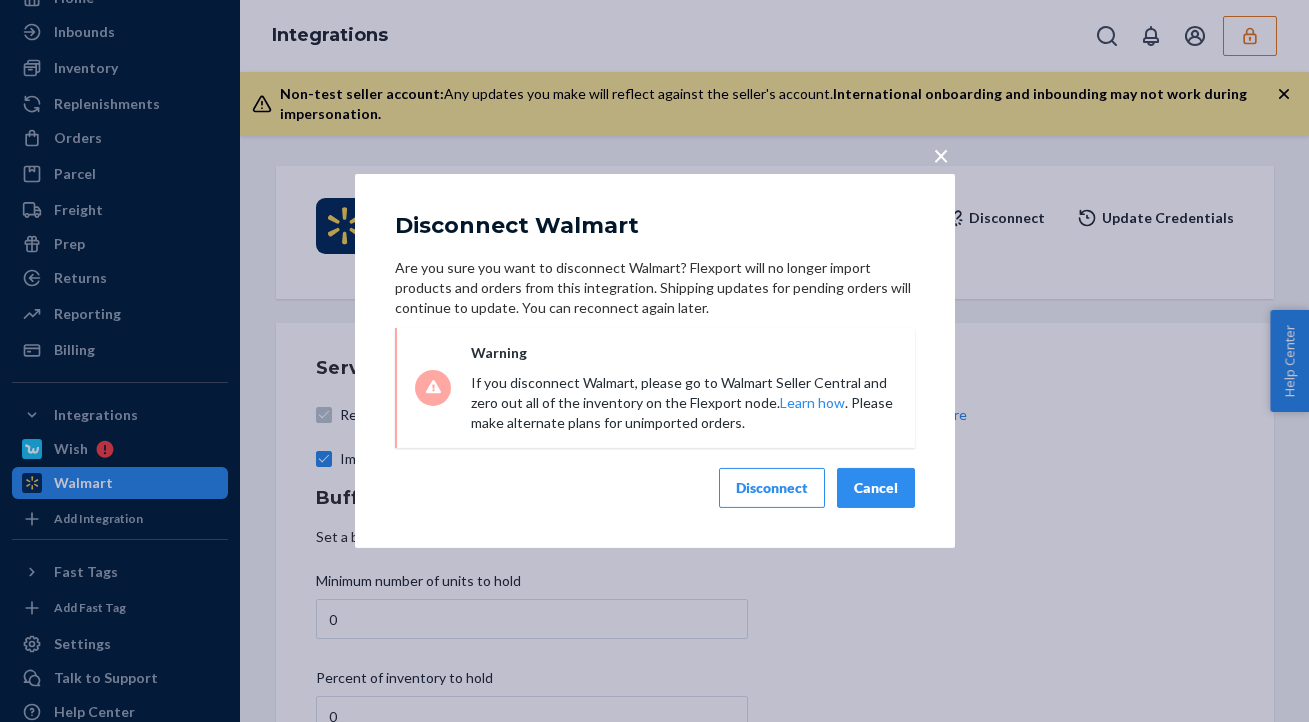 click on "×" at bounding box center (941, 155) 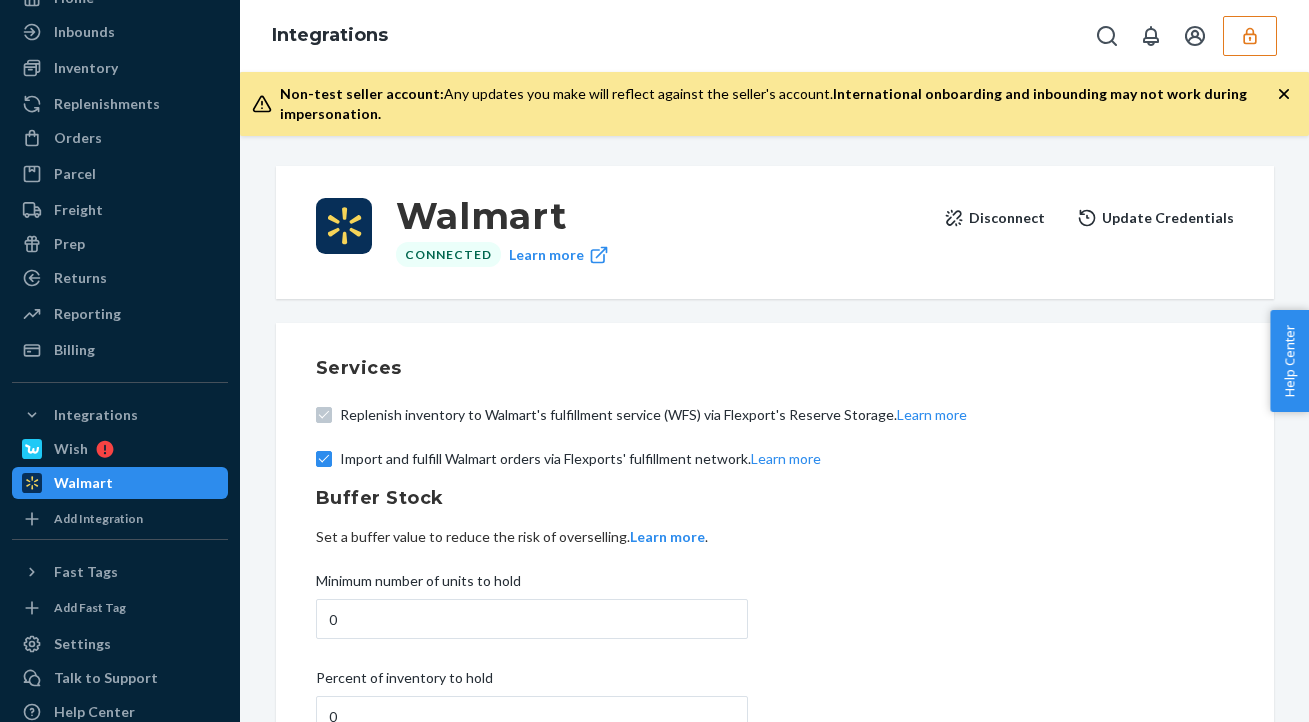 click 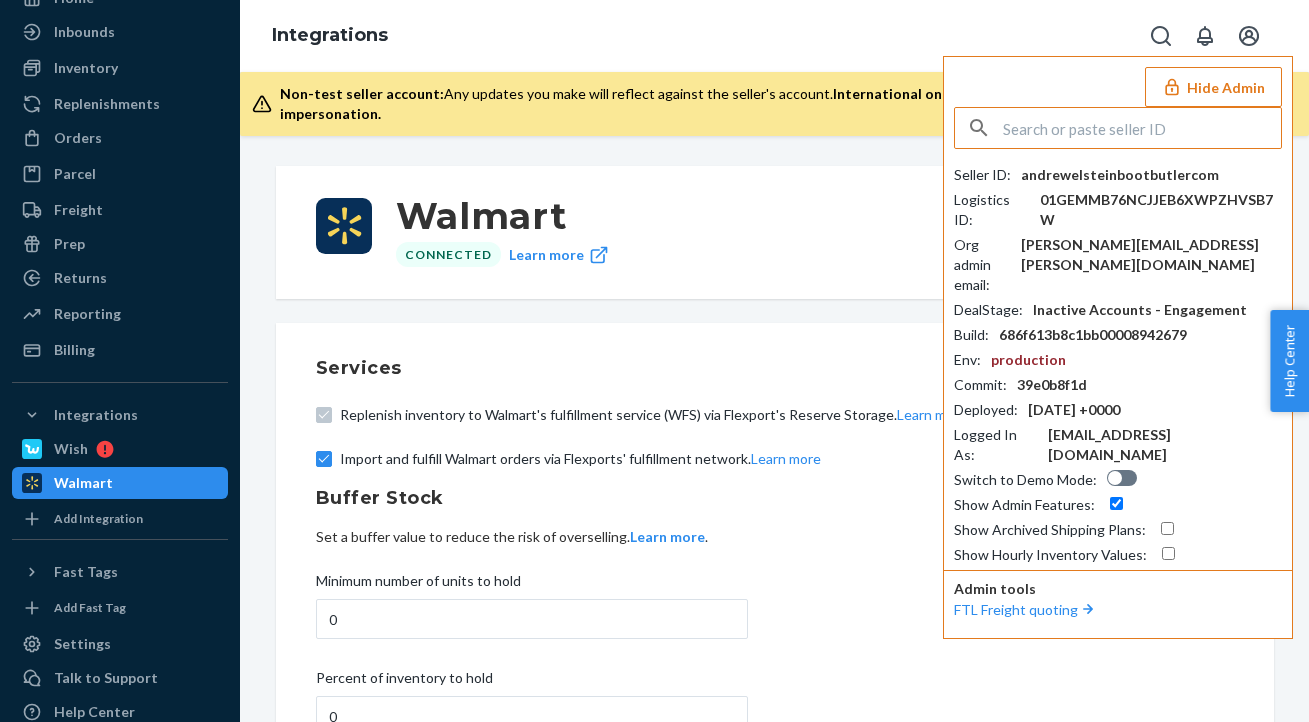click on "Hide Admin" at bounding box center [1213, 87] 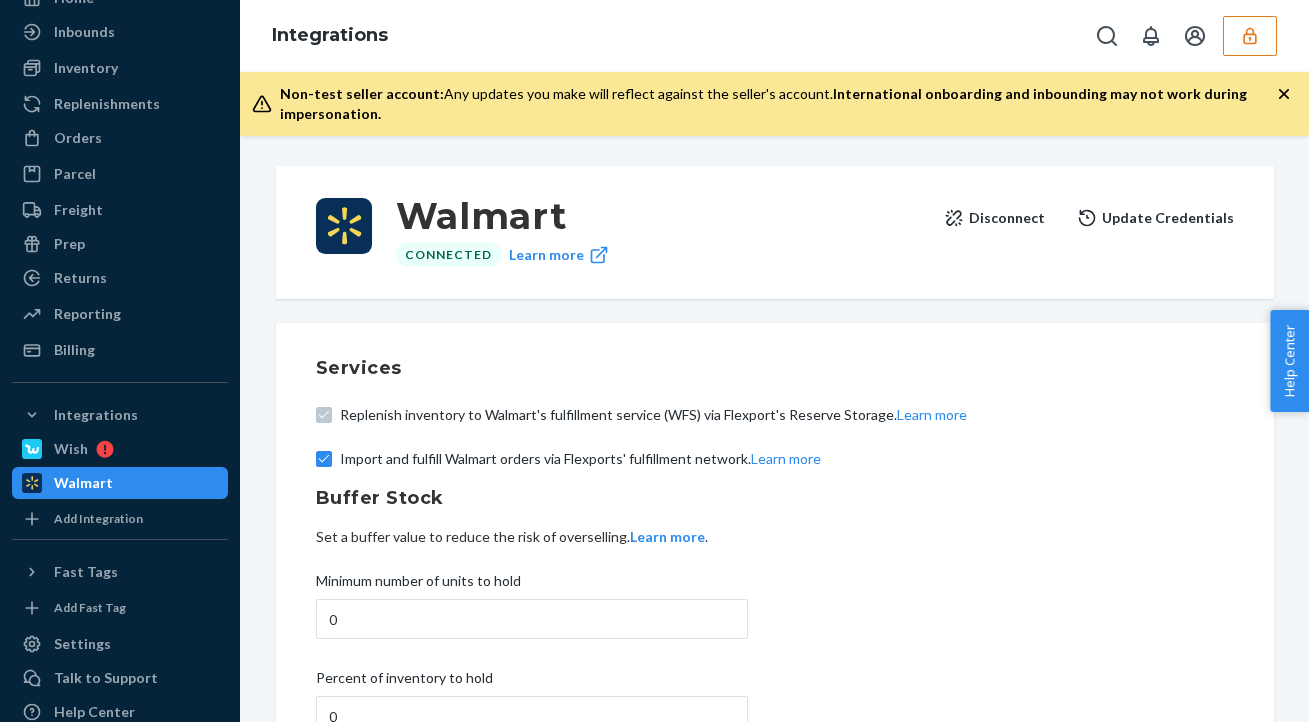 scroll, scrollTop: 0, scrollLeft: 0, axis: both 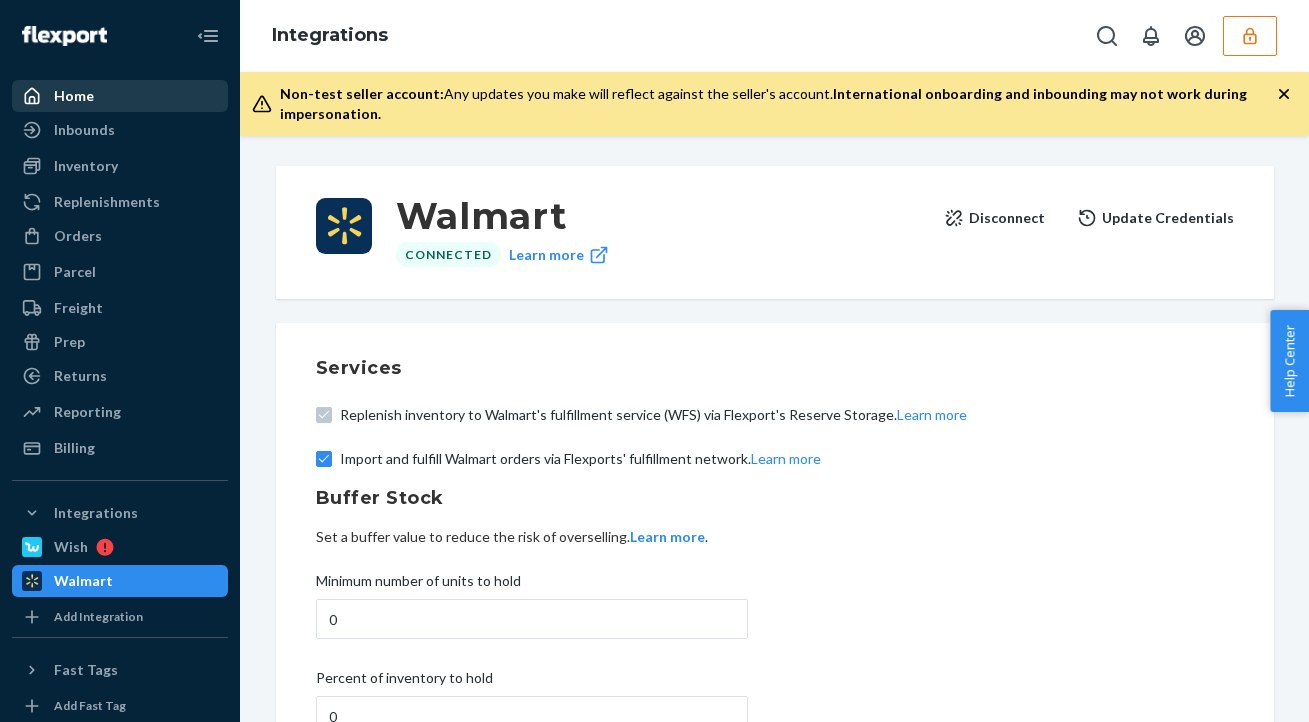 click on "Home" at bounding box center [120, 96] 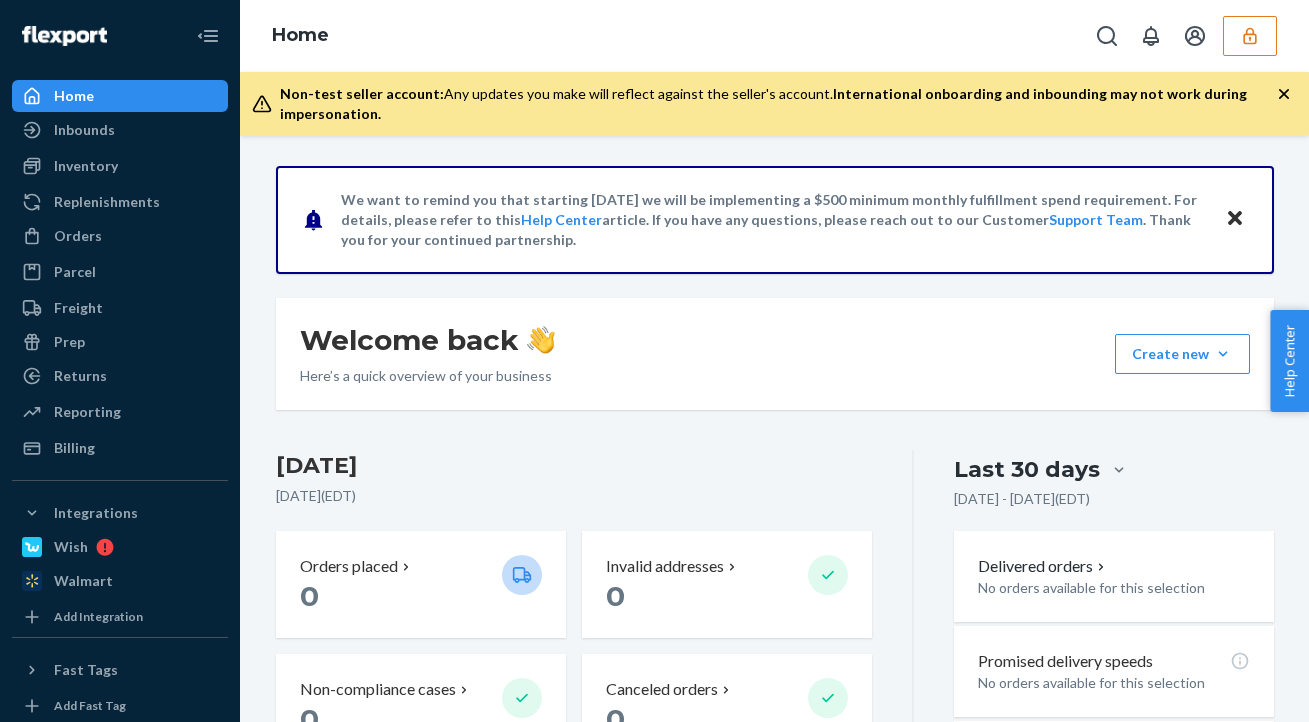 click 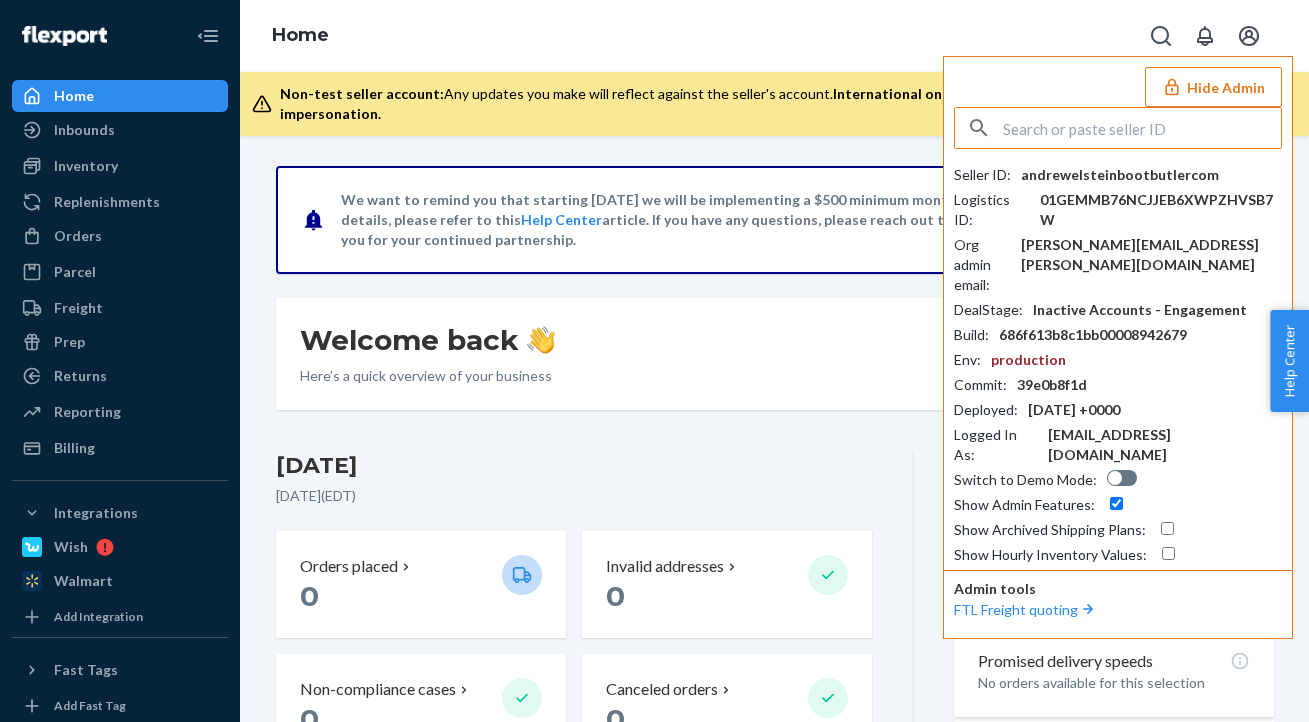 paste on "forrtecgmailcom" 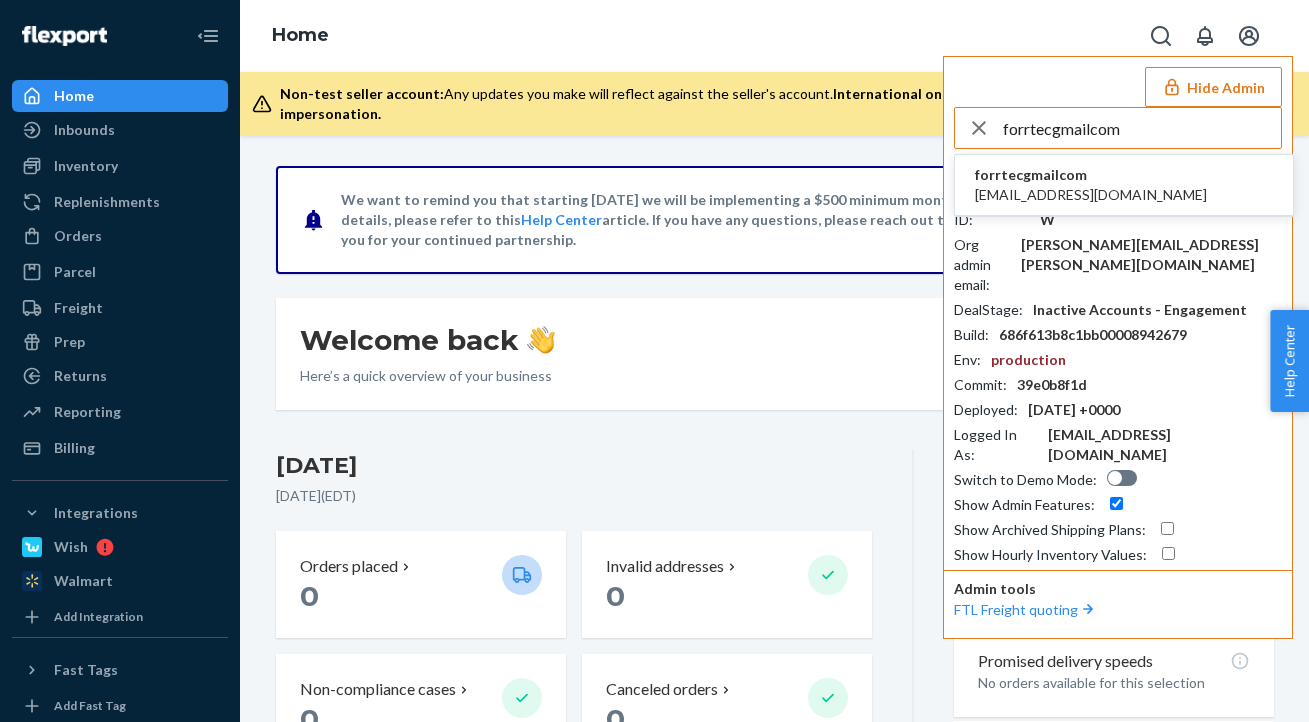 type on "forrtecgmailcom" 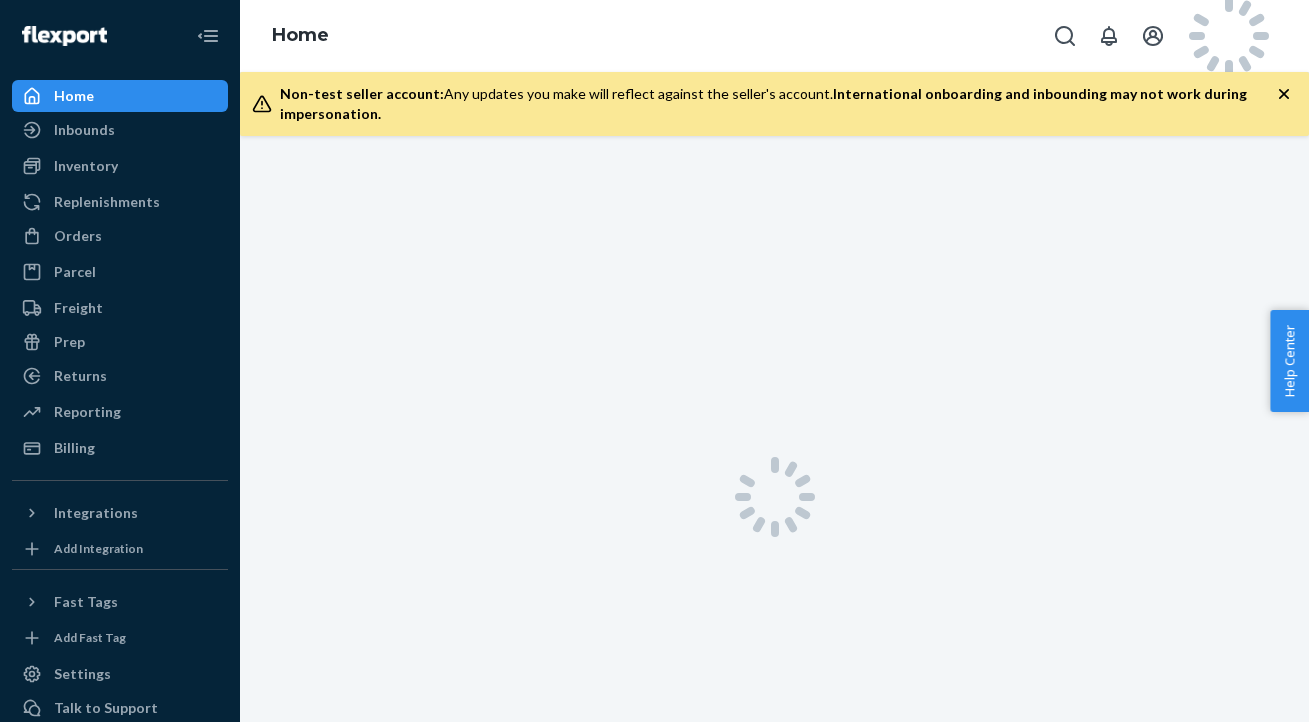 scroll, scrollTop: 0, scrollLeft: 0, axis: both 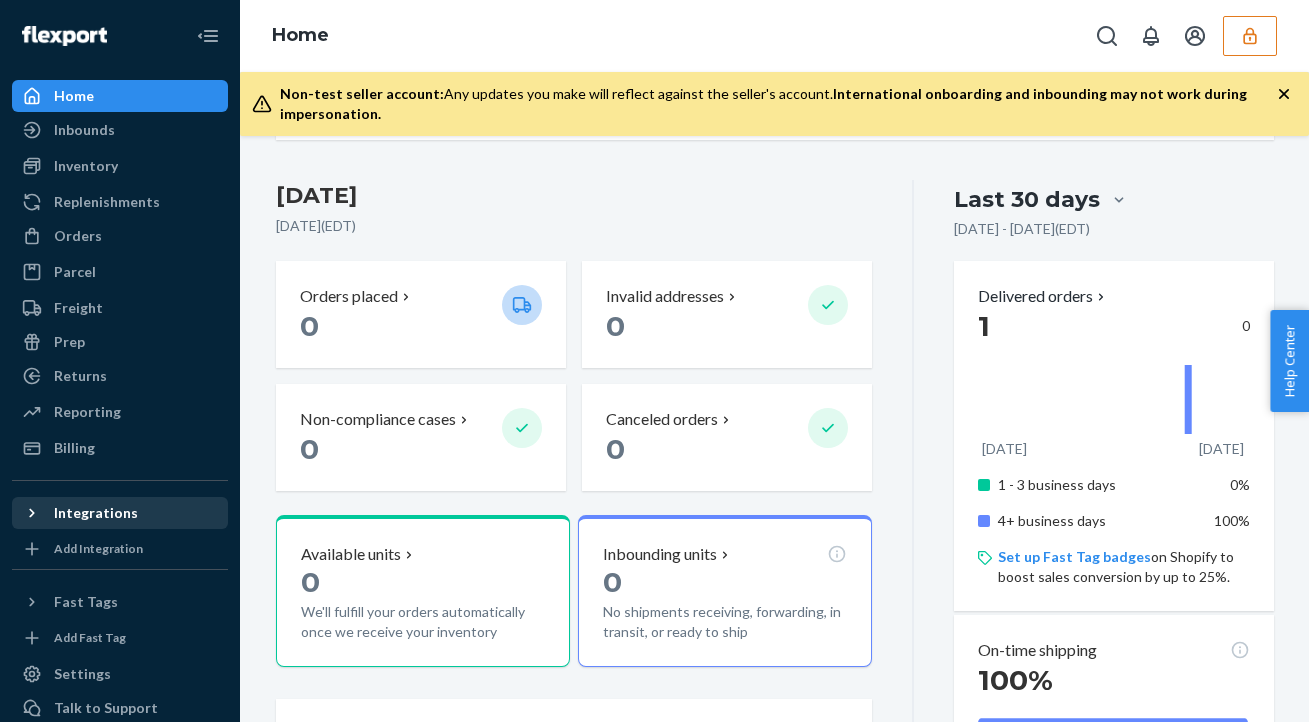 click on "Integrations" at bounding box center [120, 513] 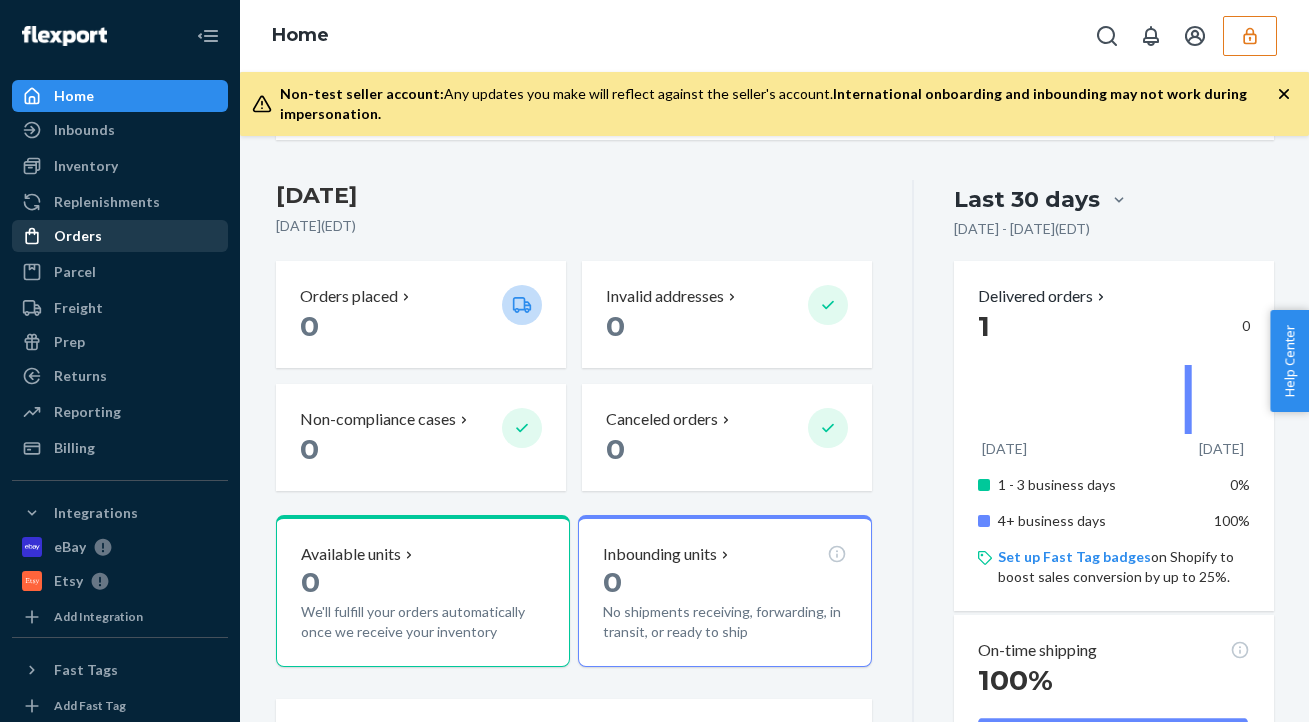 click on "Orders" at bounding box center [120, 236] 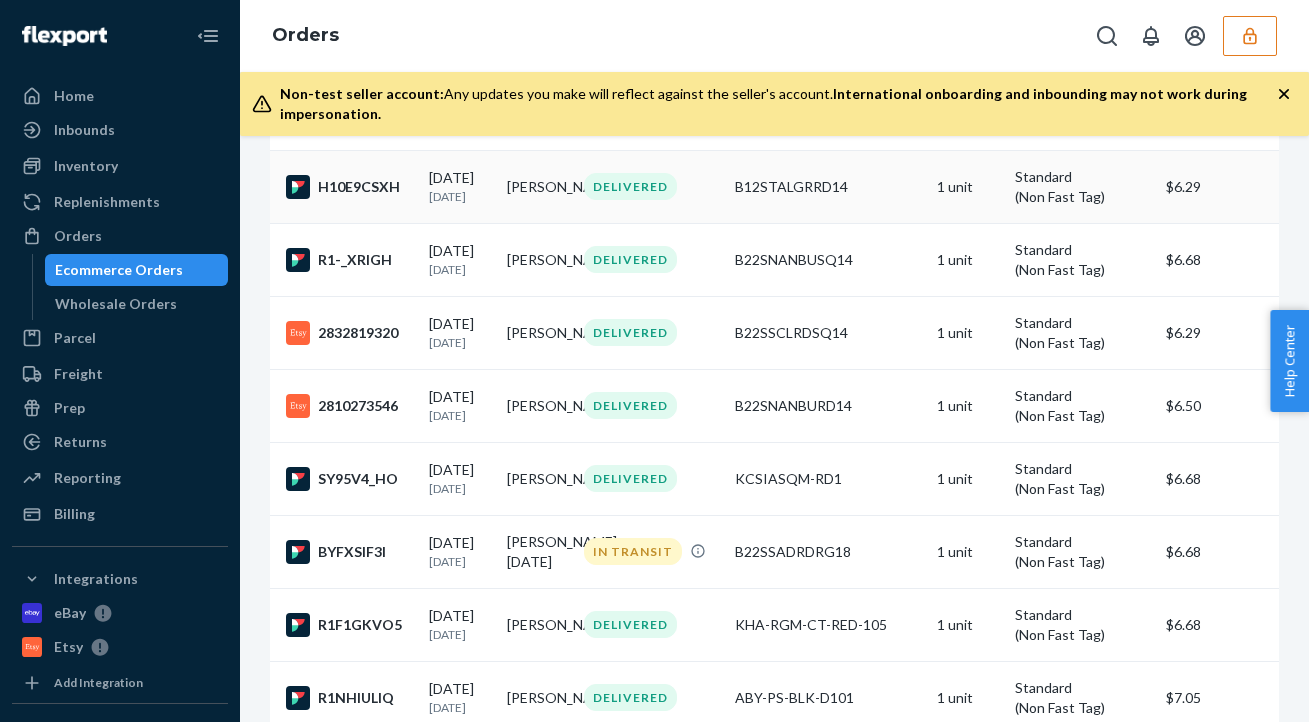 scroll, scrollTop: 0, scrollLeft: 0, axis: both 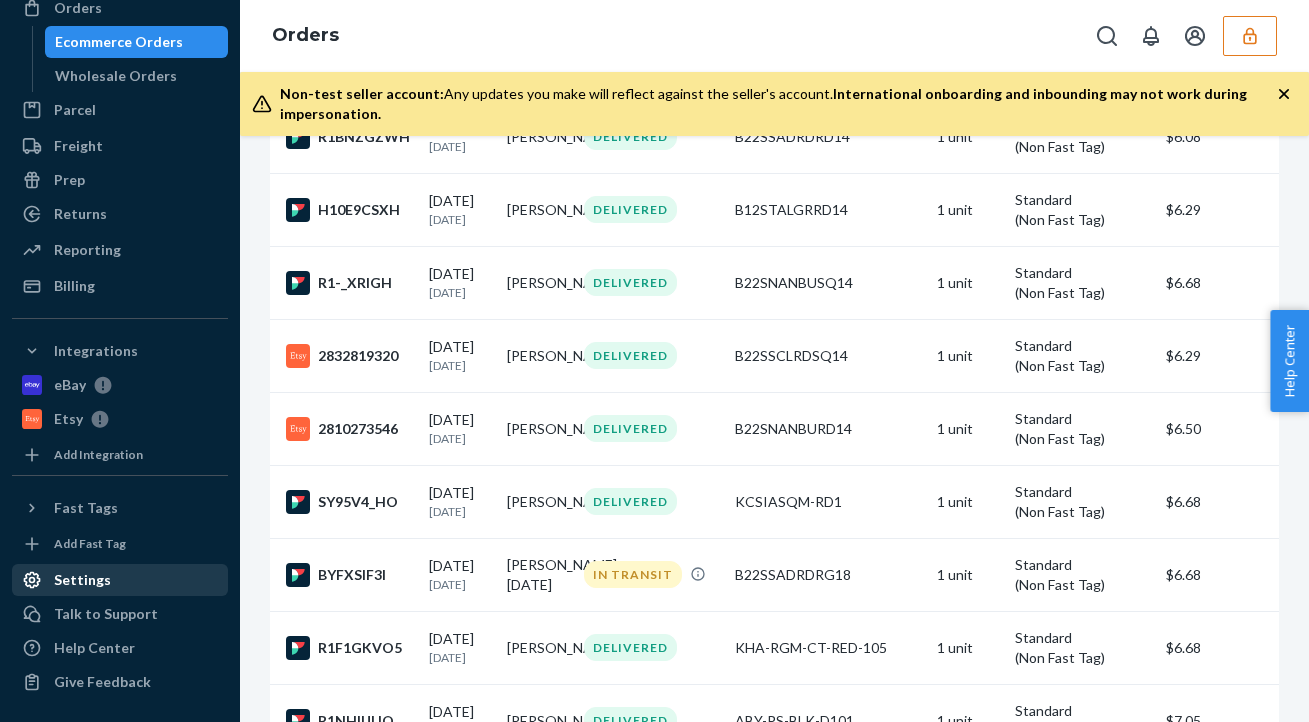 click on "Settings" at bounding box center (82, 580) 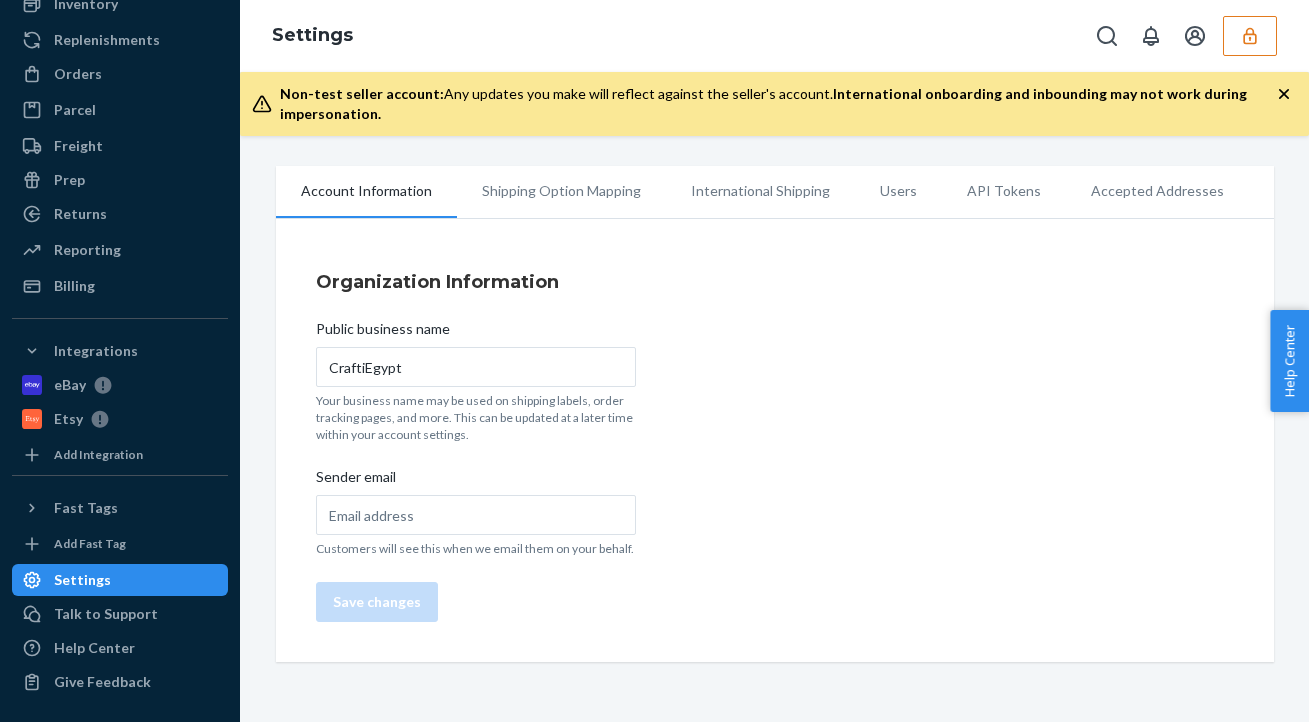 scroll, scrollTop: 0, scrollLeft: 0, axis: both 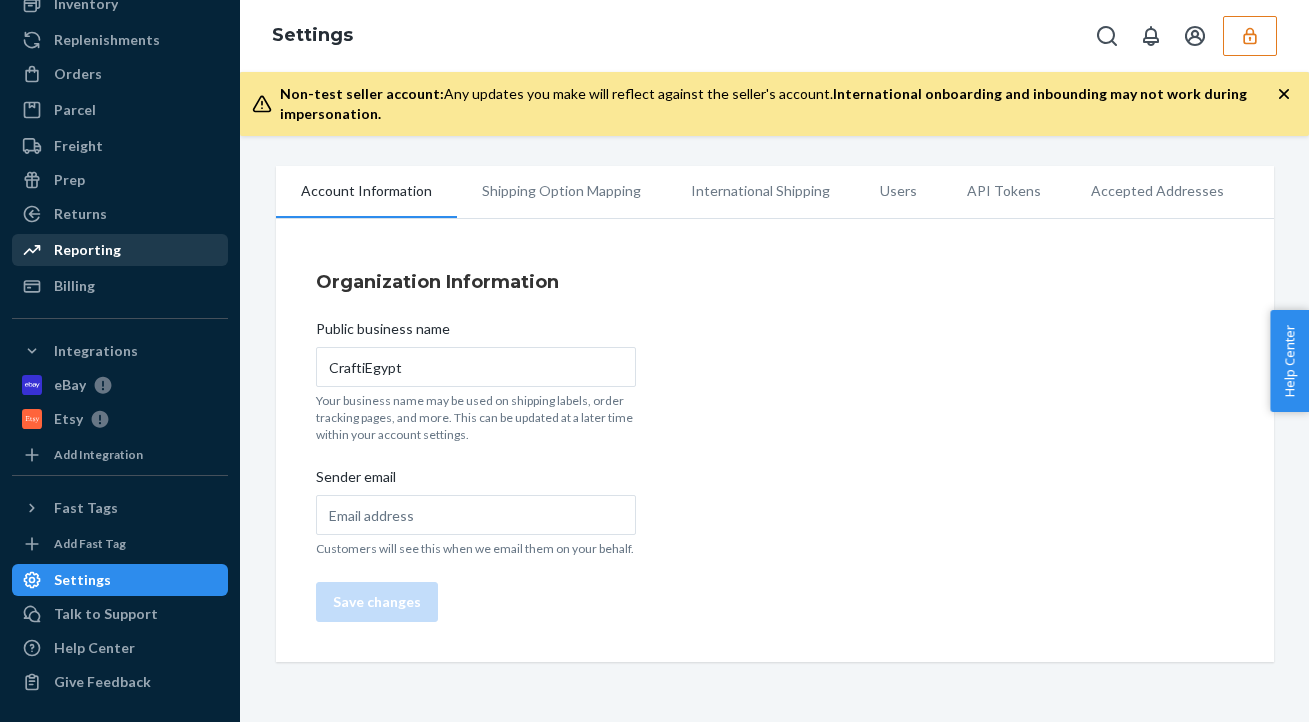 click on "Reporting" at bounding box center (120, 250) 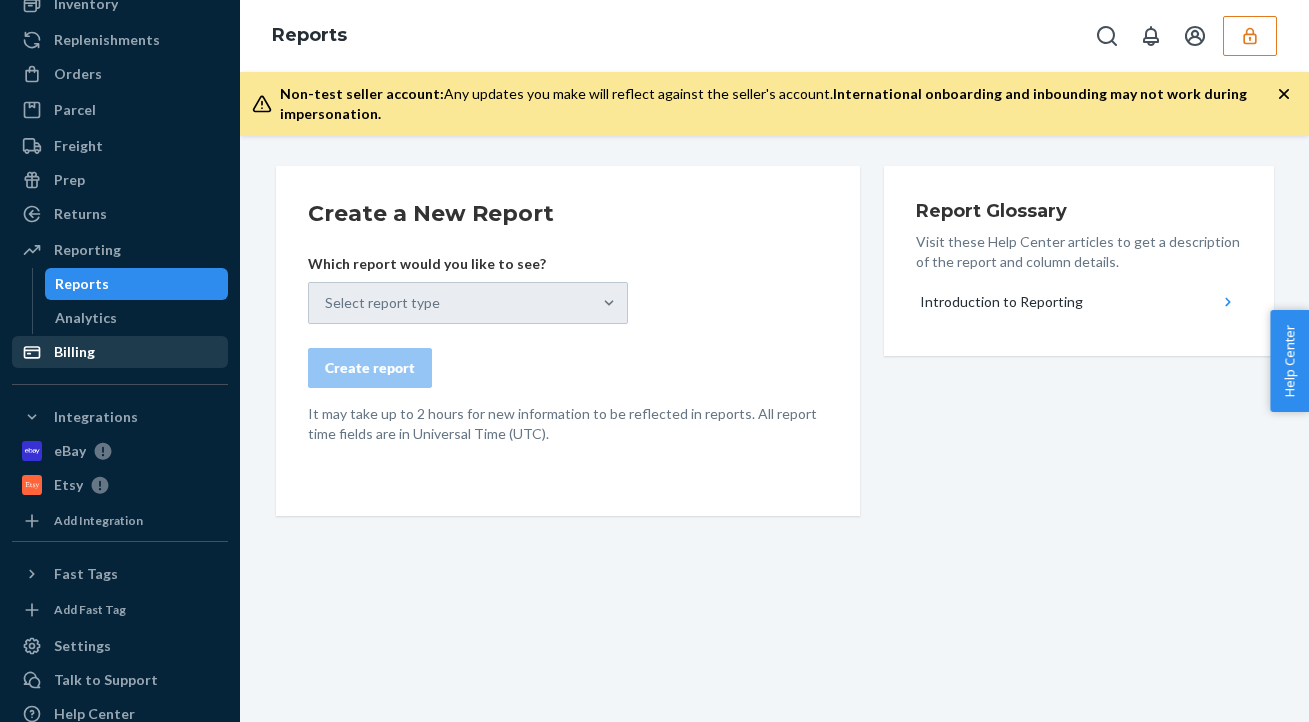 click on "Billing" at bounding box center [120, 352] 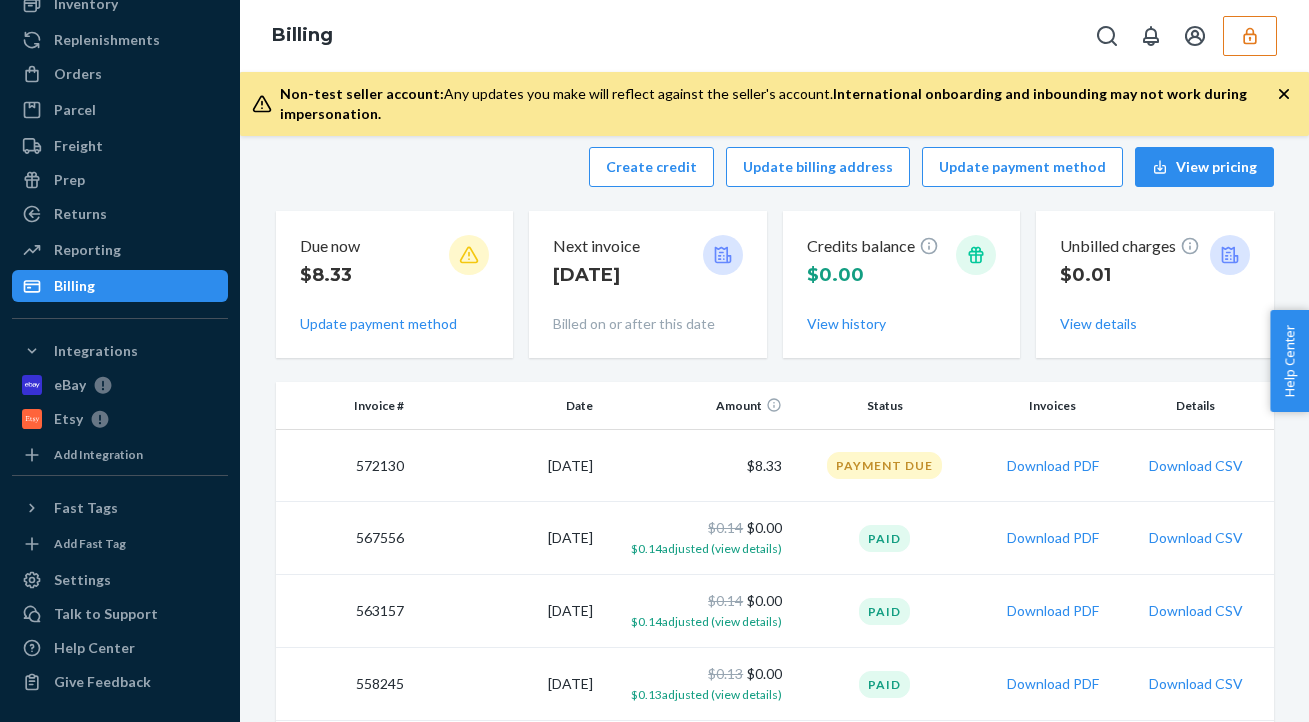 scroll, scrollTop: 0, scrollLeft: 0, axis: both 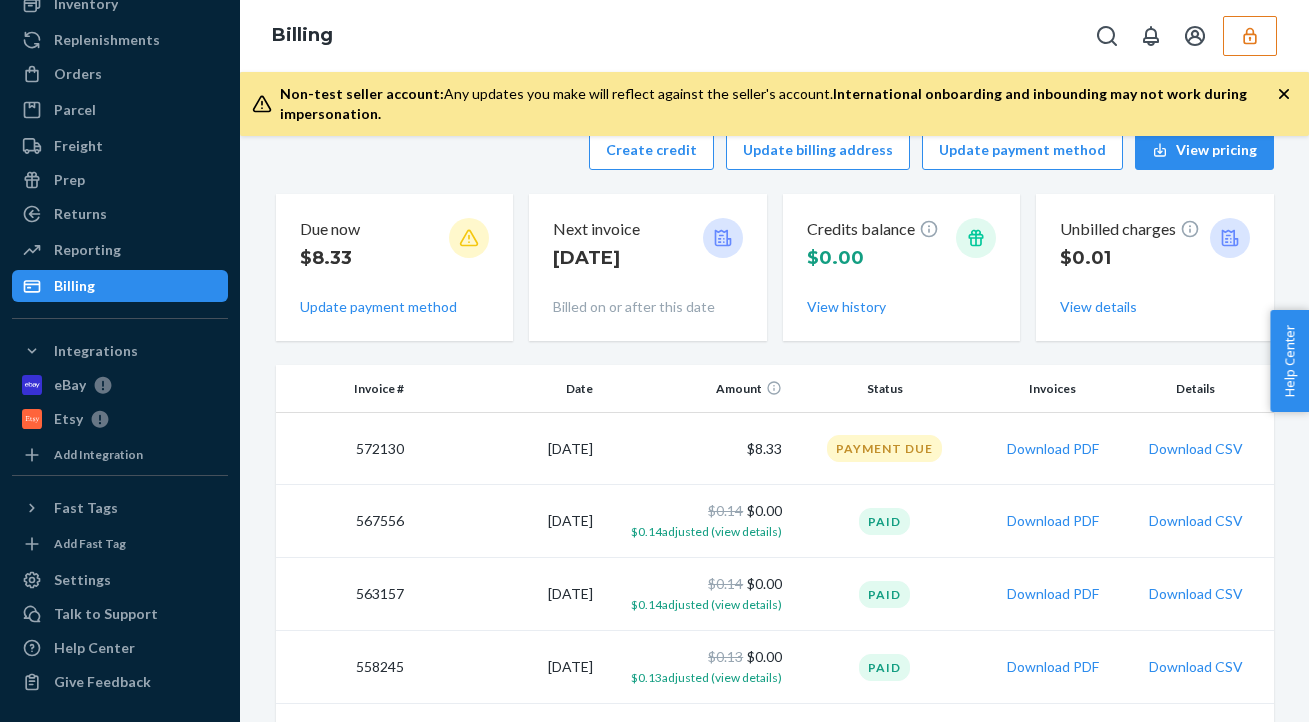 click 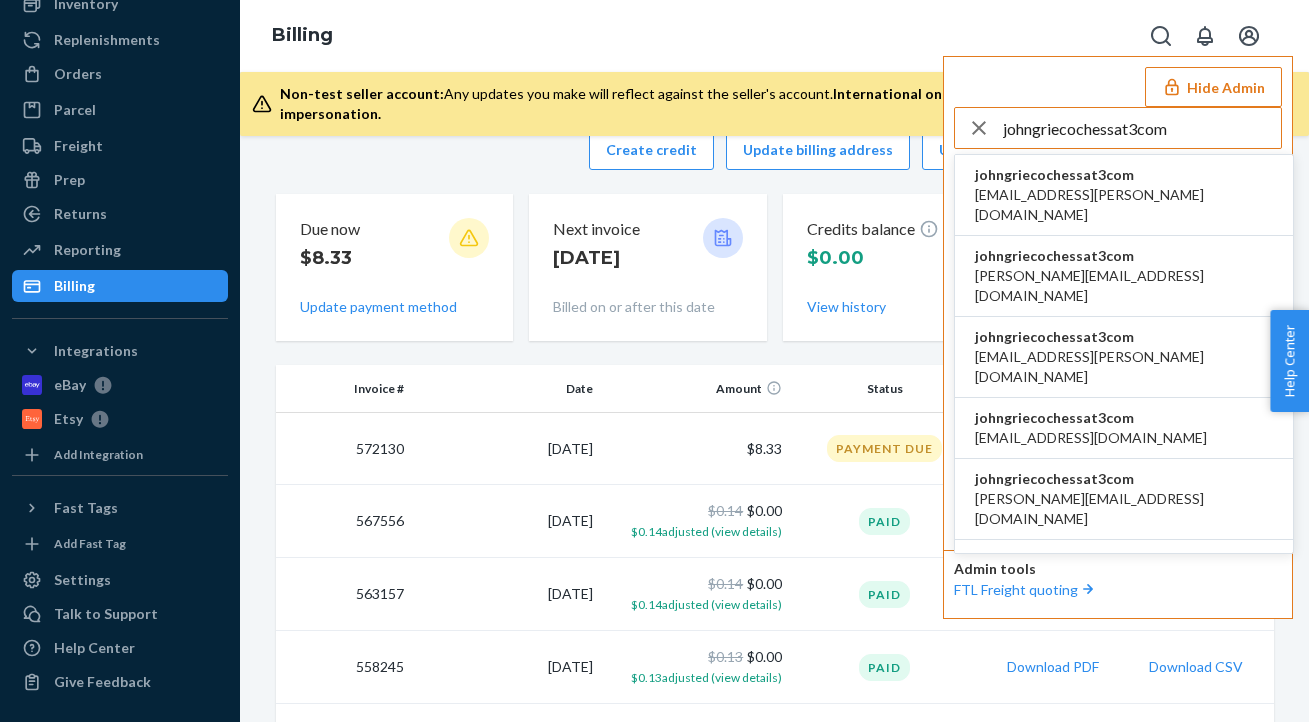 type on "johngriecochessat3com" 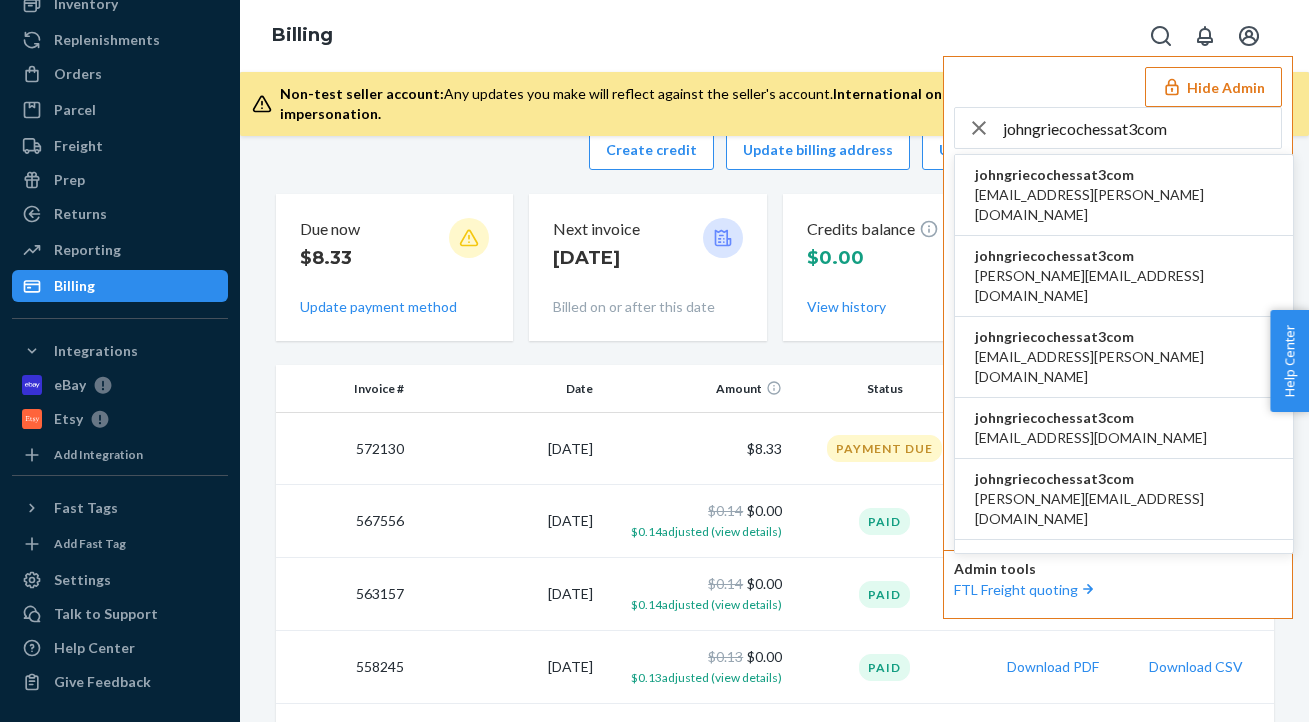 click on "johngriecochessat3com" at bounding box center [1124, 175] 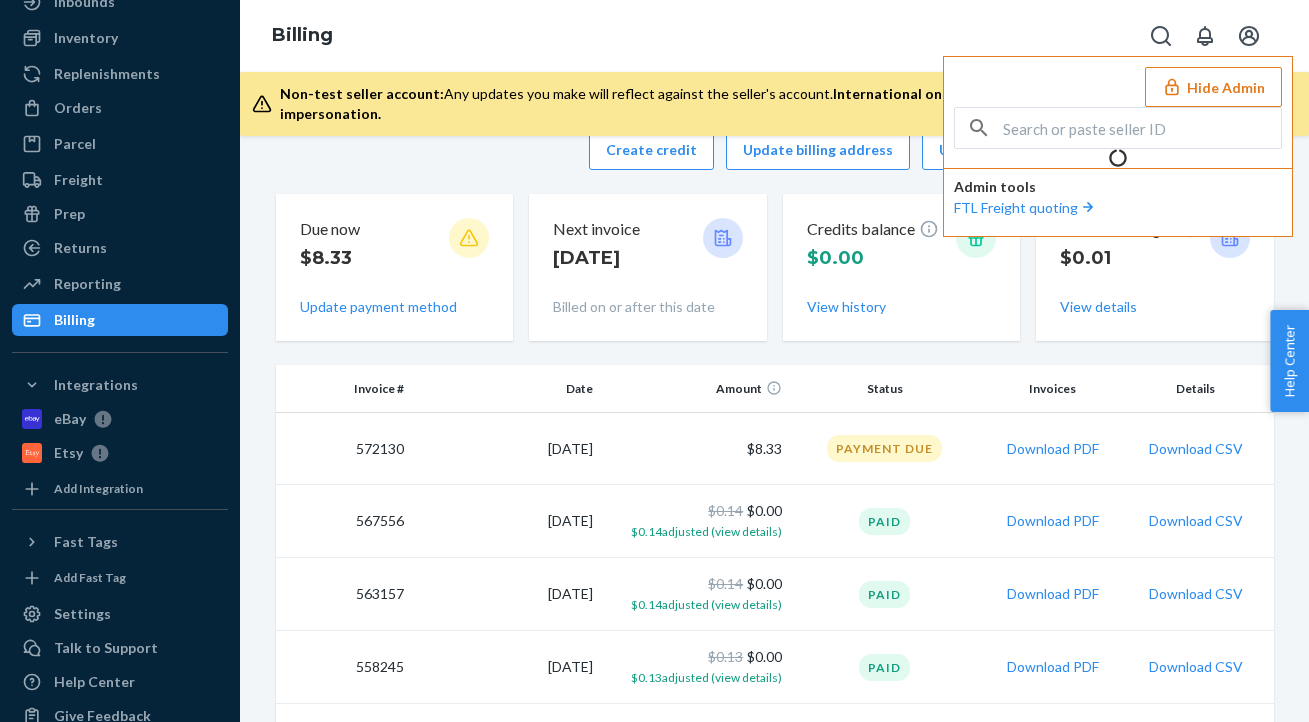 scroll, scrollTop: 162, scrollLeft: 0, axis: vertical 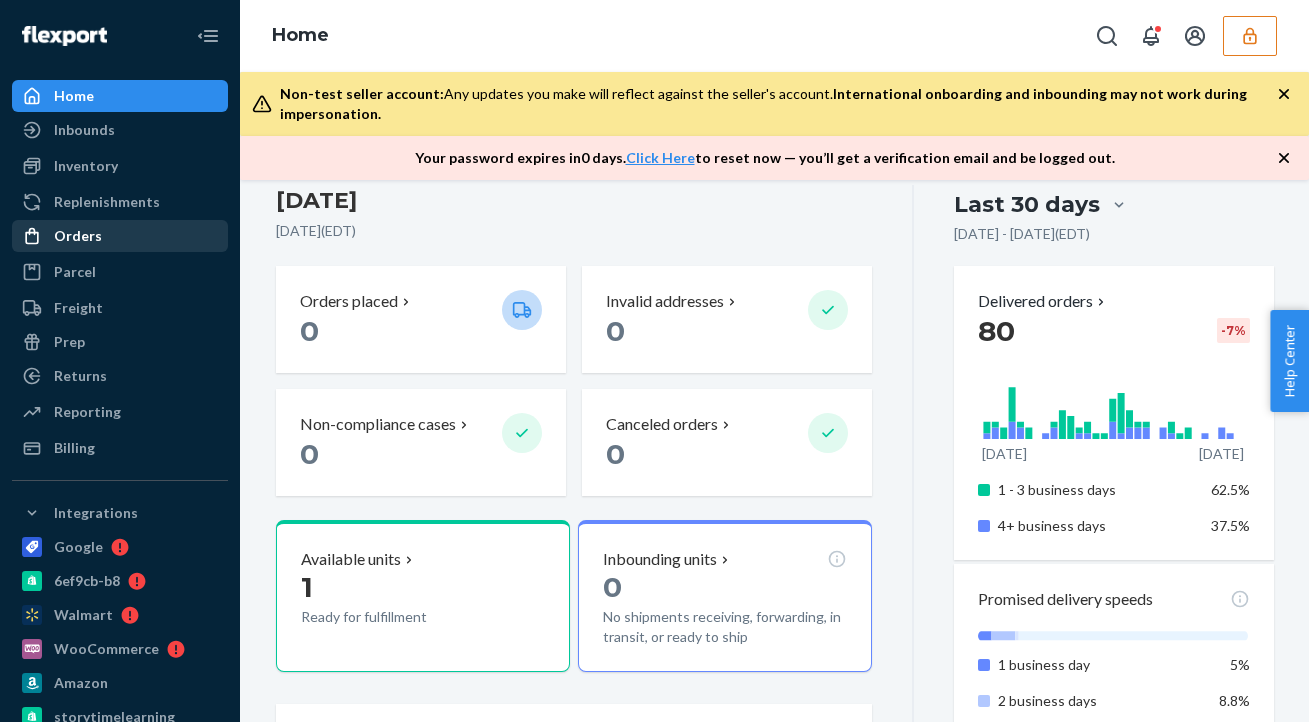 click on "Orders" at bounding box center (120, 236) 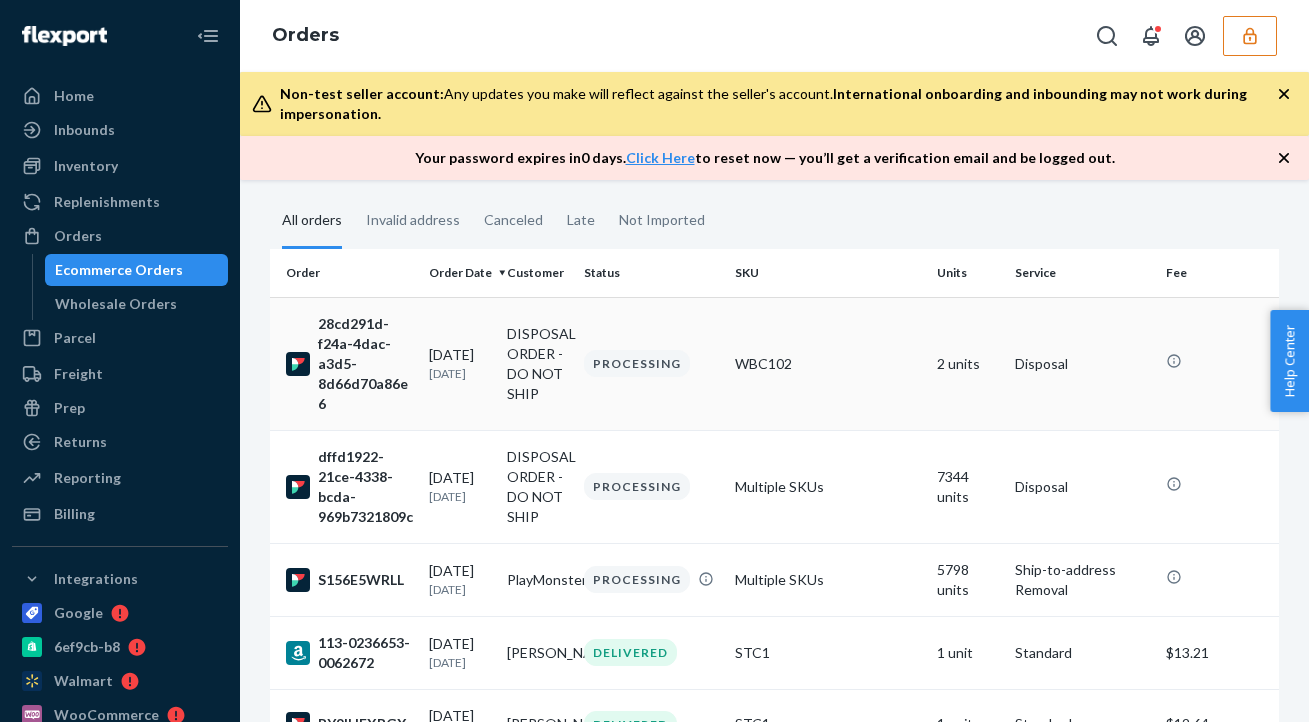 scroll, scrollTop: 0, scrollLeft: 0, axis: both 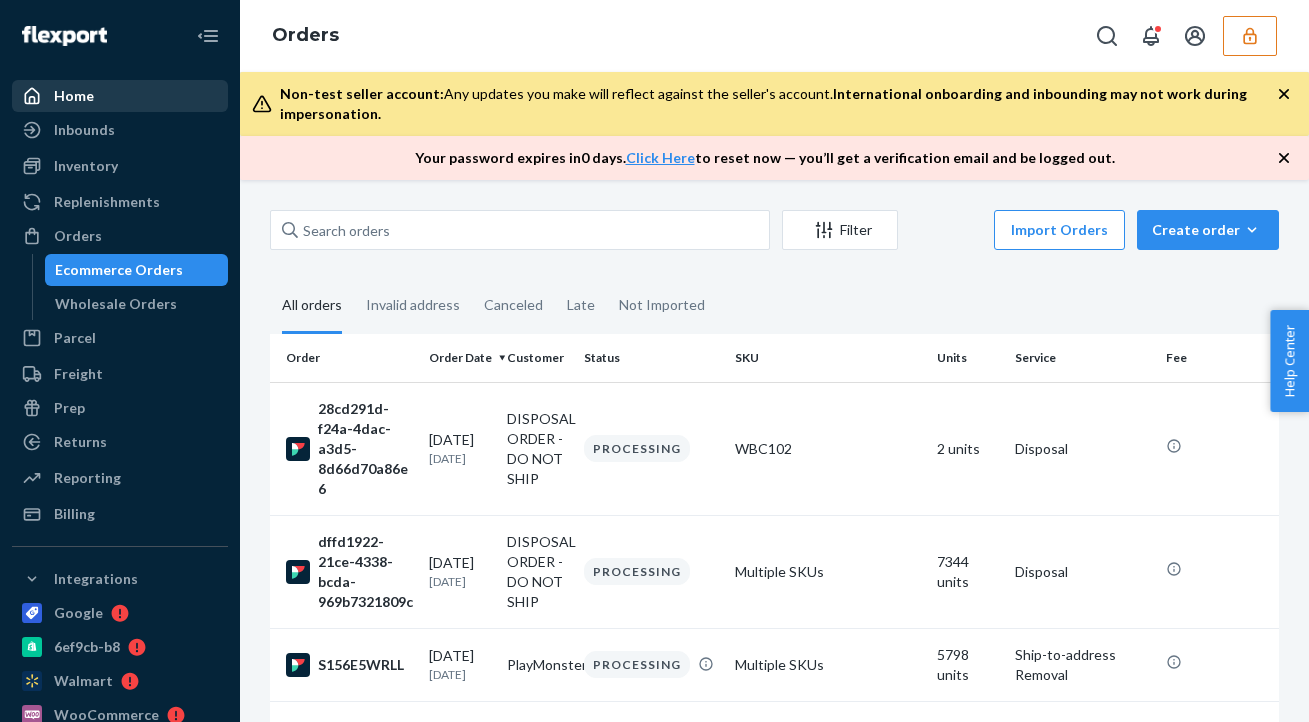 click on "Home" at bounding box center [120, 96] 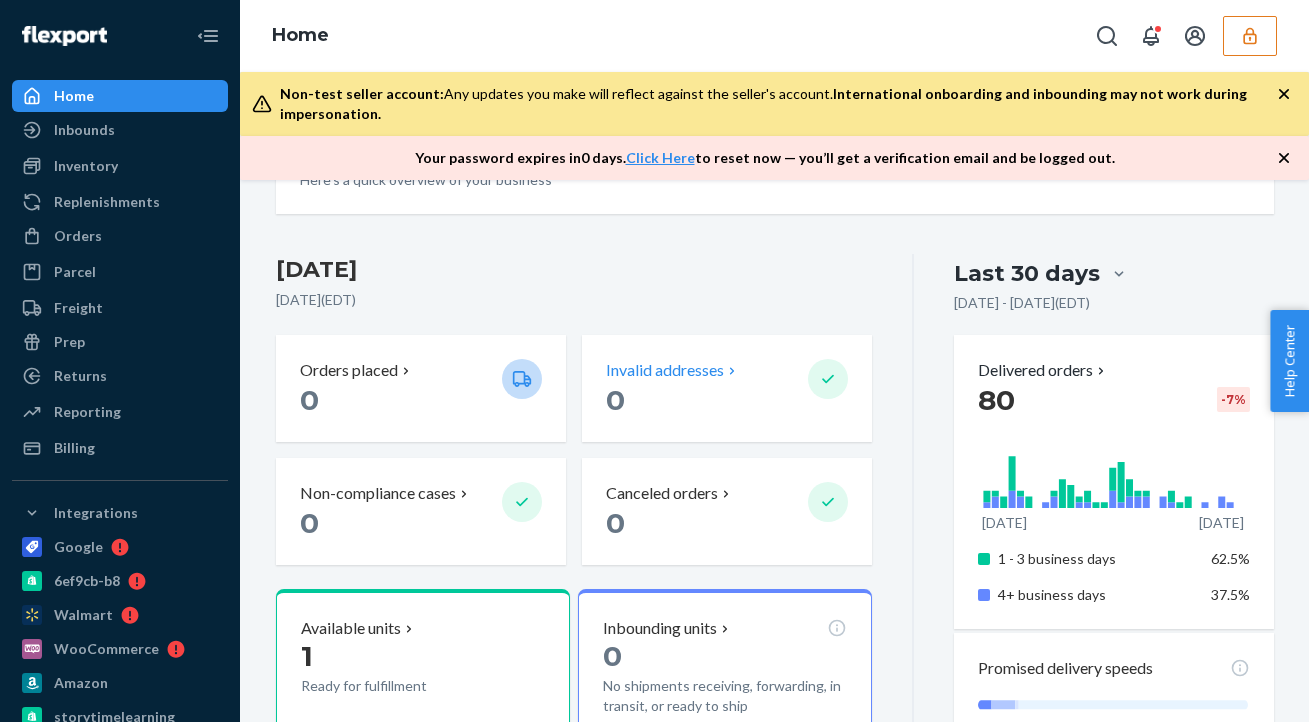 scroll, scrollTop: 109, scrollLeft: 0, axis: vertical 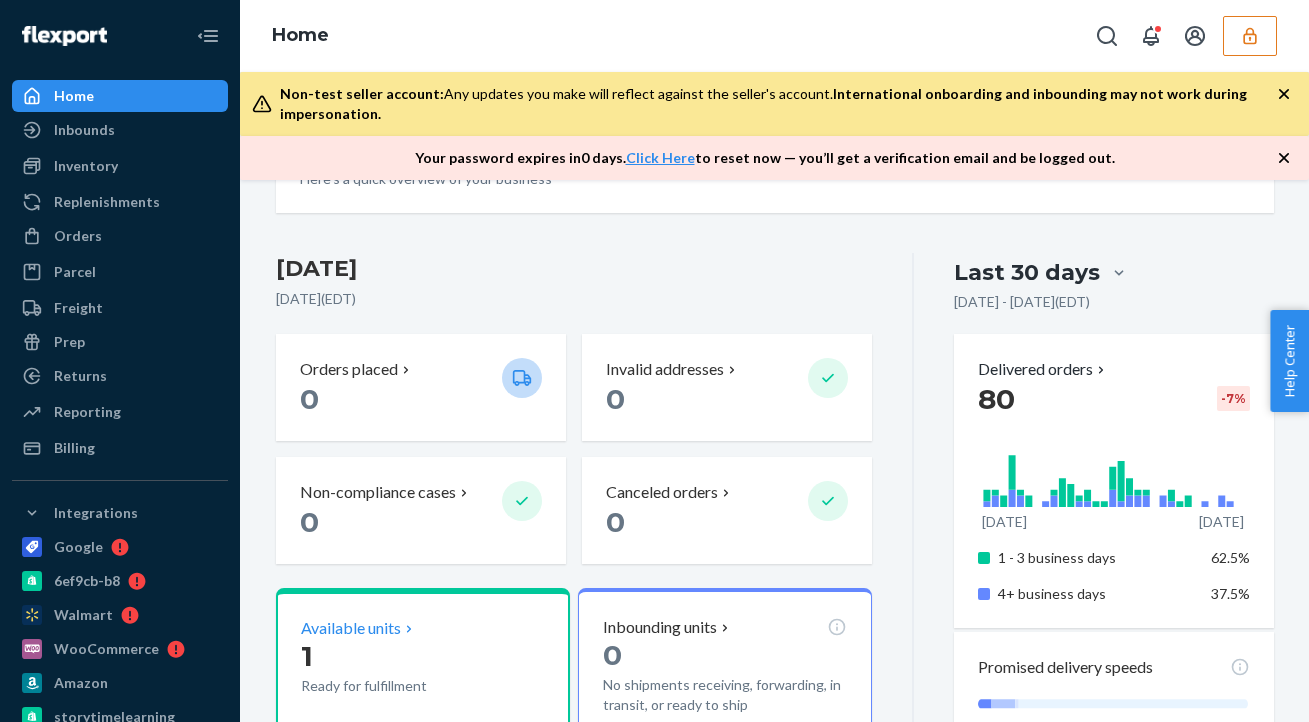 click on "Ready for fulfillment" at bounding box center (393, 686) 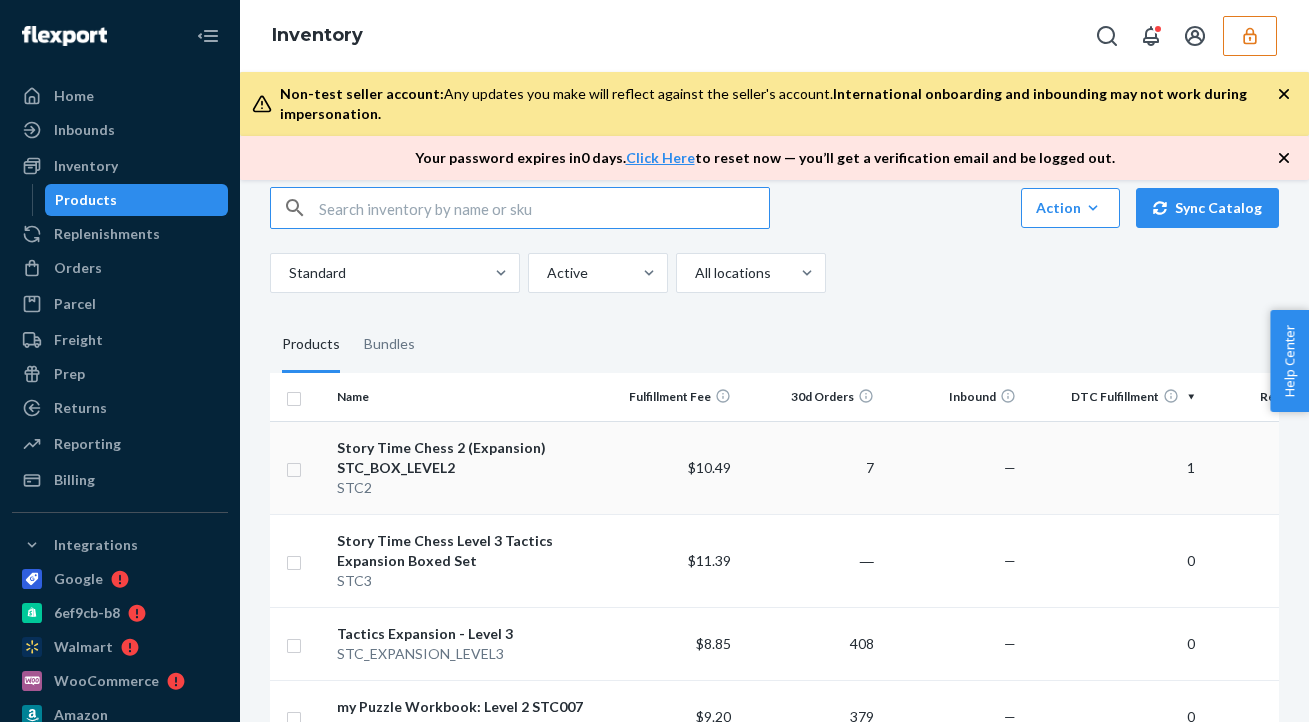 scroll, scrollTop: 41, scrollLeft: 0, axis: vertical 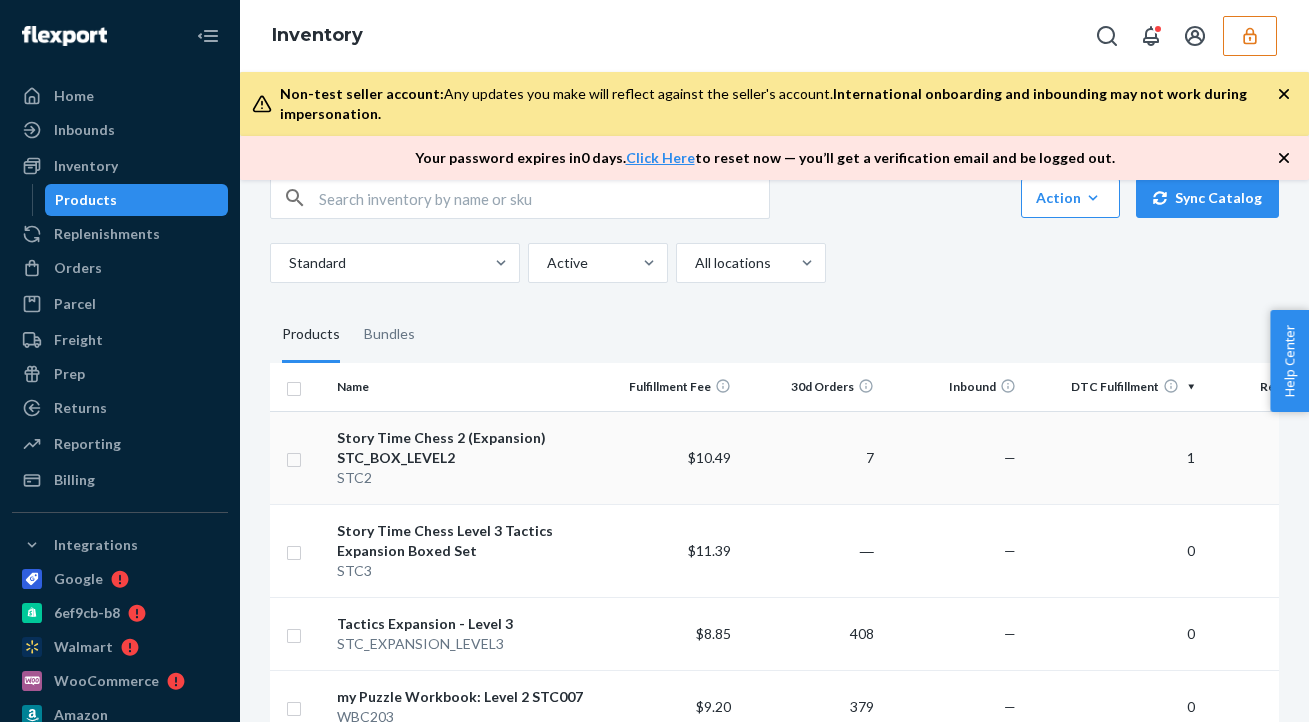 click on "—" at bounding box center (953, 457) 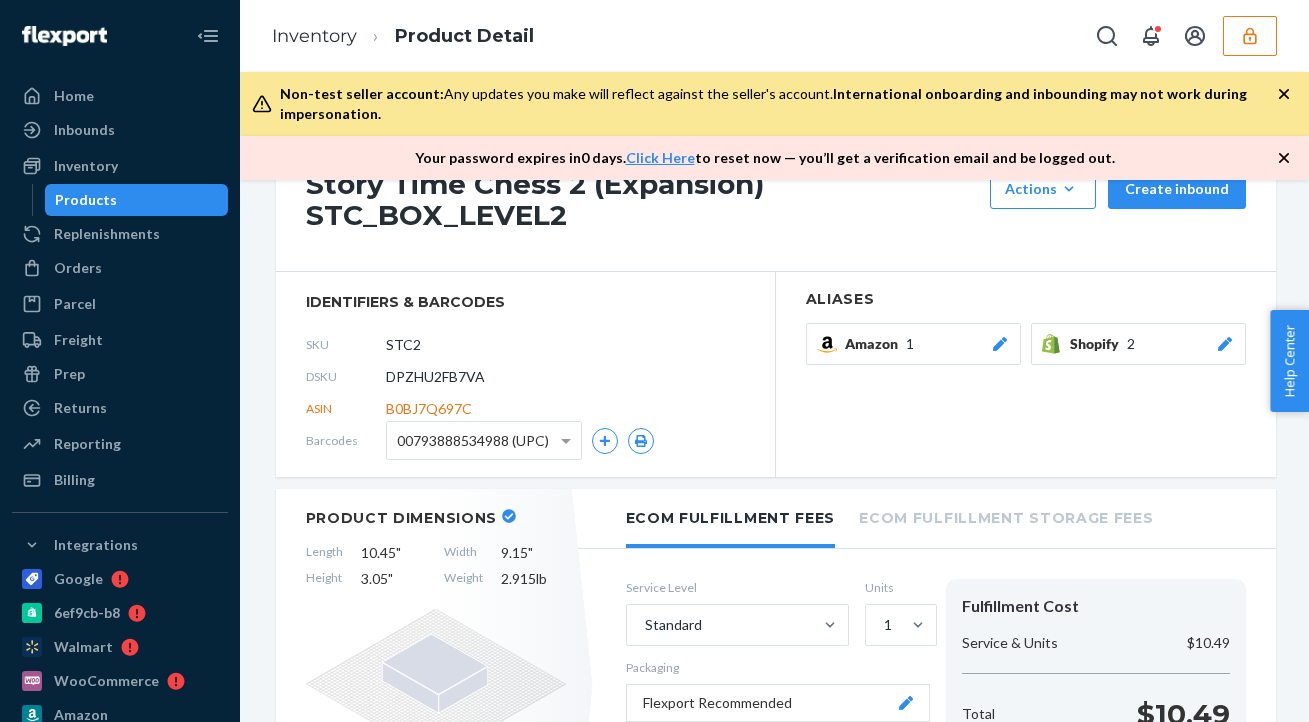 scroll, scrollTop: 0, scrollLeft: 0, axis: both 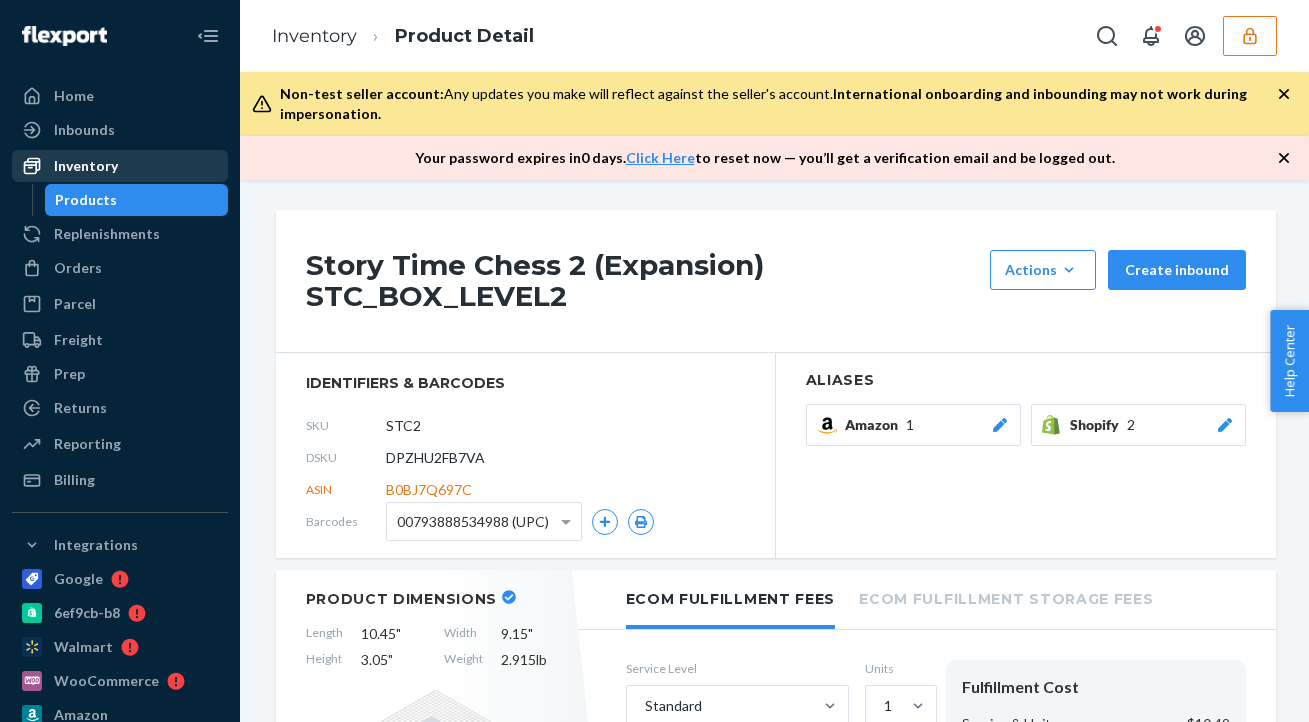 click on "Inventory" at bounding box center [120, 166] 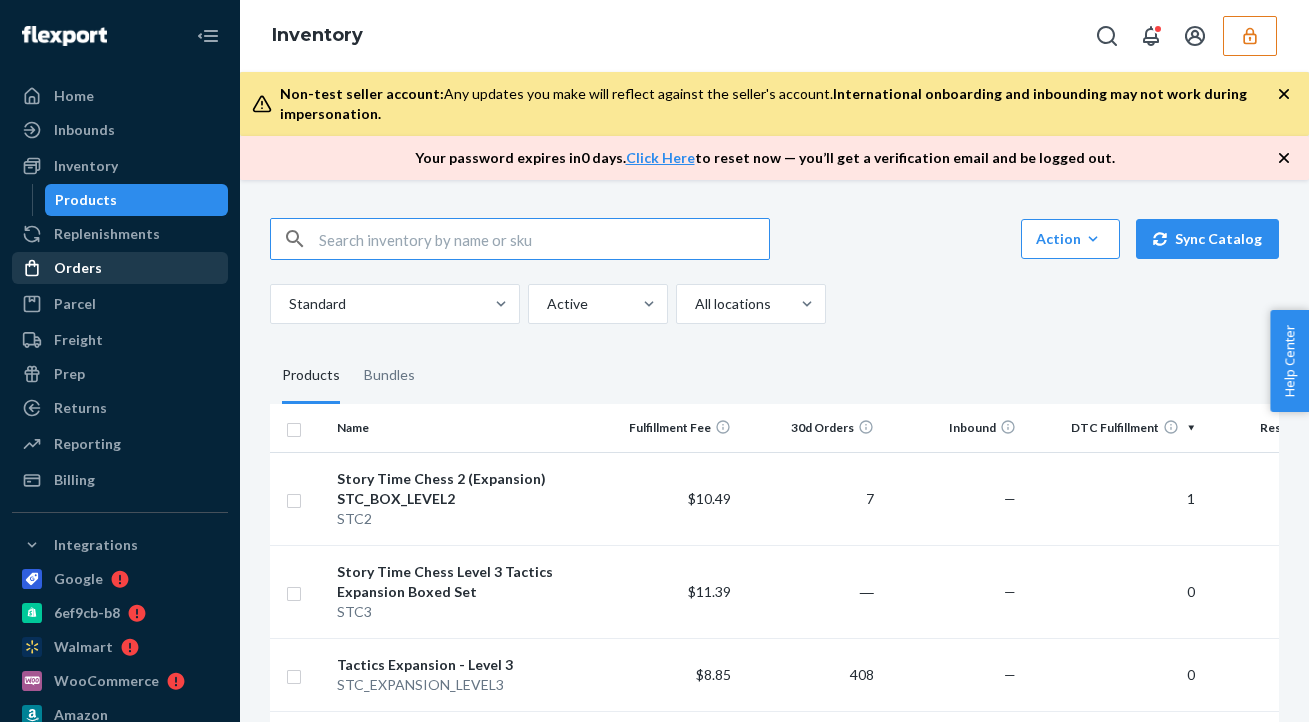 click on "Orders" at bounding box center [120, 268] 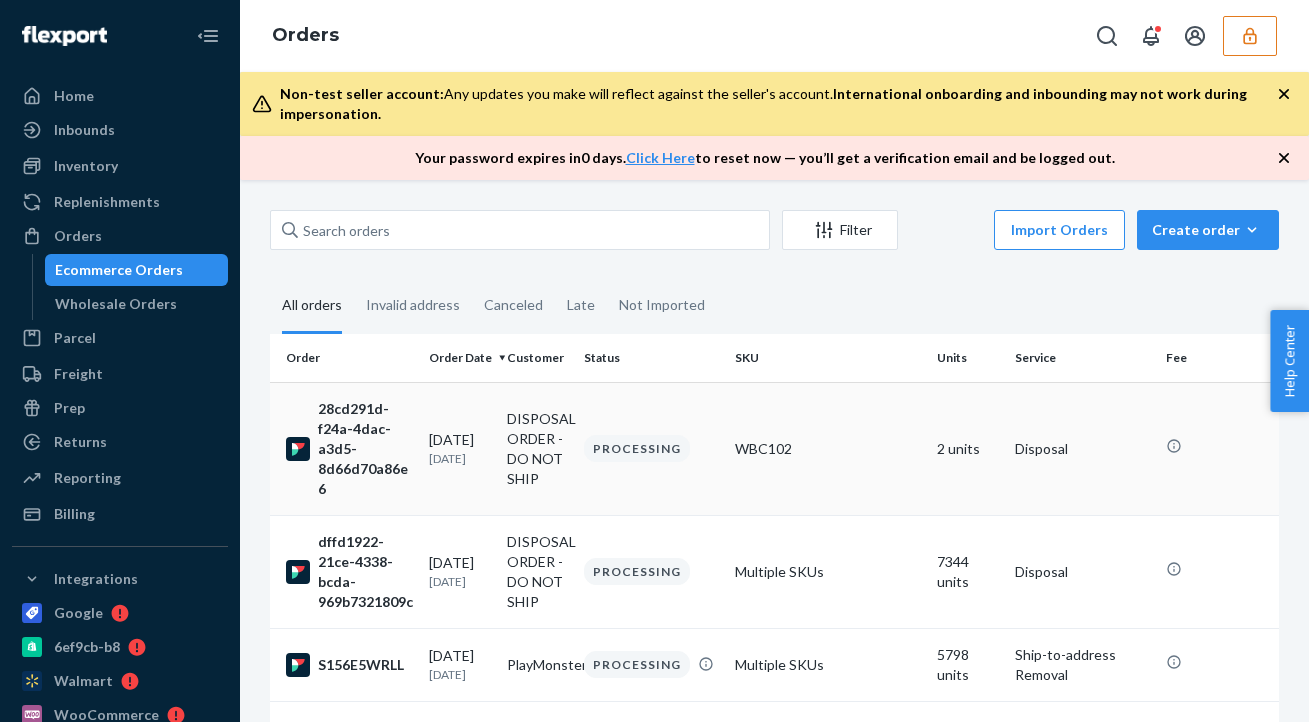 click on "2 units" at bounding box center (967, 448) 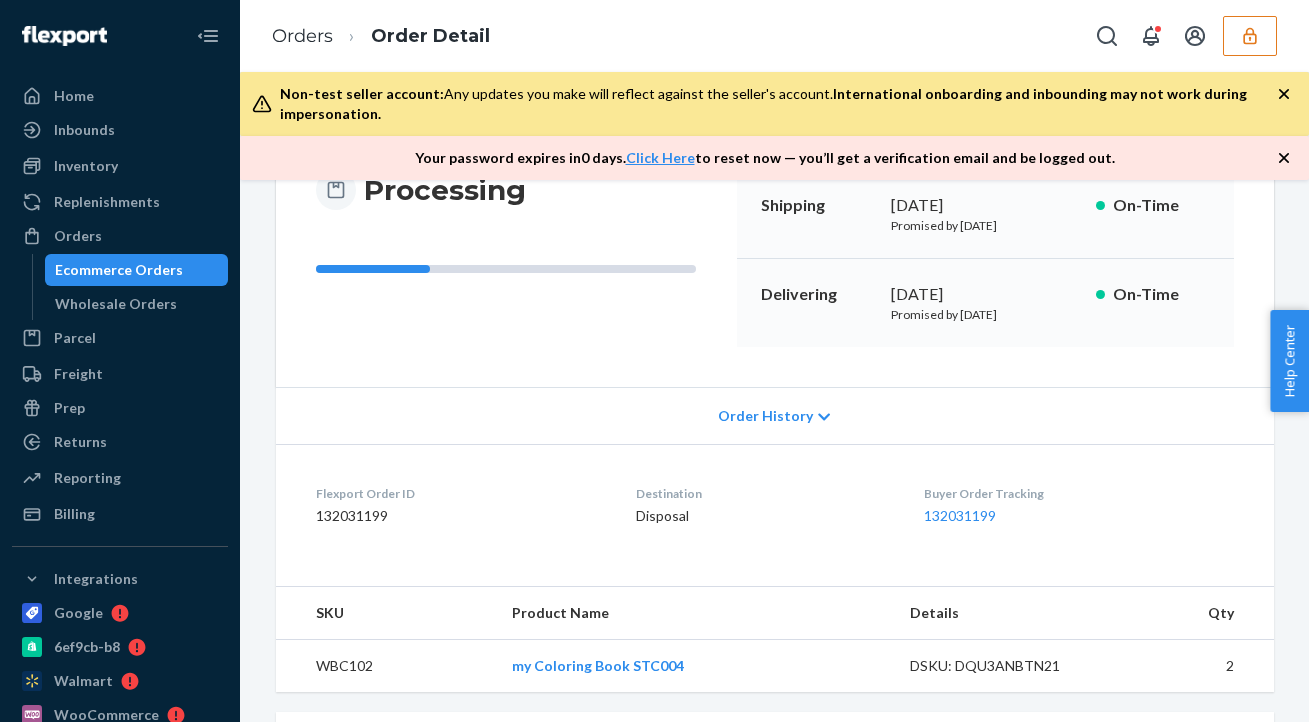 scroll, scrollTop: 312, scrollLeft: 0, axis: vertical 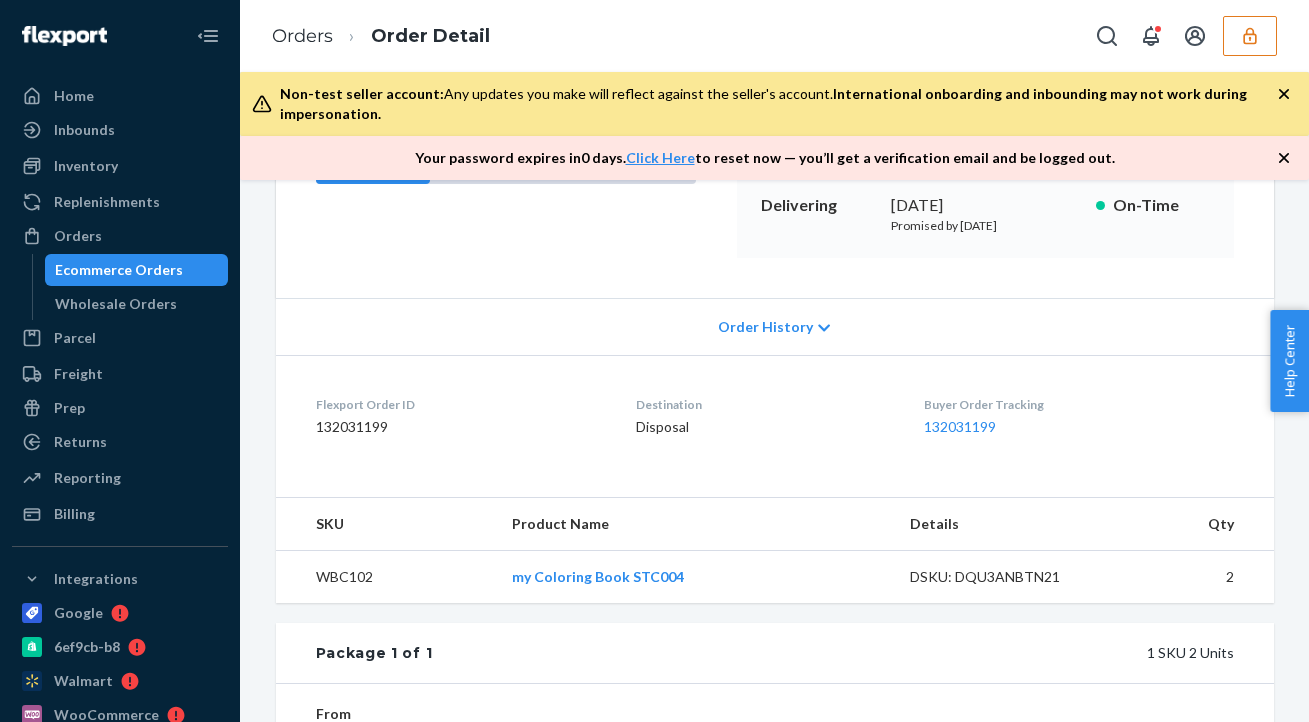 click on "Order History" at bounding box center [765, 327] 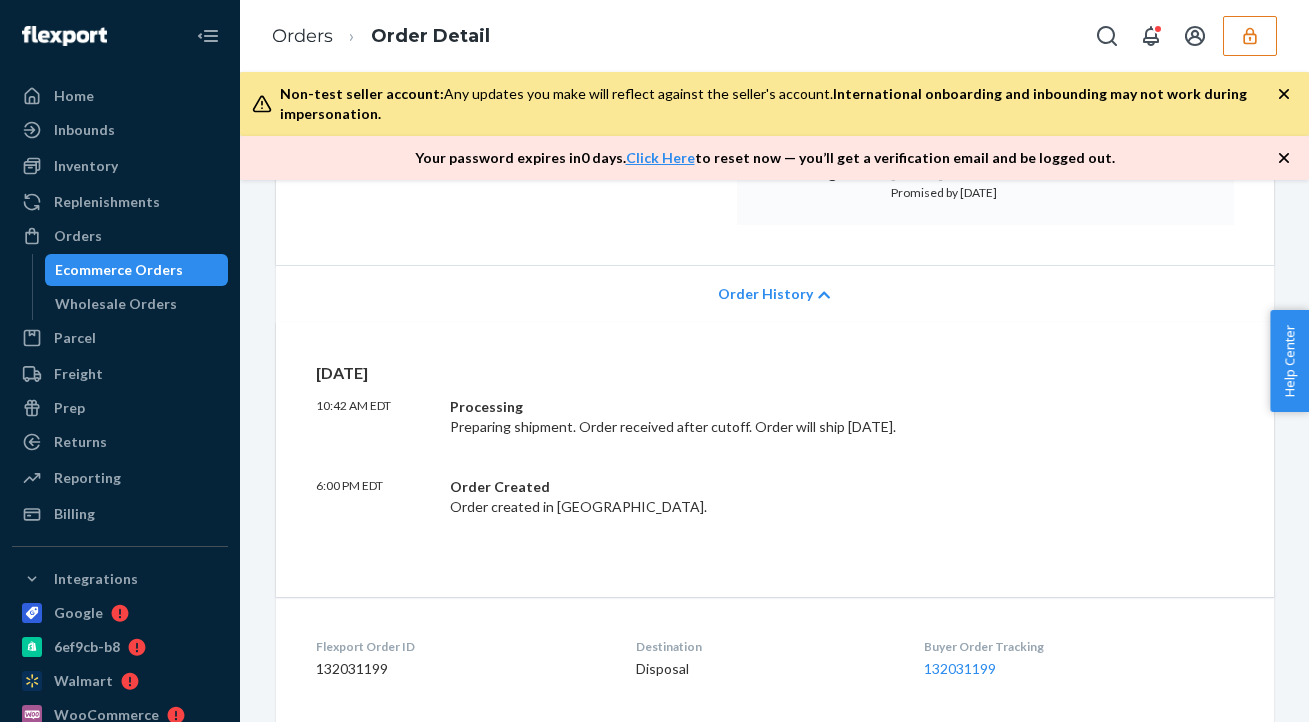 scroll, scrollTop: 339, scrollLeft: 0, axis: vertical 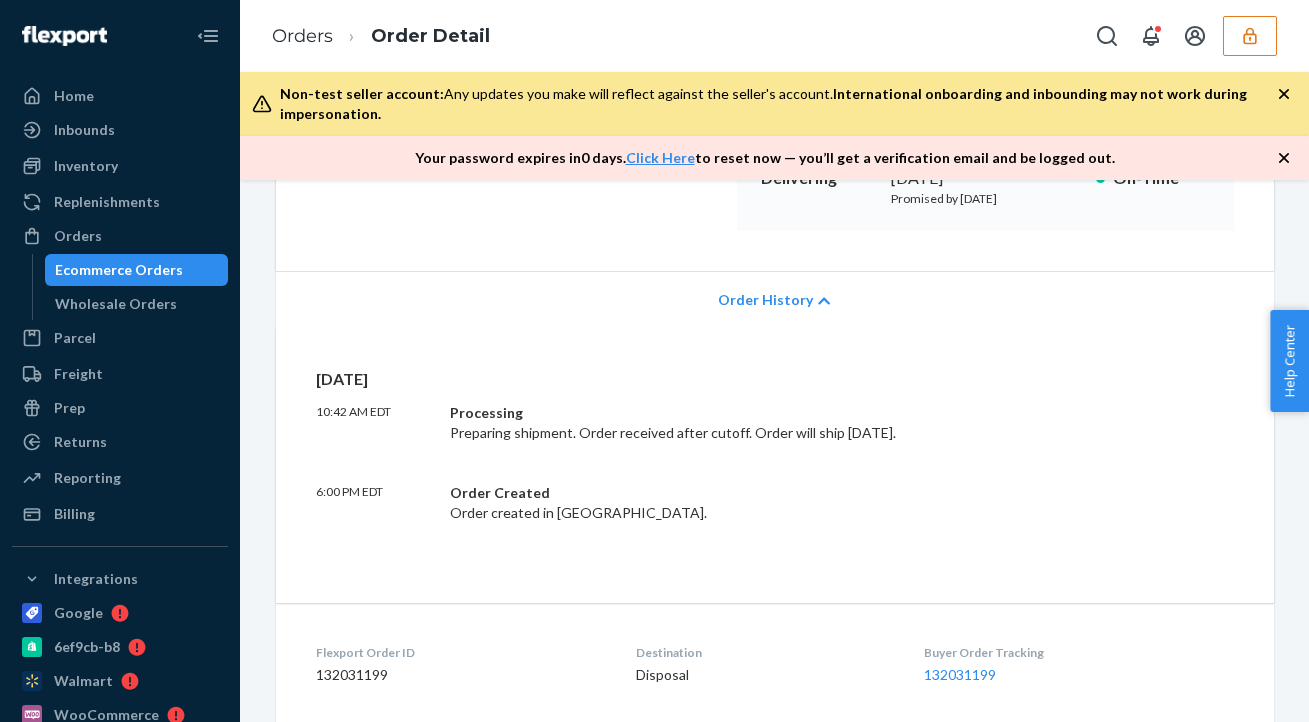 click on "Order History" at bounding box center [765, 300] 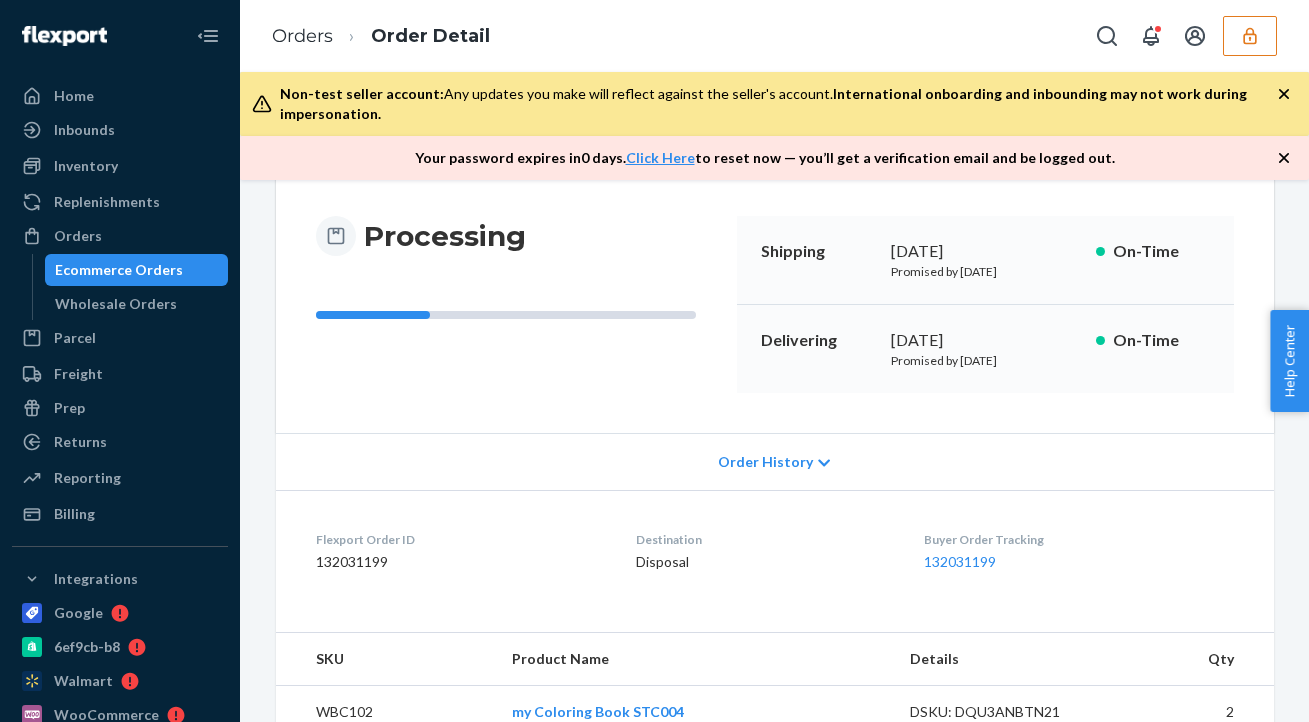 scroll, scrollTop: 99, scrollLeft: 0, axis: vertical 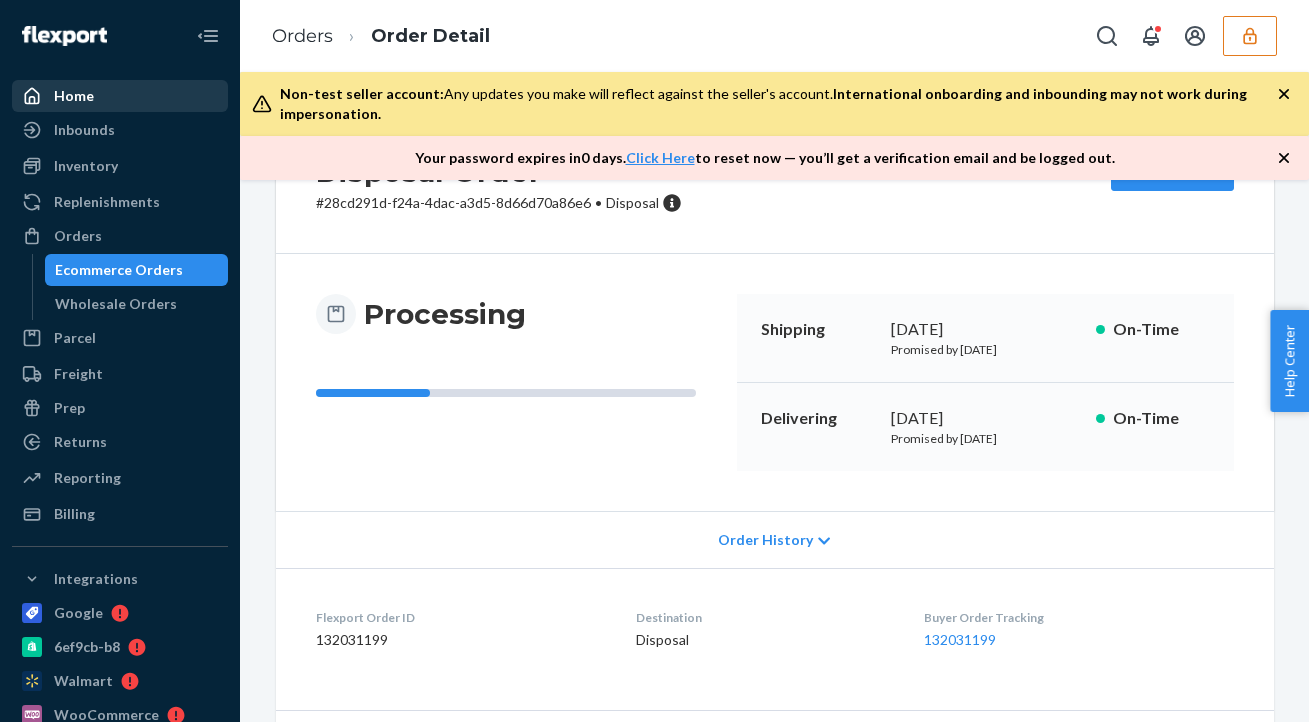 click on "Home" at bounding box center [120, 96] 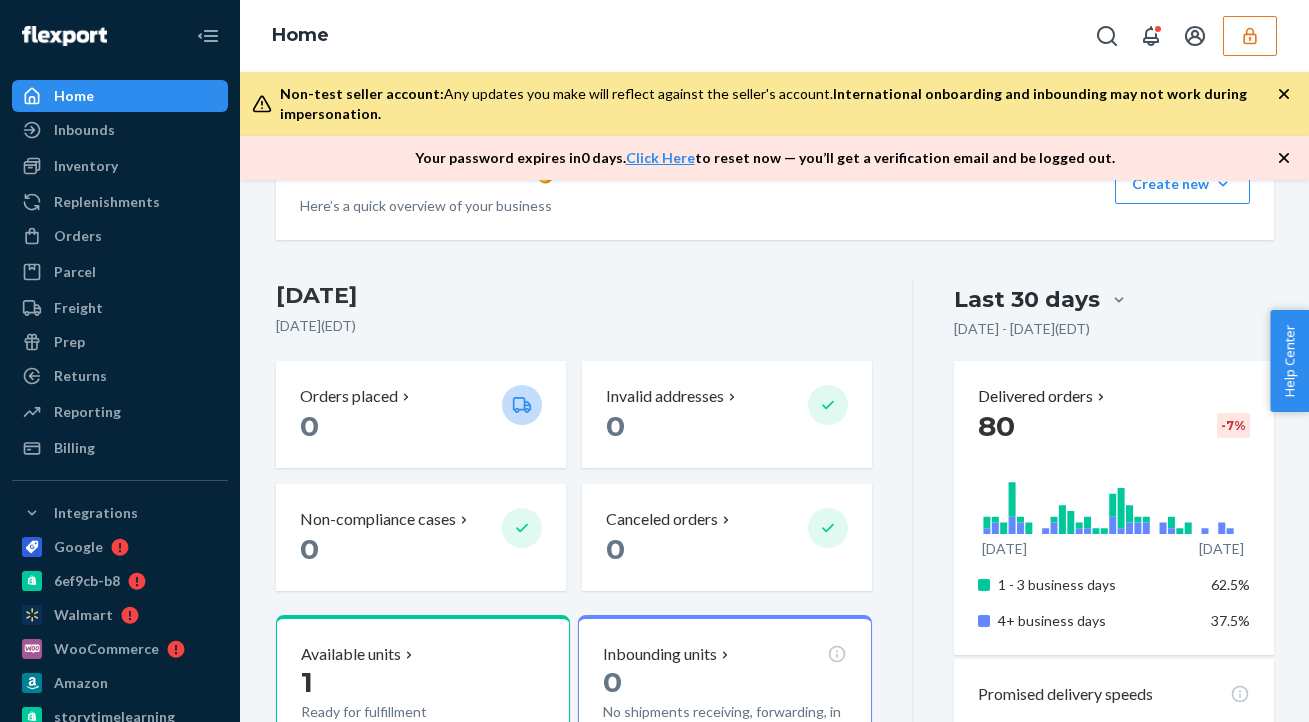 scroll, scrollTop: 198, scrollLeft: 0, axis: vertical 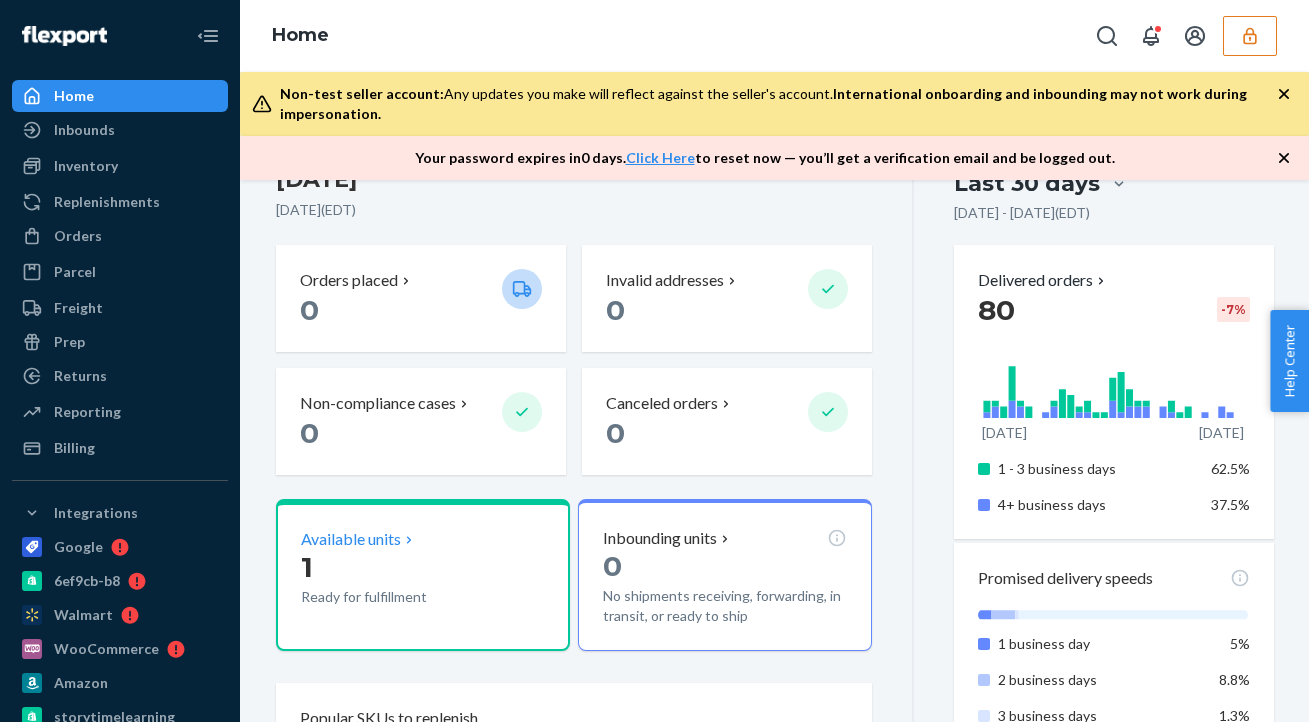 click on "Ready for fulfillment" at bounding box center (393, 597) 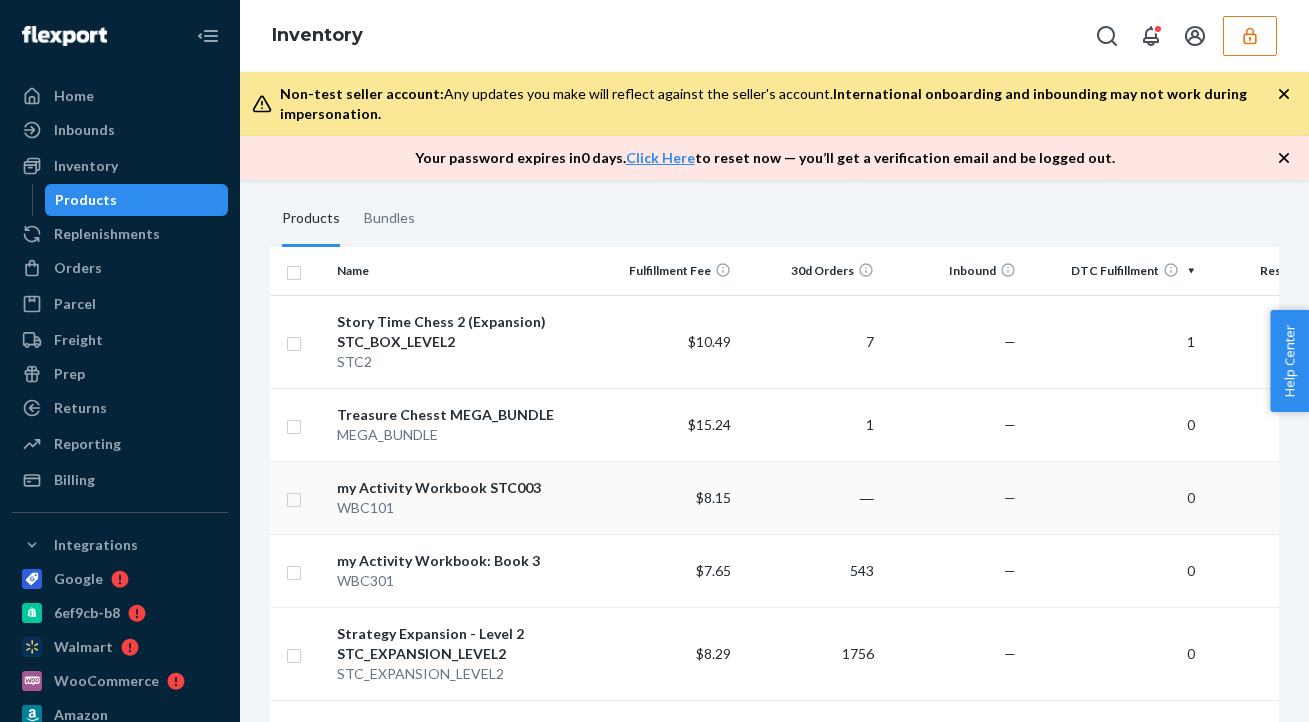 scroll, scrollTop: 158, scrollLeft: 0, axis: vertical 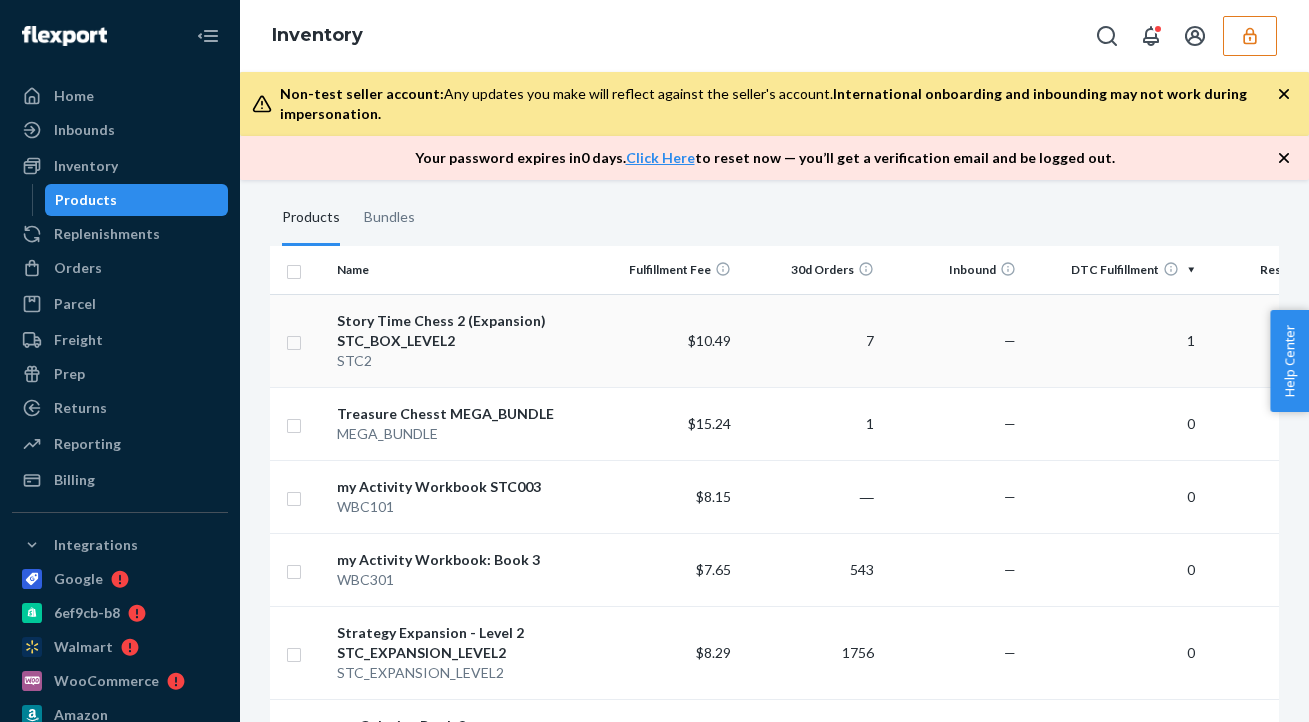 click on "—" at bounding box center [953, 340] 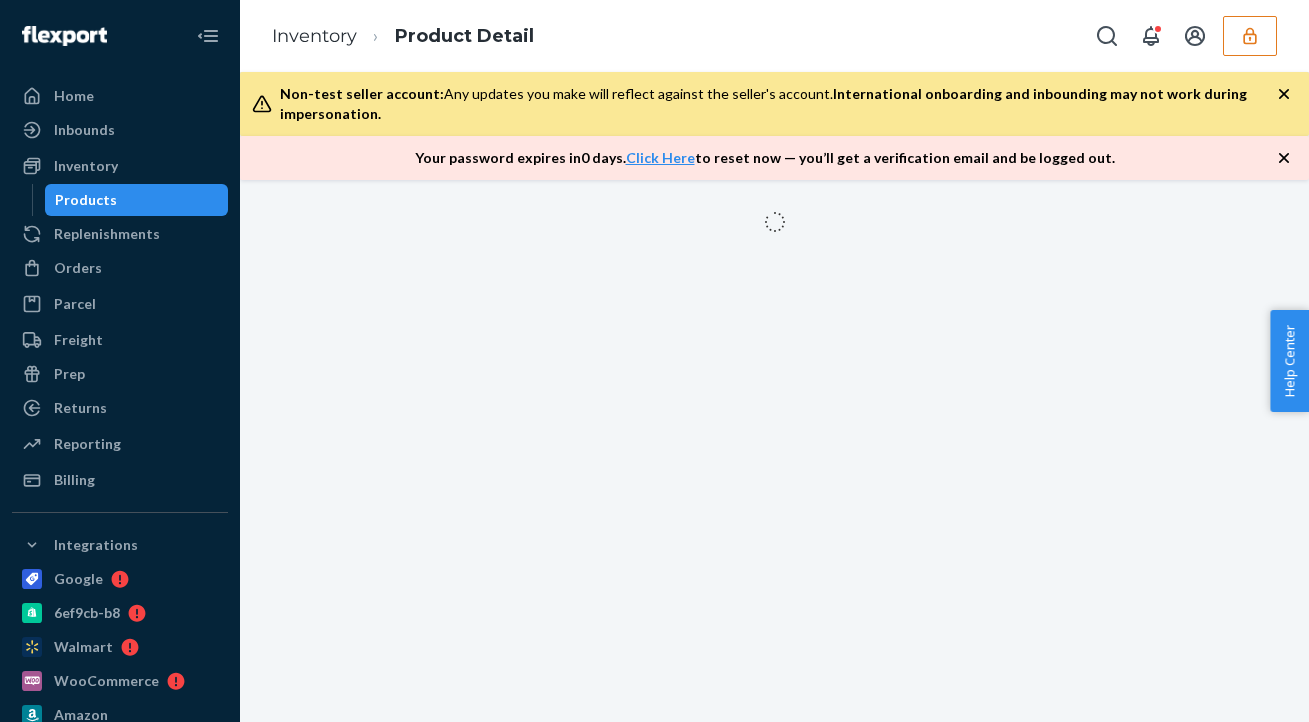 scroll, scrollTop: 0, scrollLeft: 0, axis: both 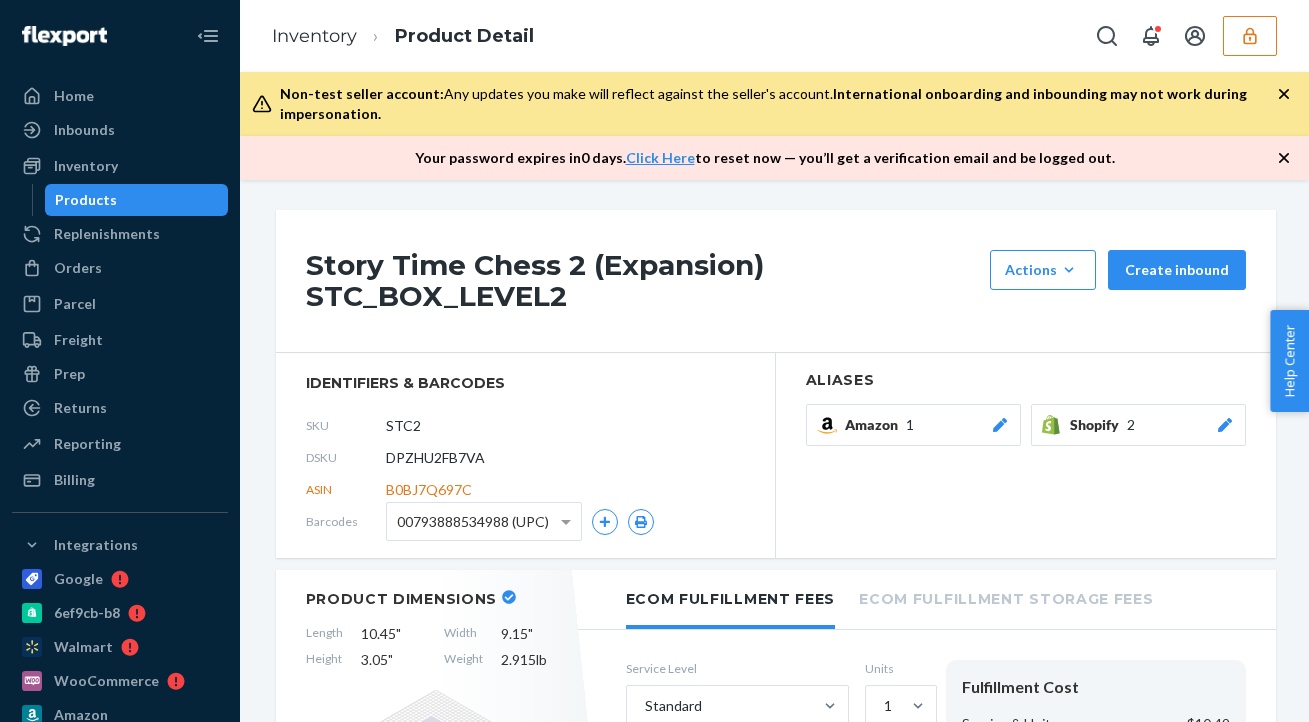 click on "DPZHU2FB7VA" at bounding box center (435, 458) 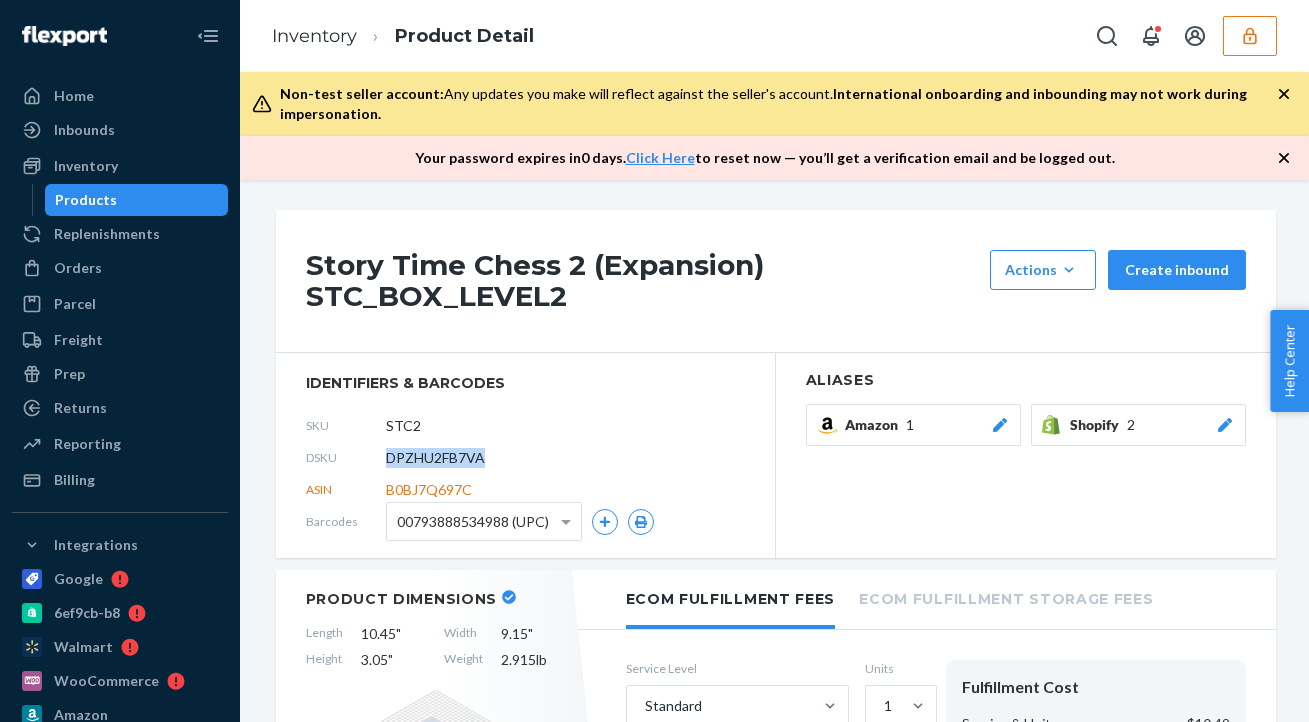 click on "DPZHU2FB7VA" at bounding box center (435, 458) 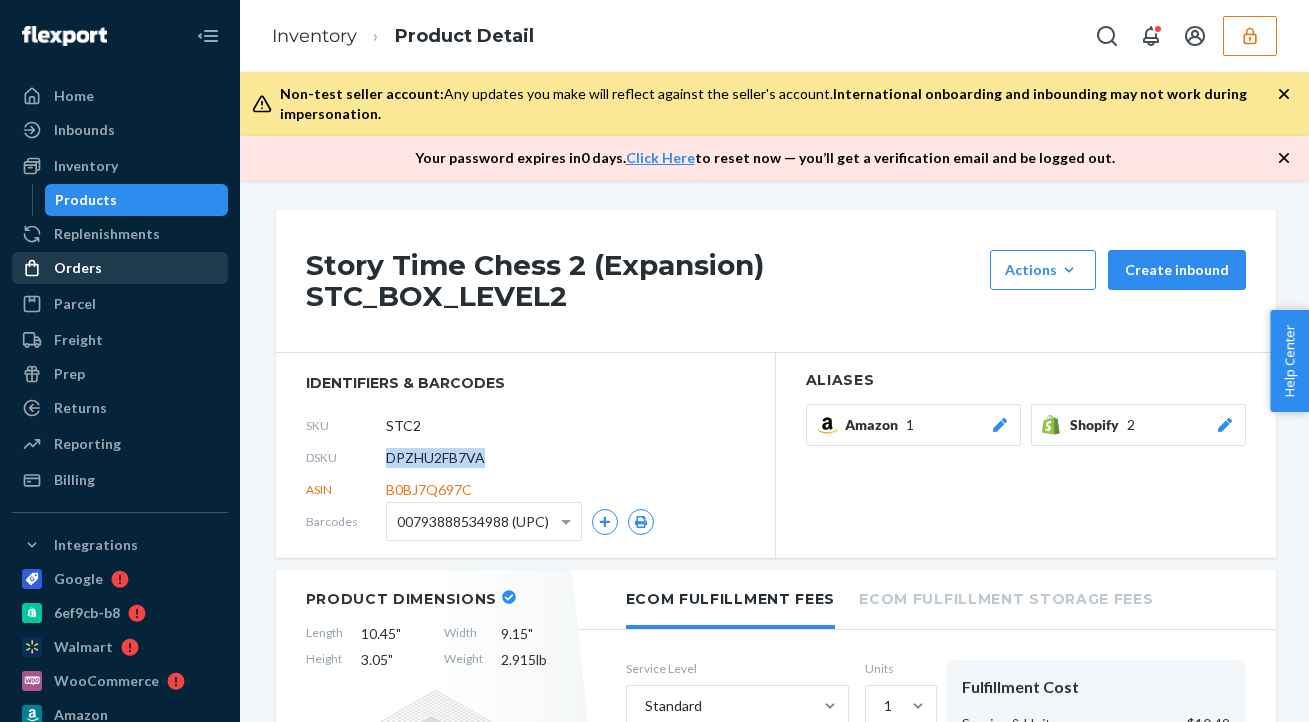 click on "Orders" at bounding box center [120, 268] 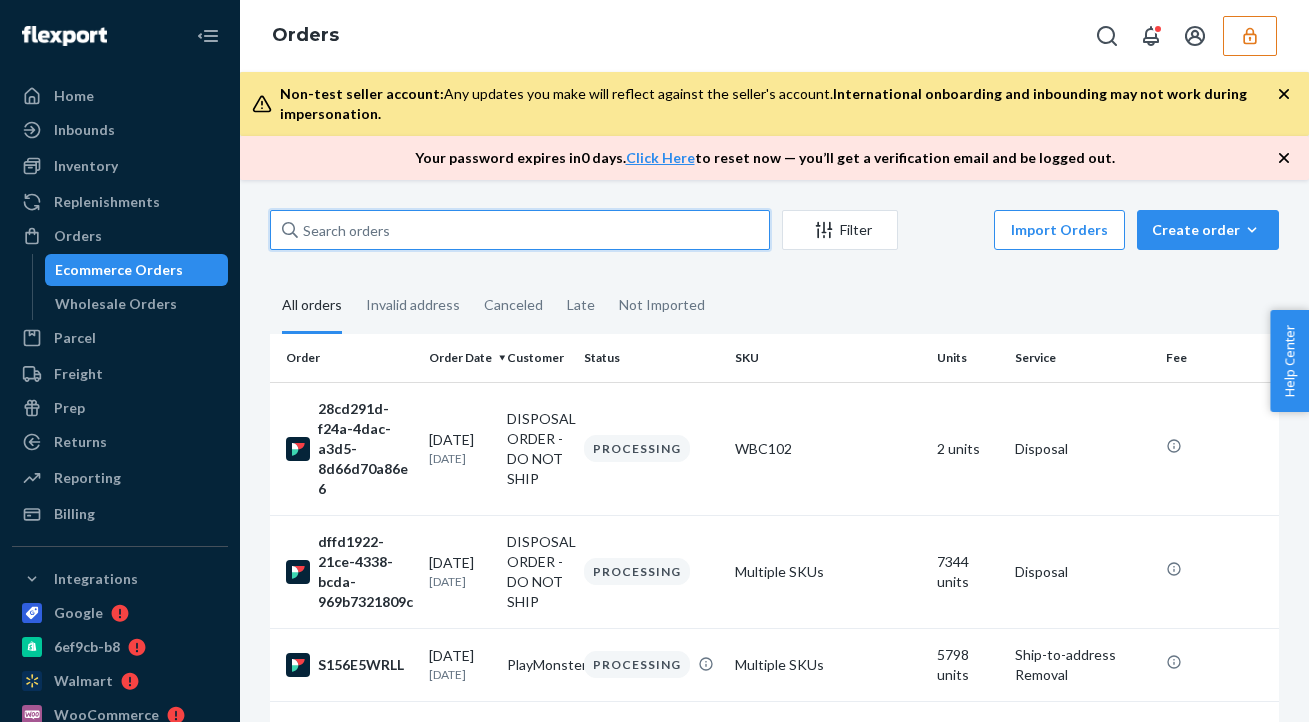 click at bounding box center [520, 230] 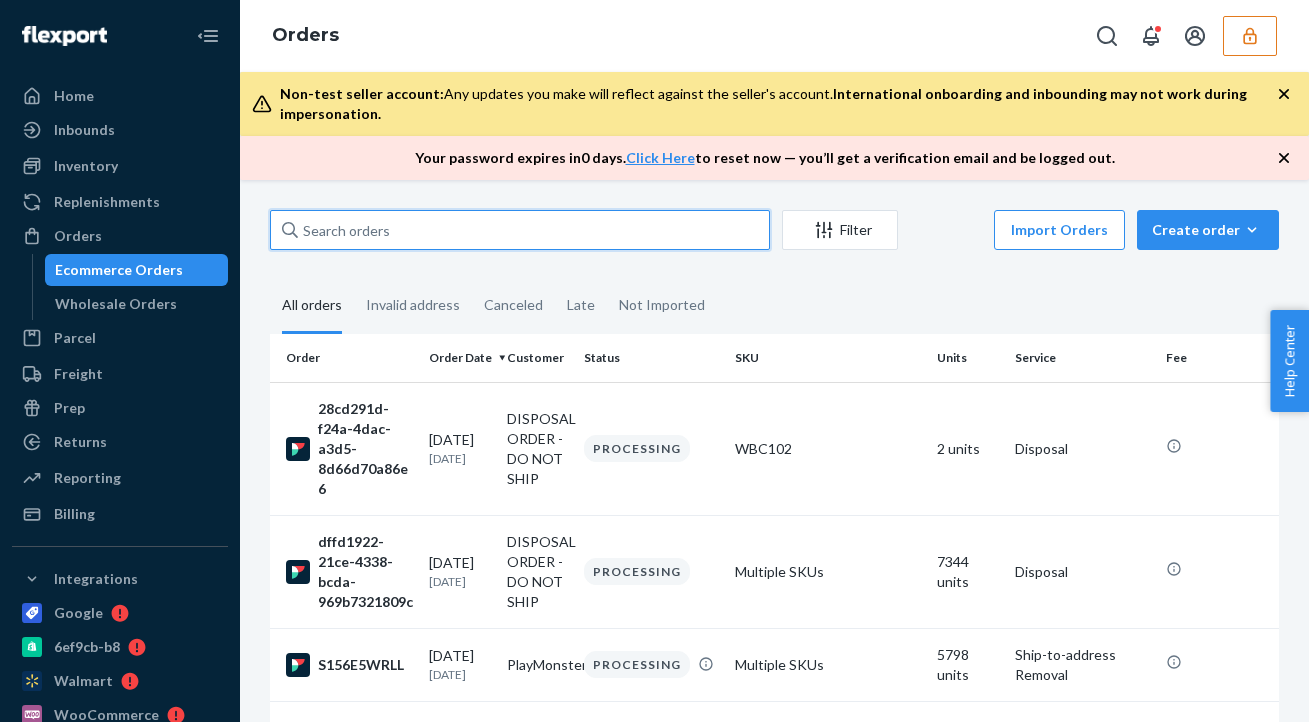 paste on "DPZHU2FB7VA" 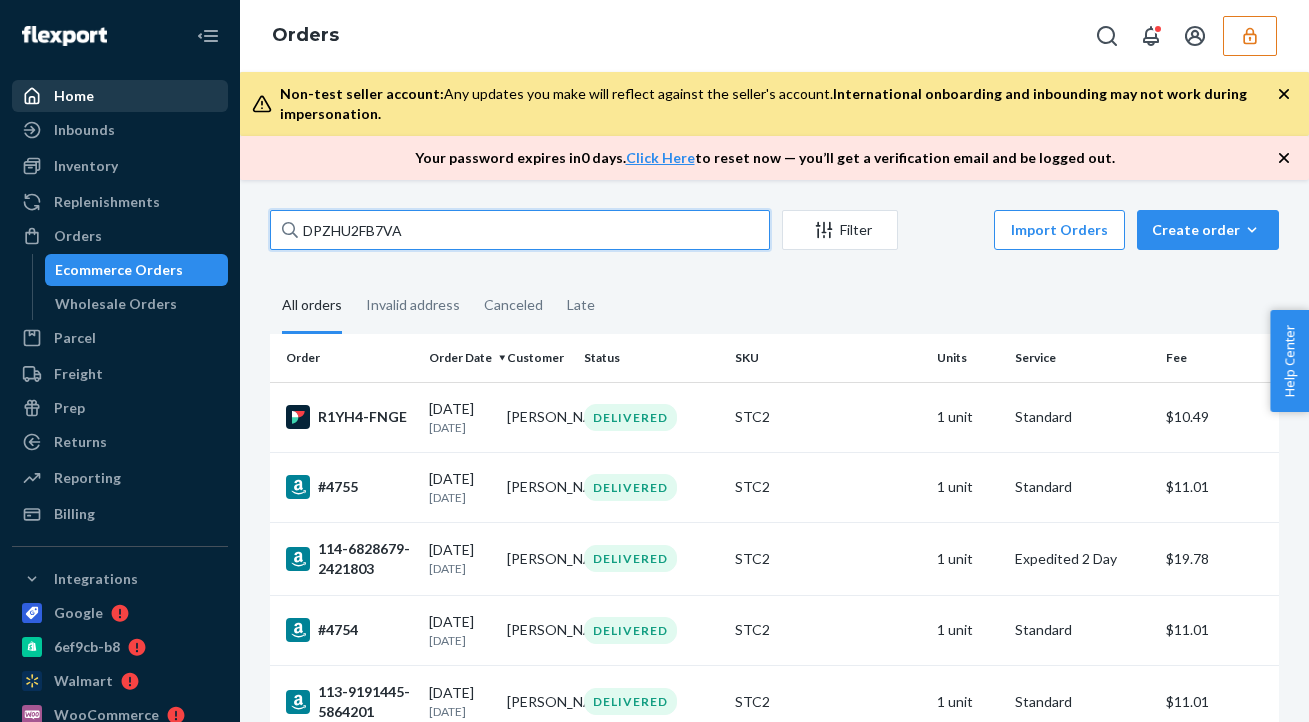 type on "DPZHU2FB7VA" 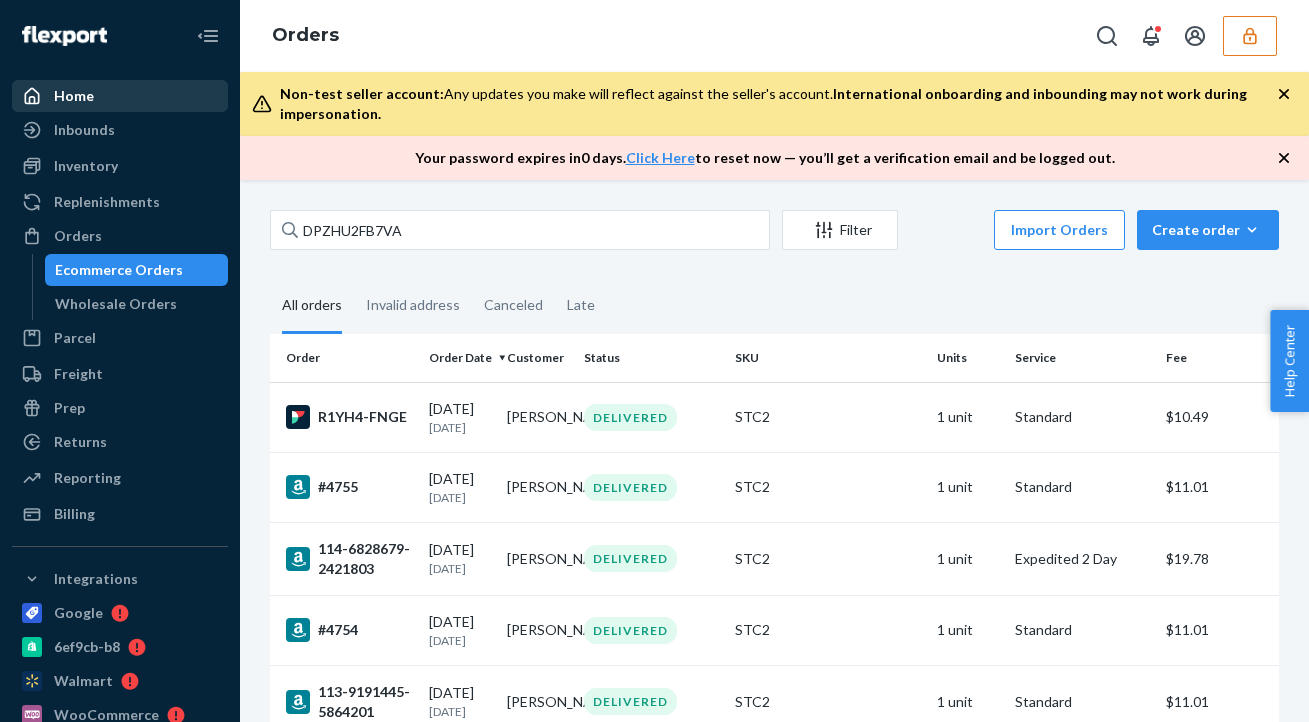 click on "Home" at bounding box center (120, 96) 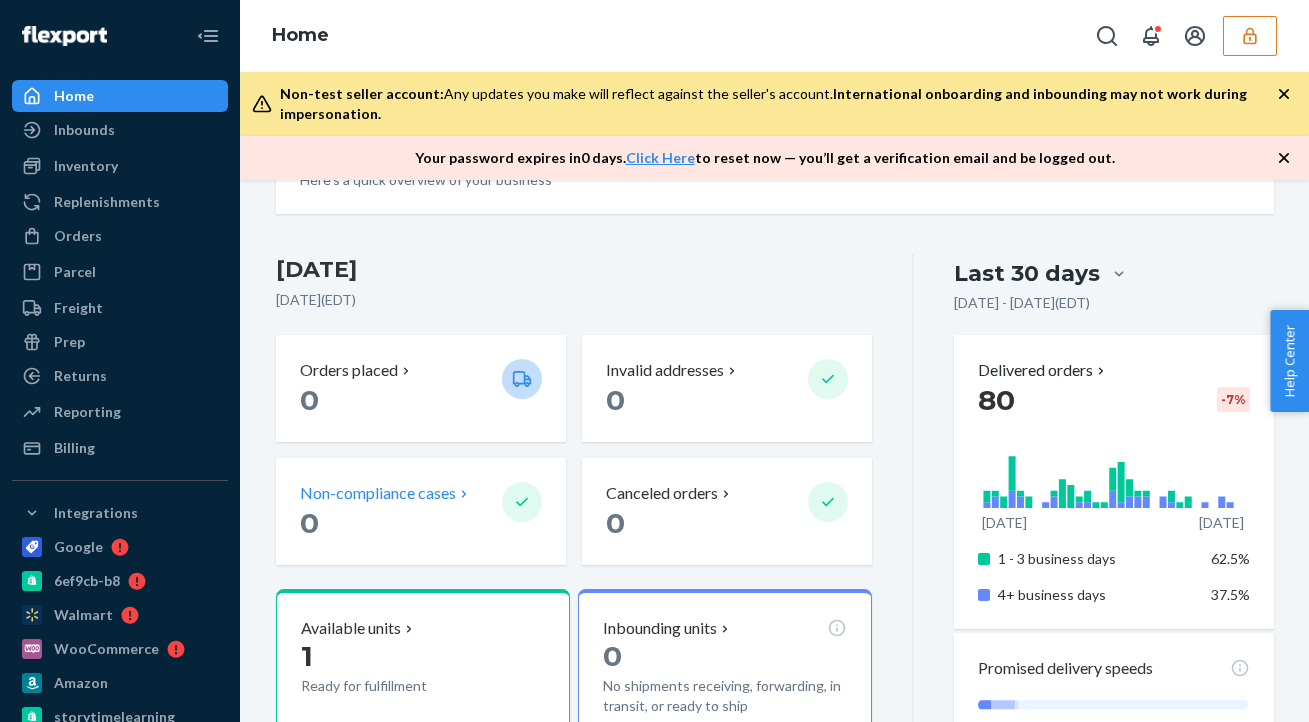 scroll, scrollTop: 126, scrollLeft: 0, axis: vertical 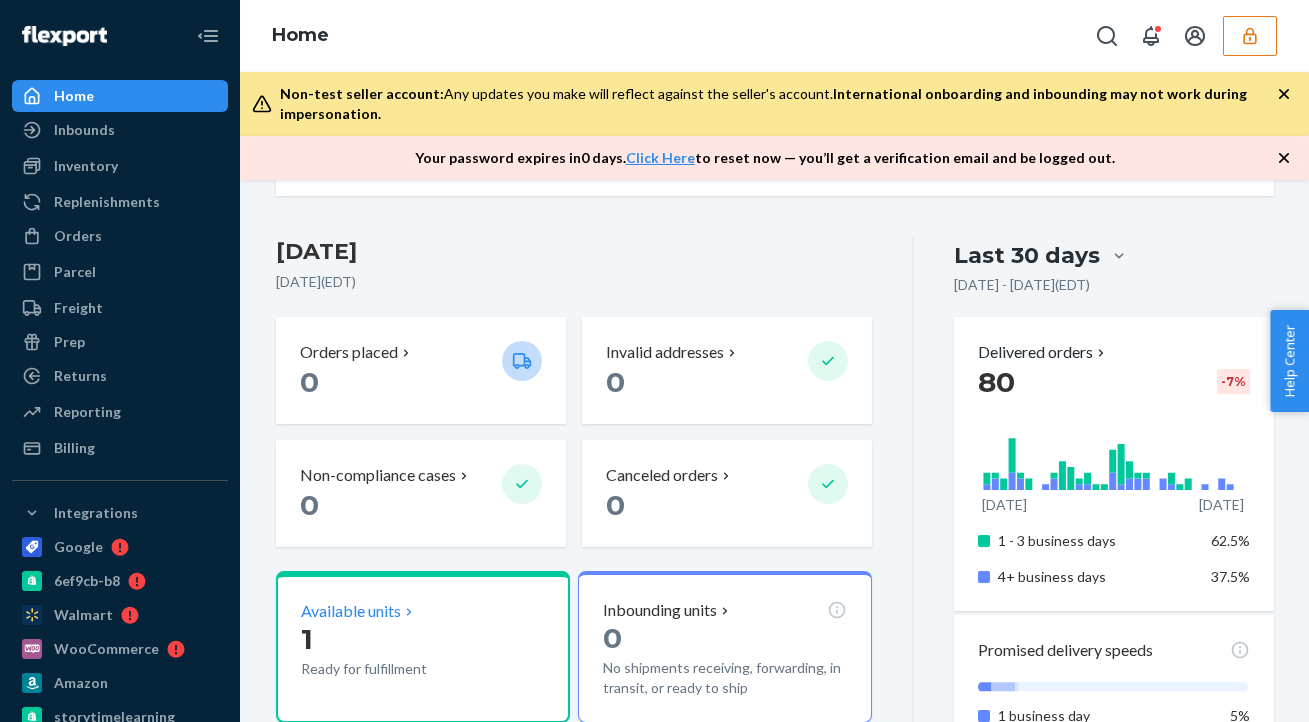 click 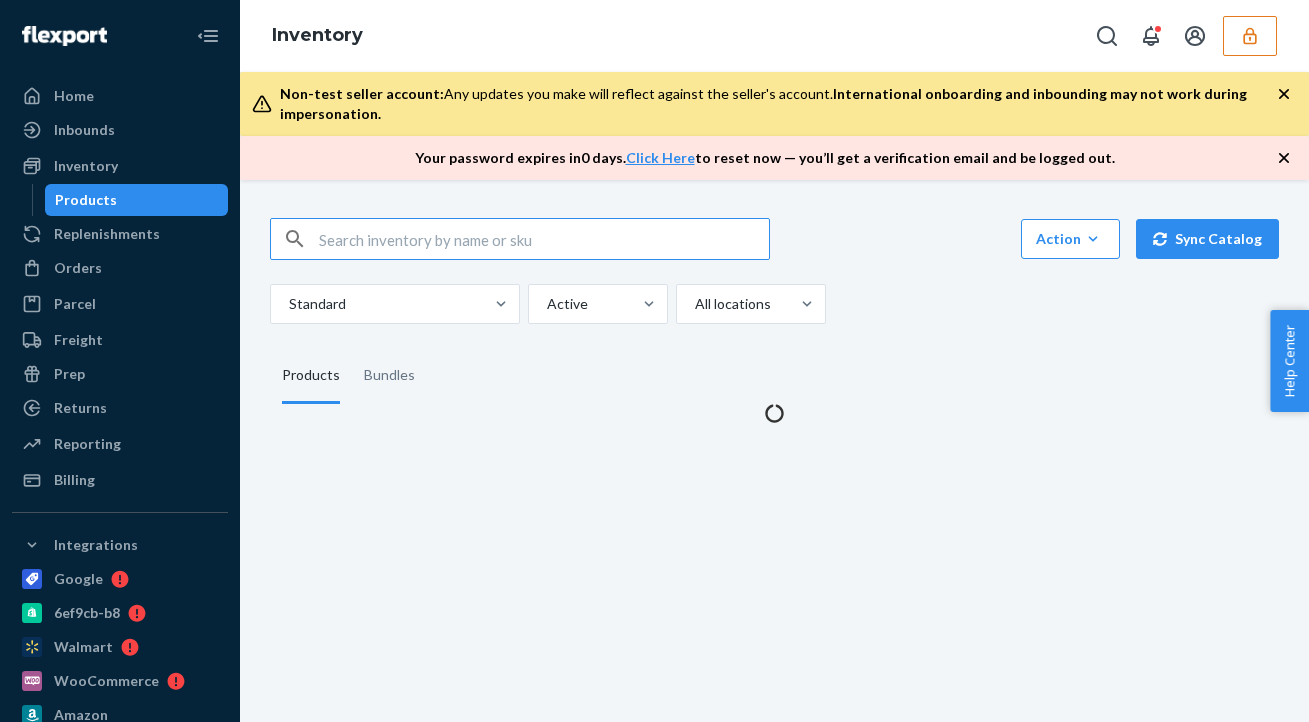 scroll, scrollTop: 0, scrollLeft: 0, axis: both 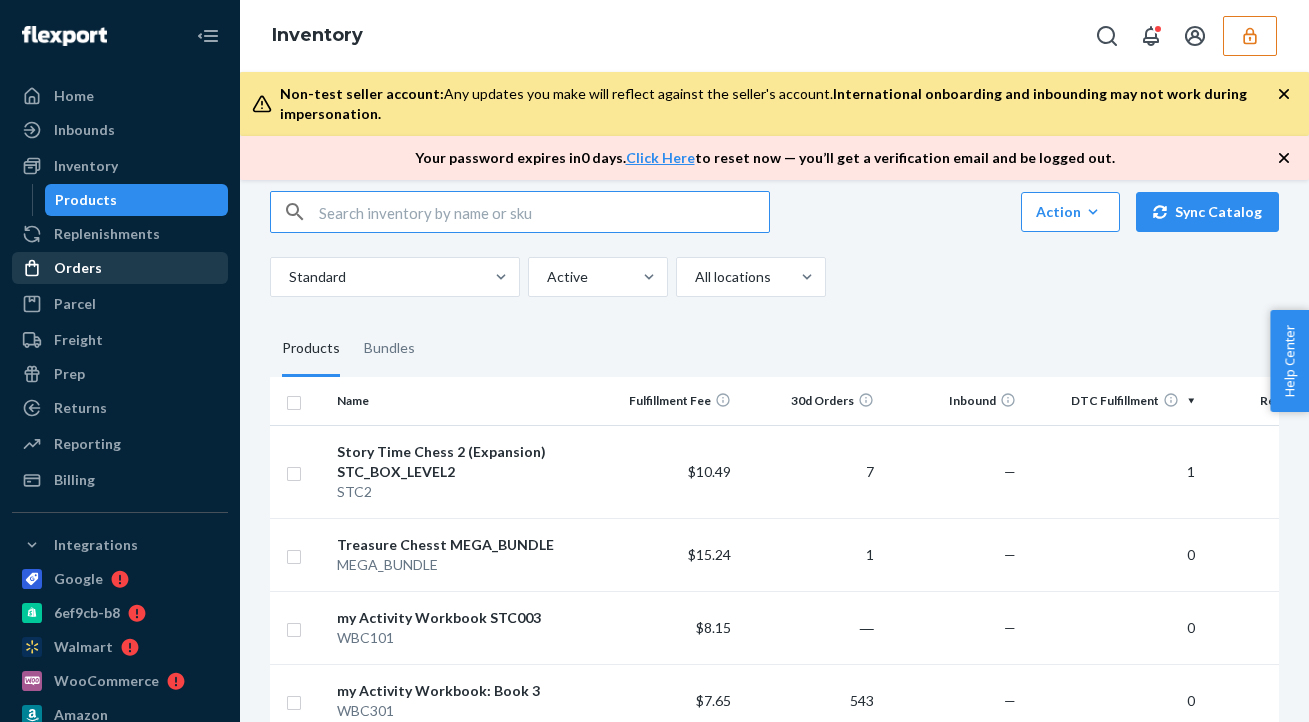 click on "Orders" at bounding box center [78, 268] 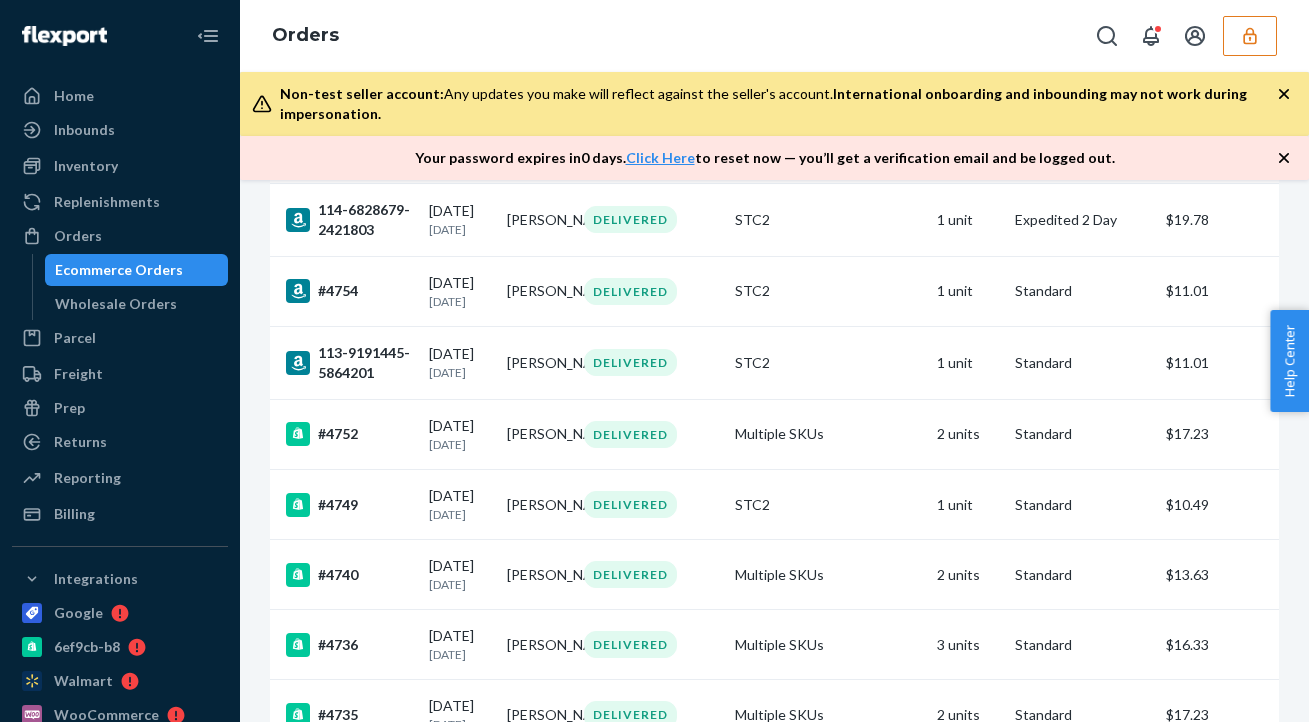 scroll, scrollTop: 340, scrollLeft: 0, axis: vertical 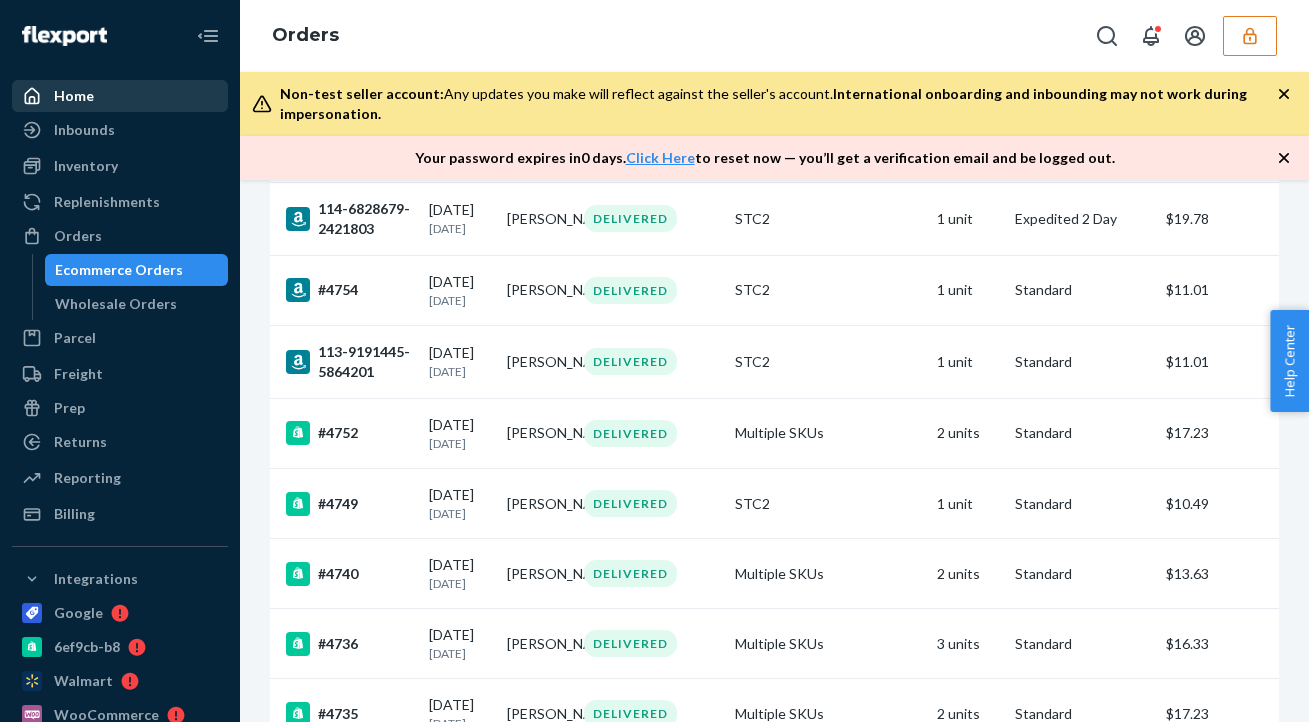 click on "Home" at bounding box center [120, 96] 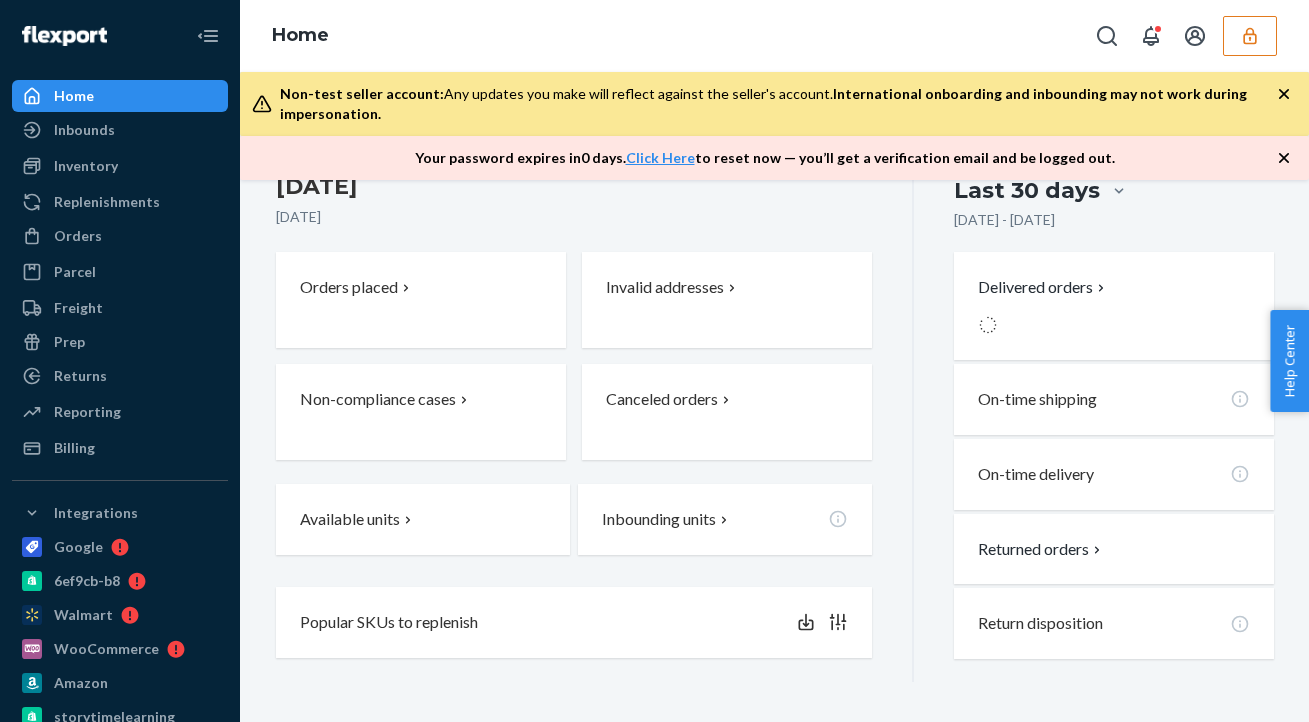 scroll, scrollTop: 0, scrollLeft: 0, axis: both 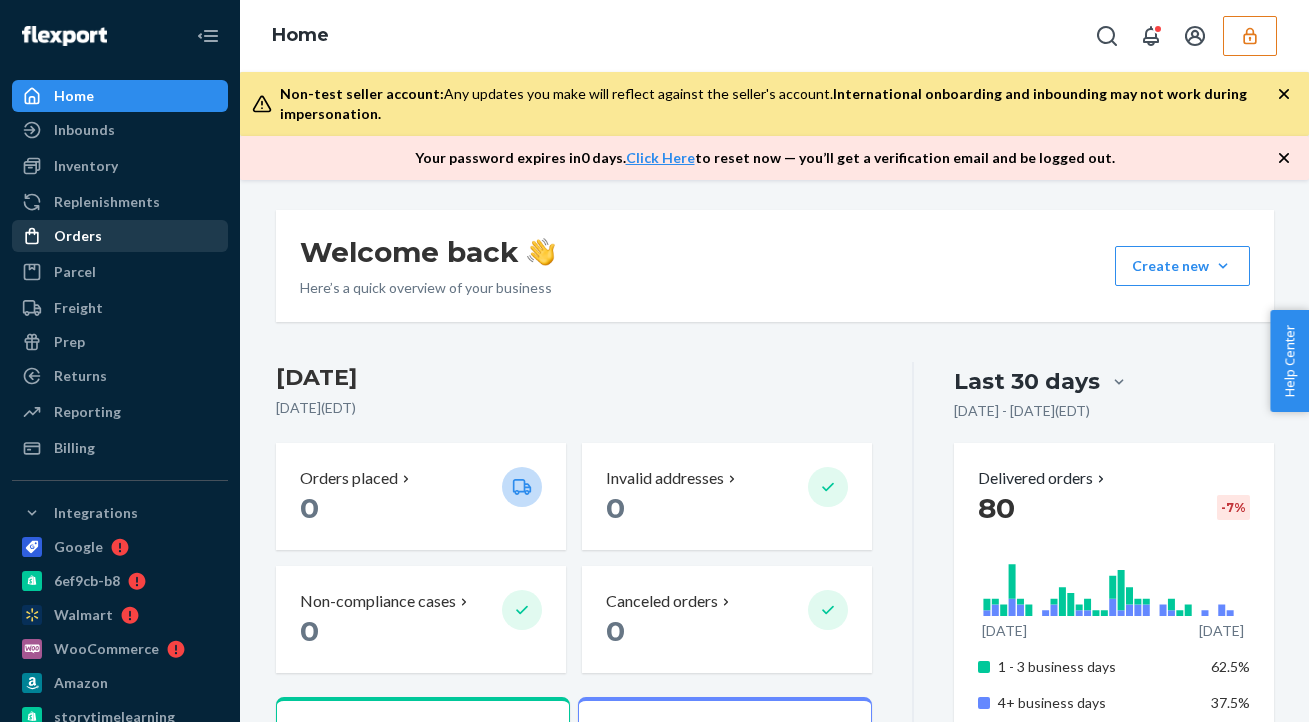 click on "Orders" at bounding box center [78, 236] 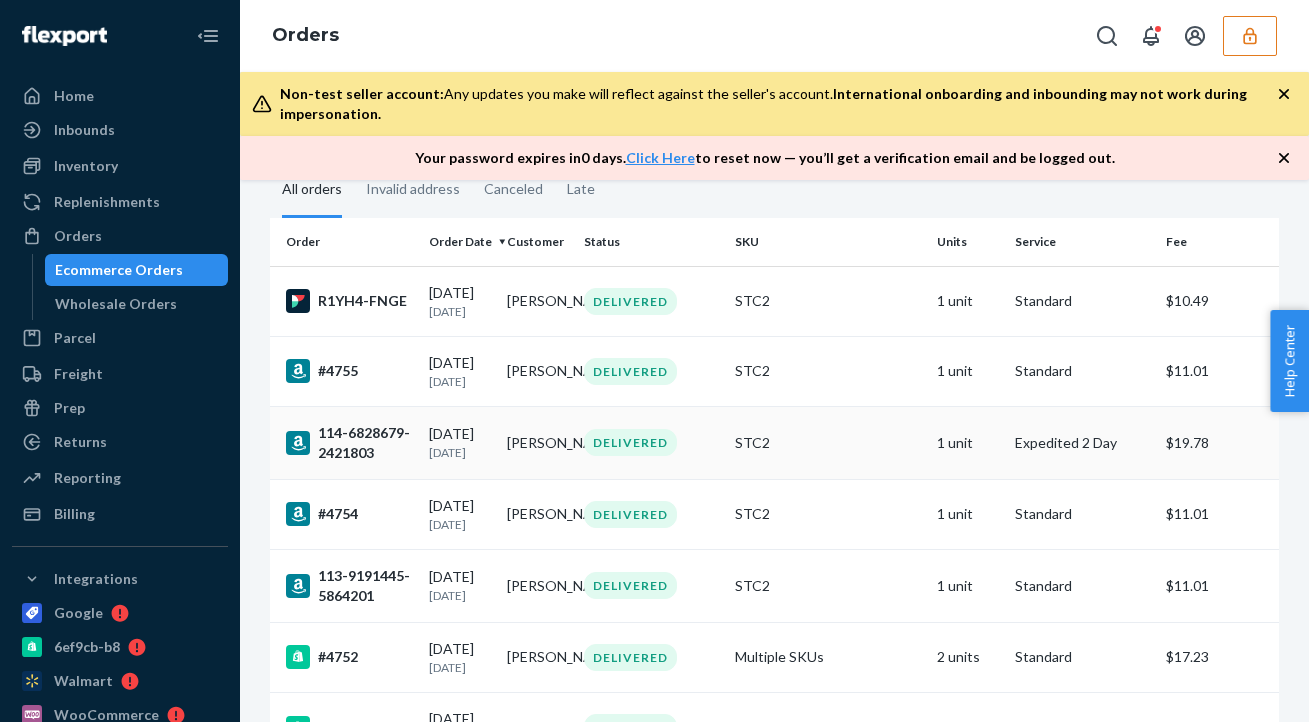 scroll, scrollTop: 0, scrollLeft: 0, axis: both 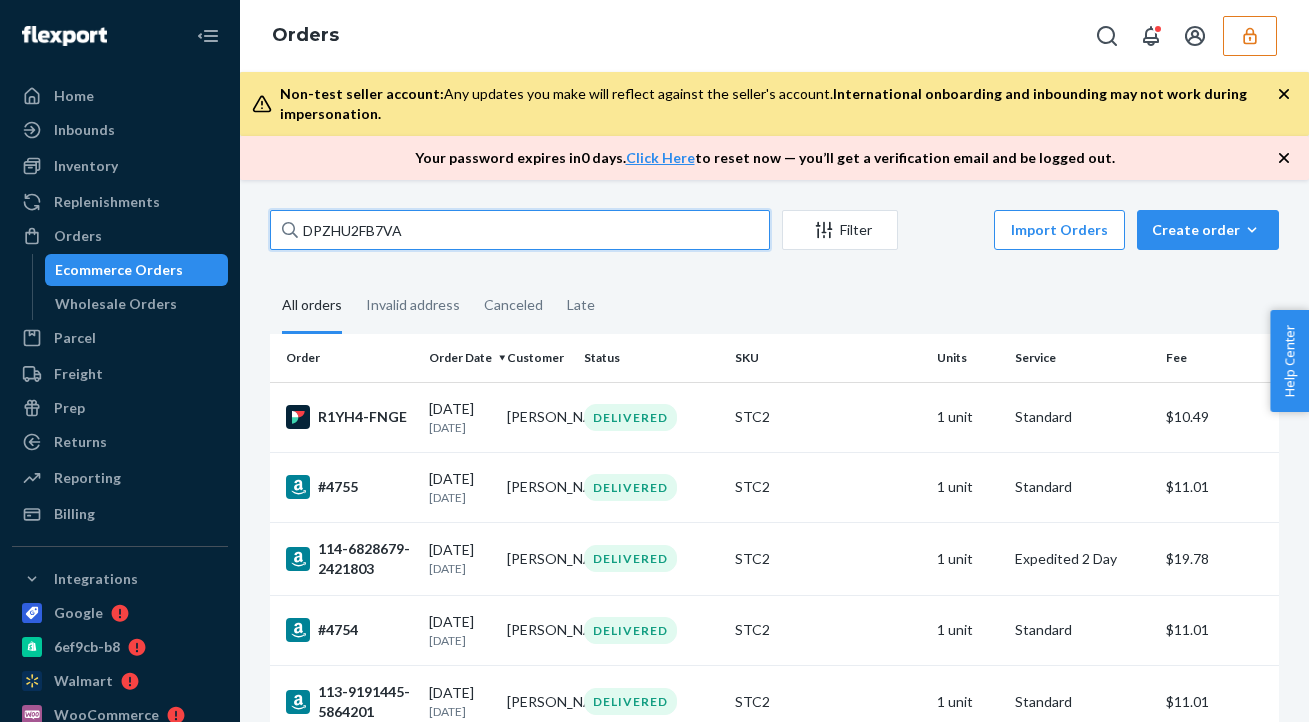 click on "DPZHU2FB7VA" at bounding box center [520, 230] 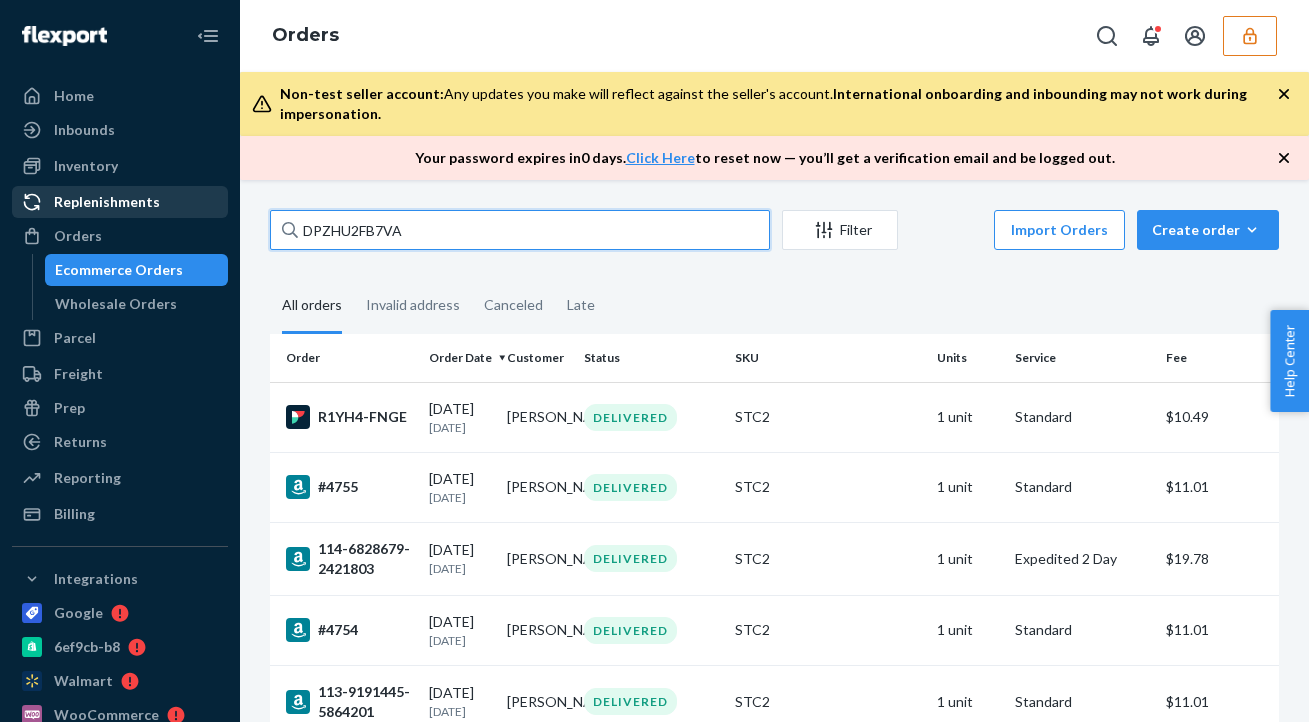 drag, startPoint x: 411, startPoint y: 226, endPoint x: 217, endPoint y: 201, distance: 195.60419 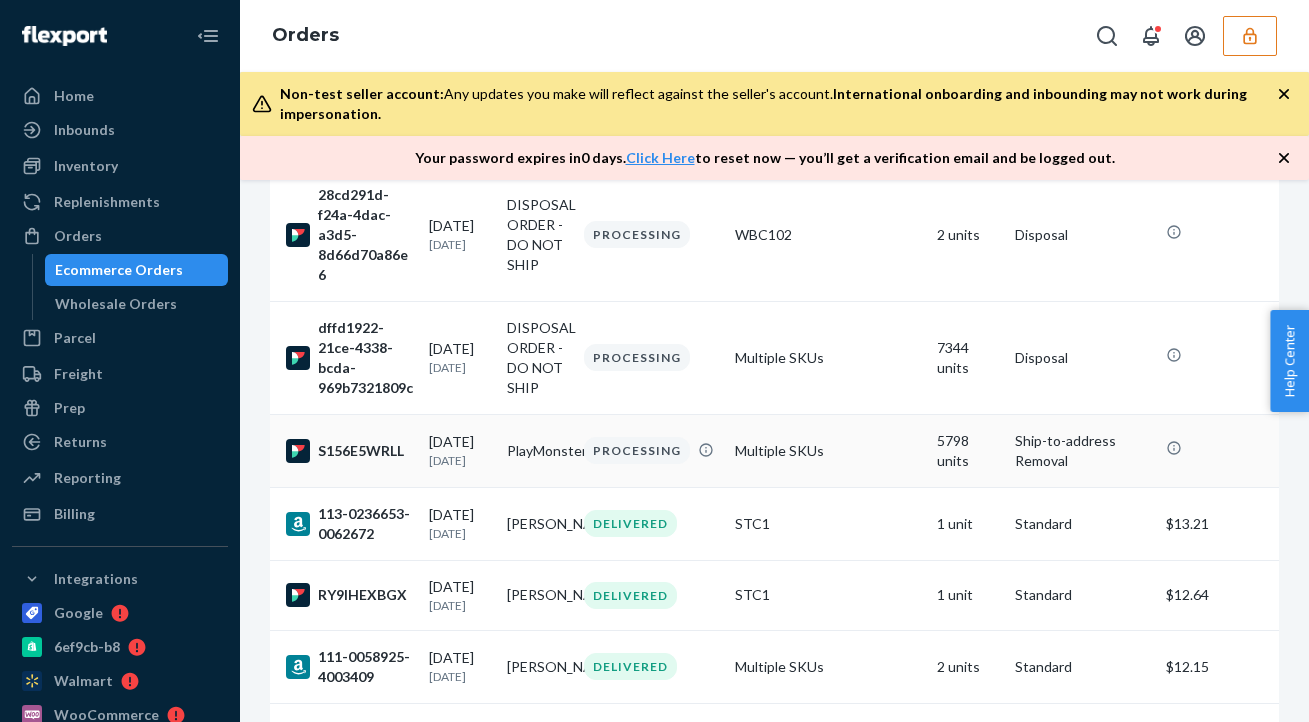 scroll, scrollTop: 216, scrollLeft: 0, axis: vertical 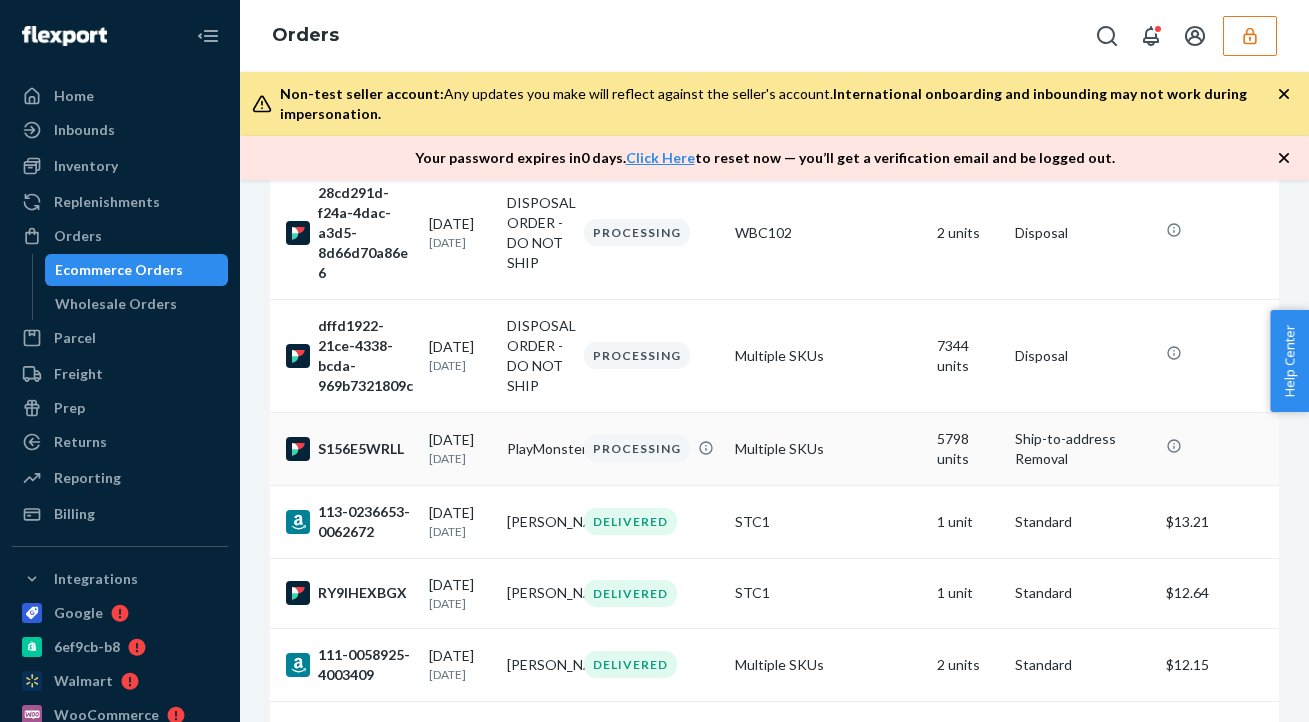 type 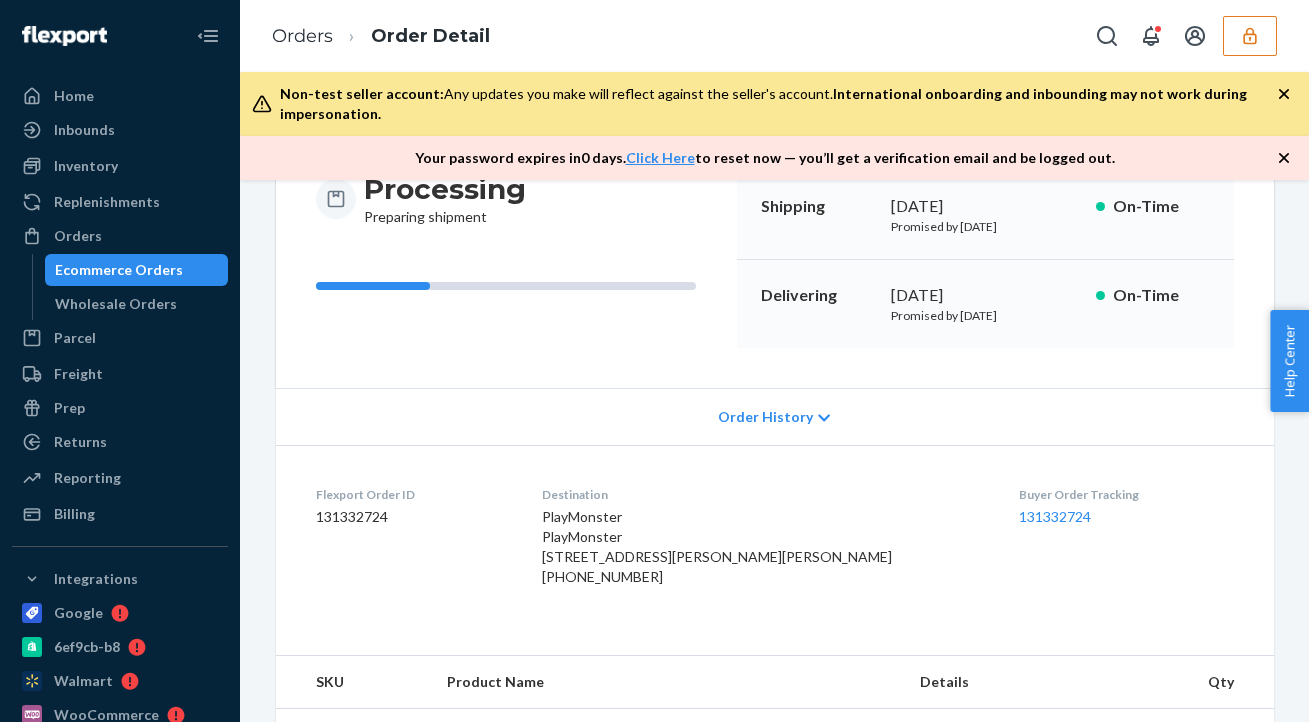scroll, scrollTop: 166, scrollLeft: 0, axis: vertical 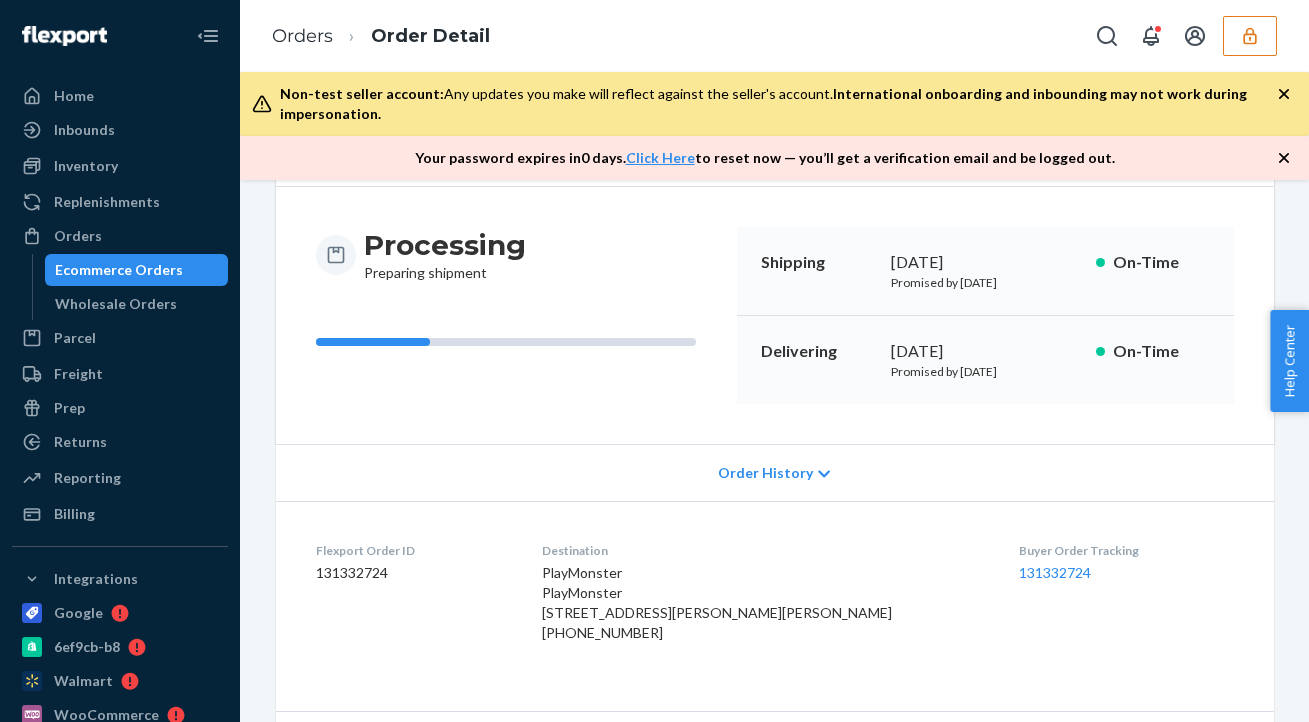 click on "Order History" at bounding box center (765, 473) 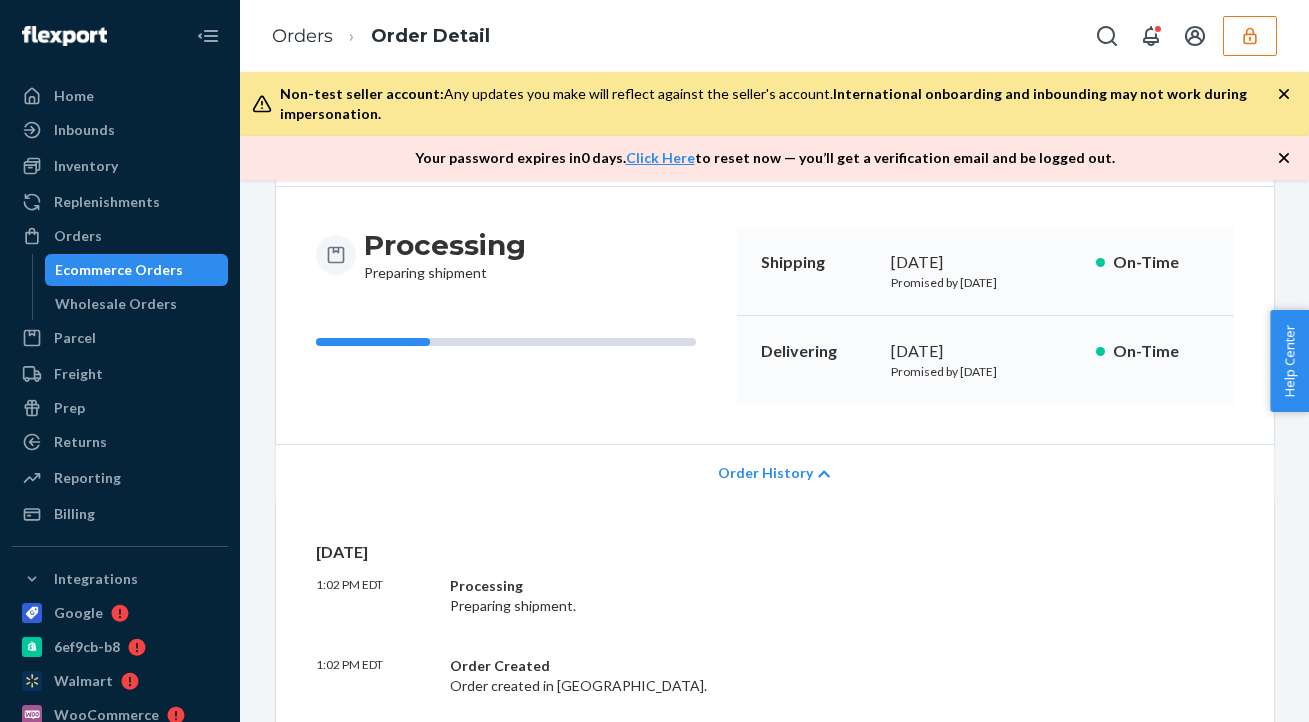 scroll, scrollTop: 536, scrollLeft: 0, axis: vertical 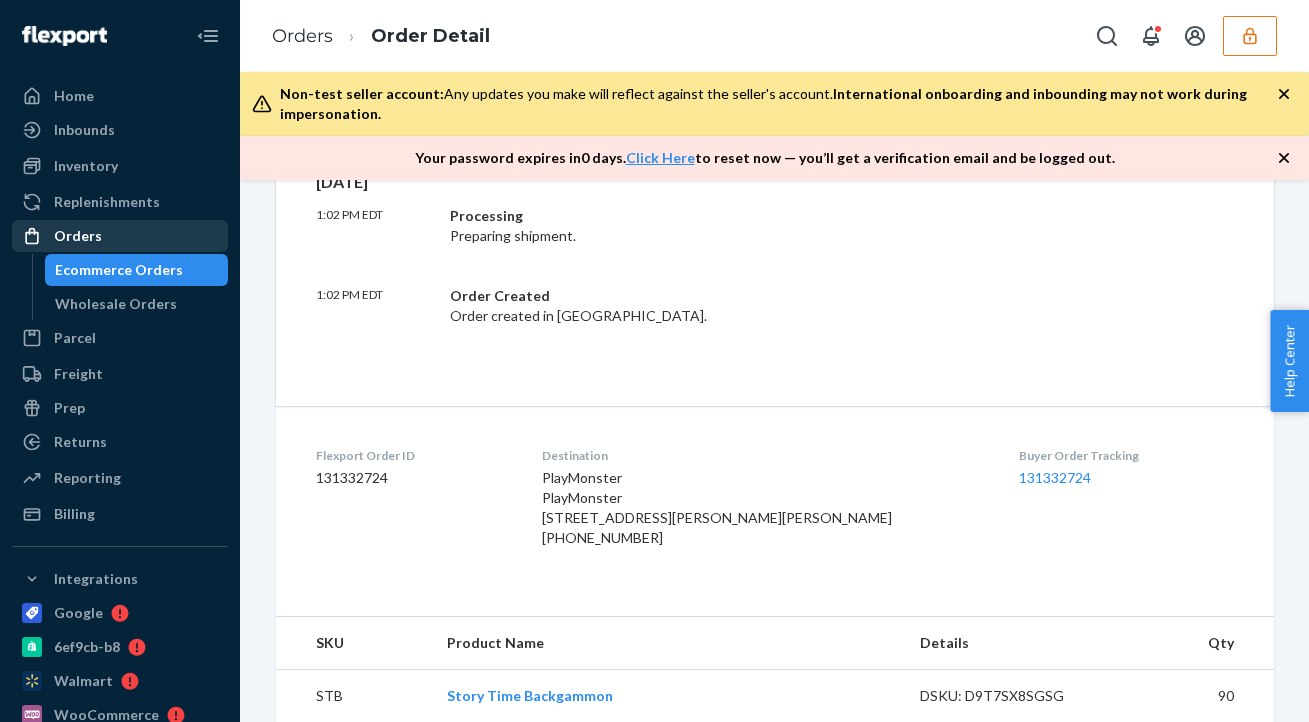 click on "Orders" at bounding box center (78, 236) 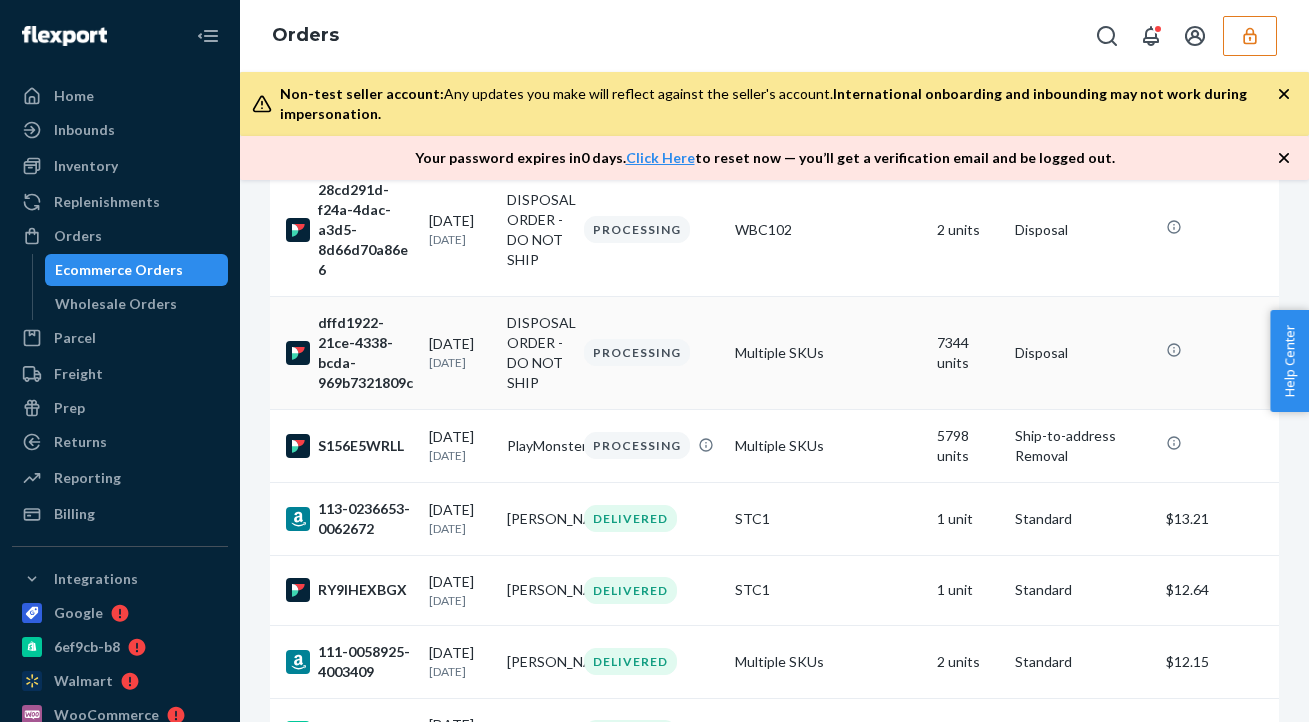 scroll, scrollTop: 109, scrollLeft: 0, axis: vertical 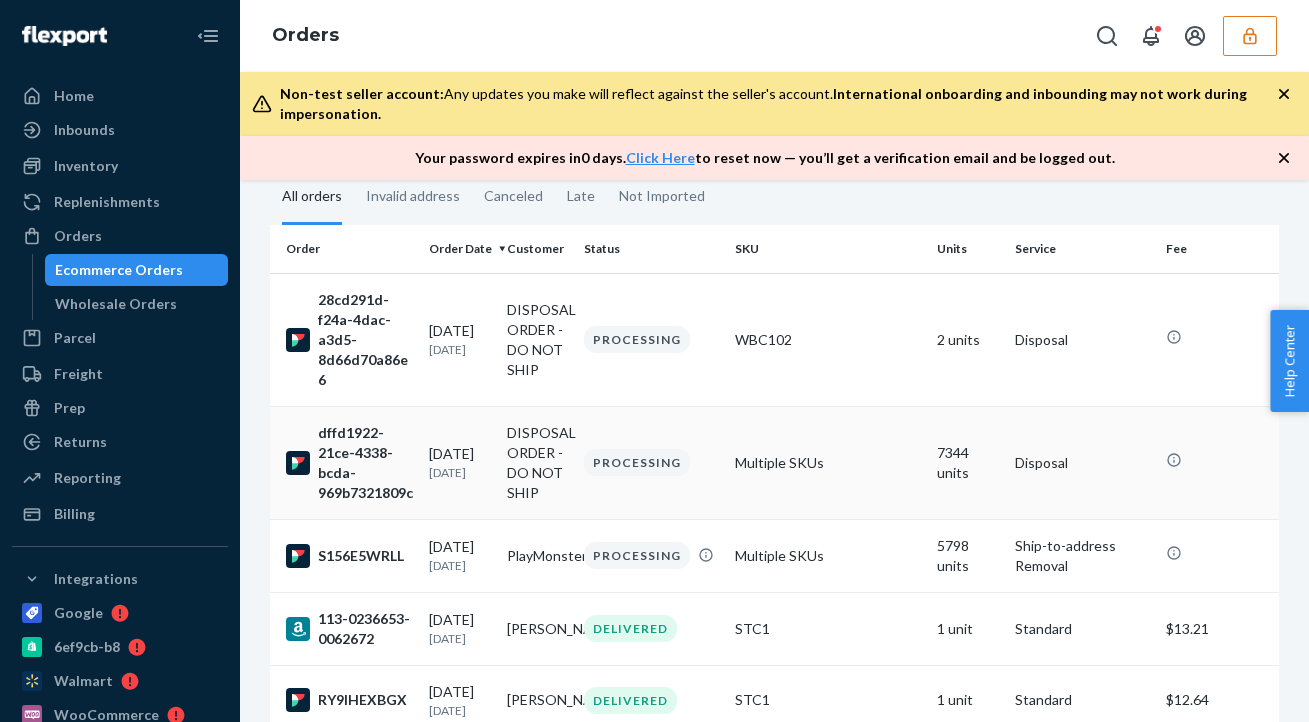 click on "Multiple SKUs" at bounding box center (828, 462) 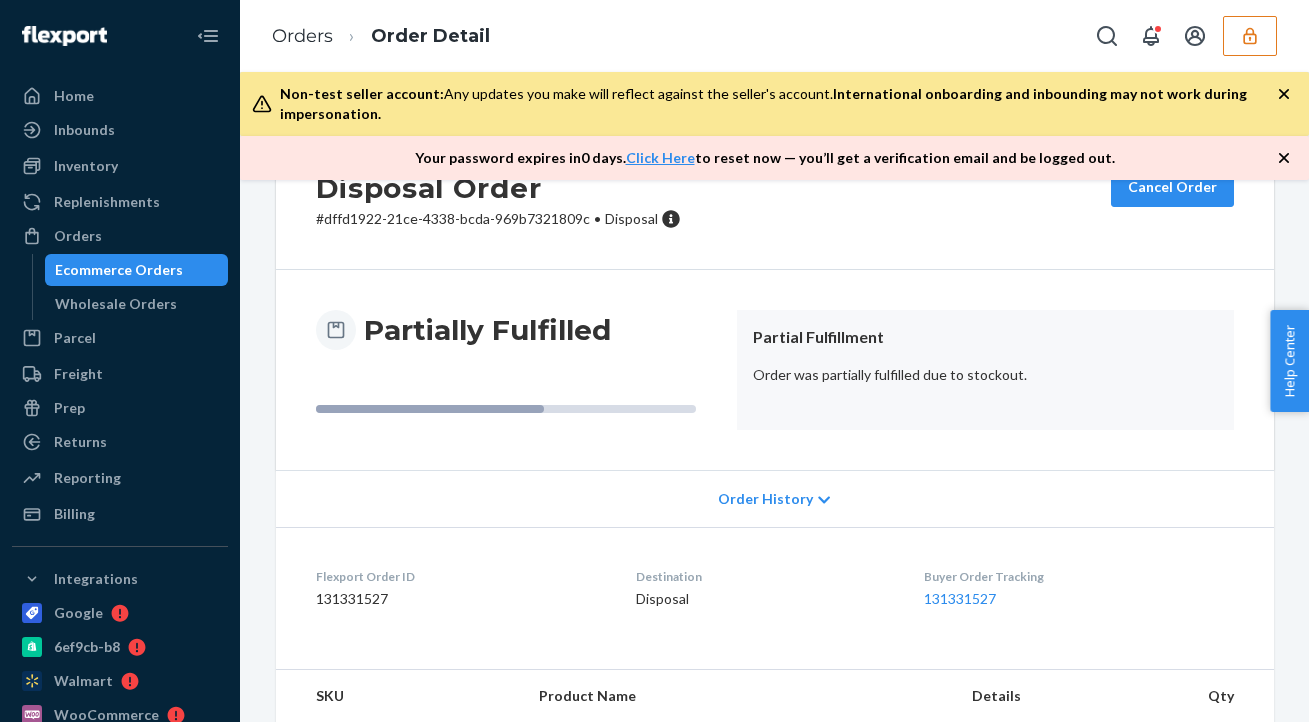 scroll, scrollTop: 90, scrollLeft: 0, axis: vertical 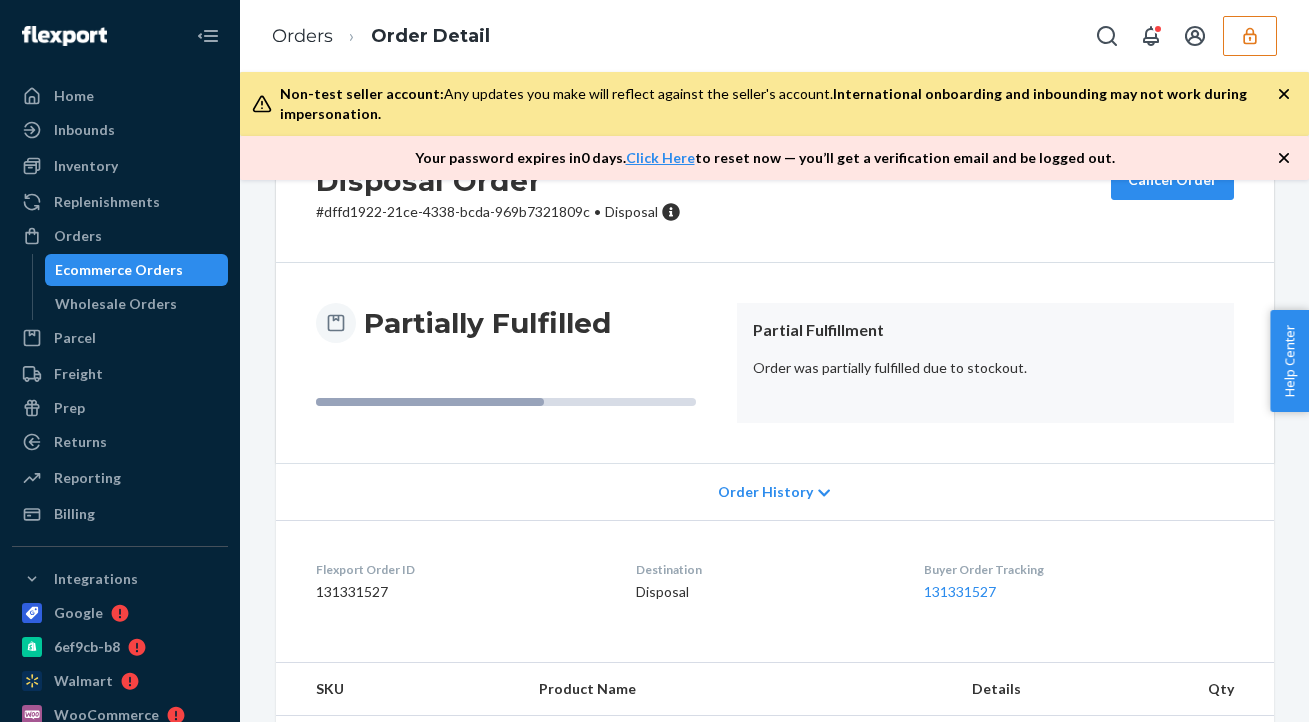 click on "Order History" at bounding box center [775, 491] 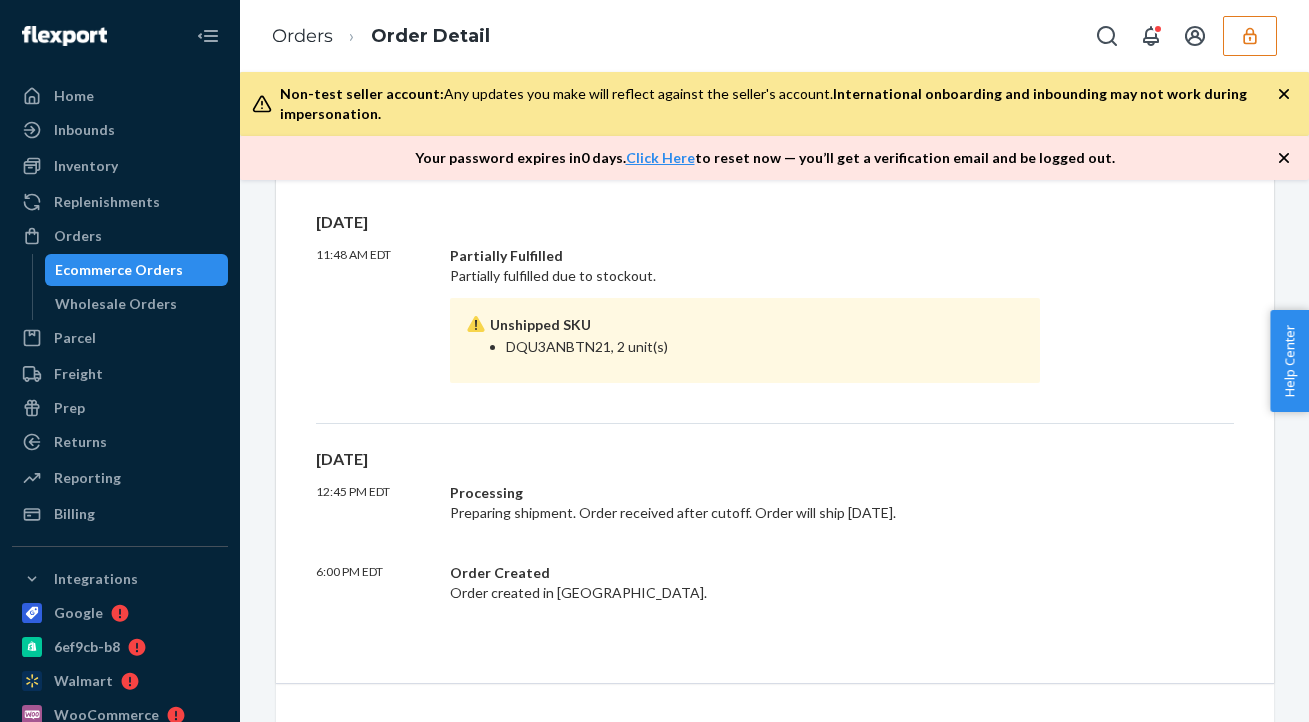 scroll, scrollTop: 438, scrollLeft: 0, axis: vertical 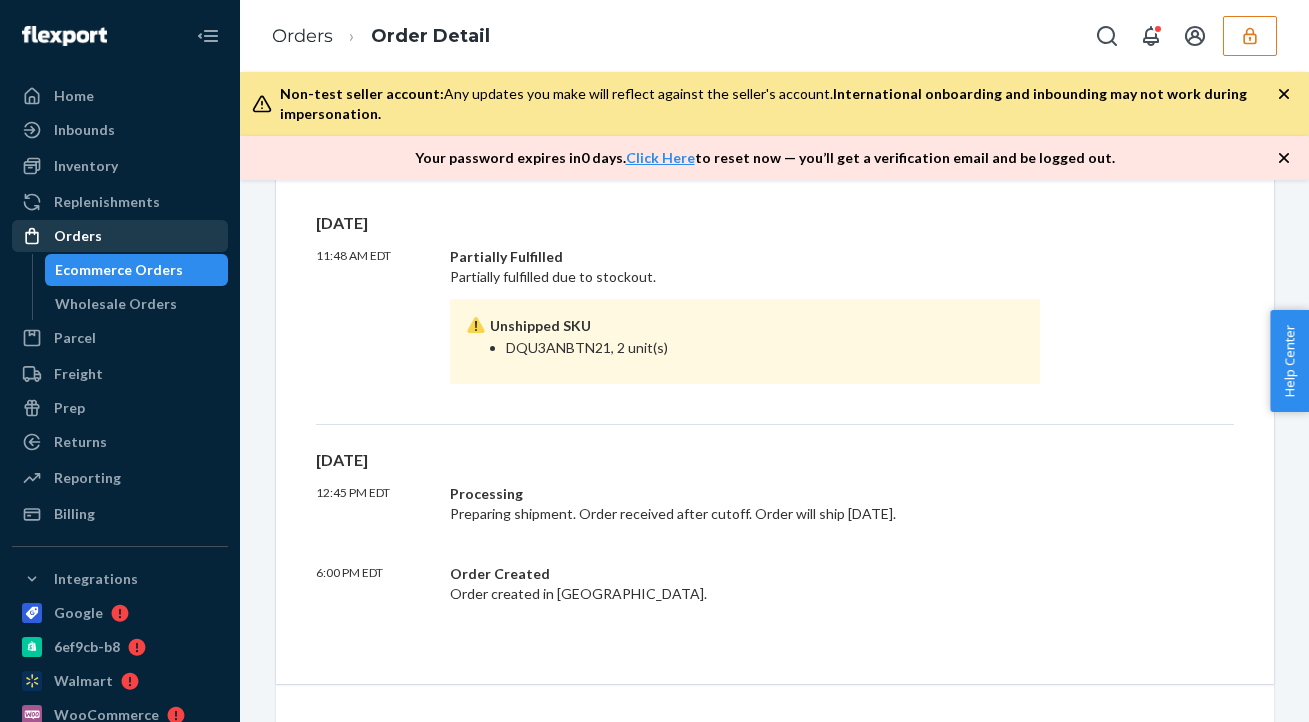 click on "Orders" at bounding box center (120, 236) 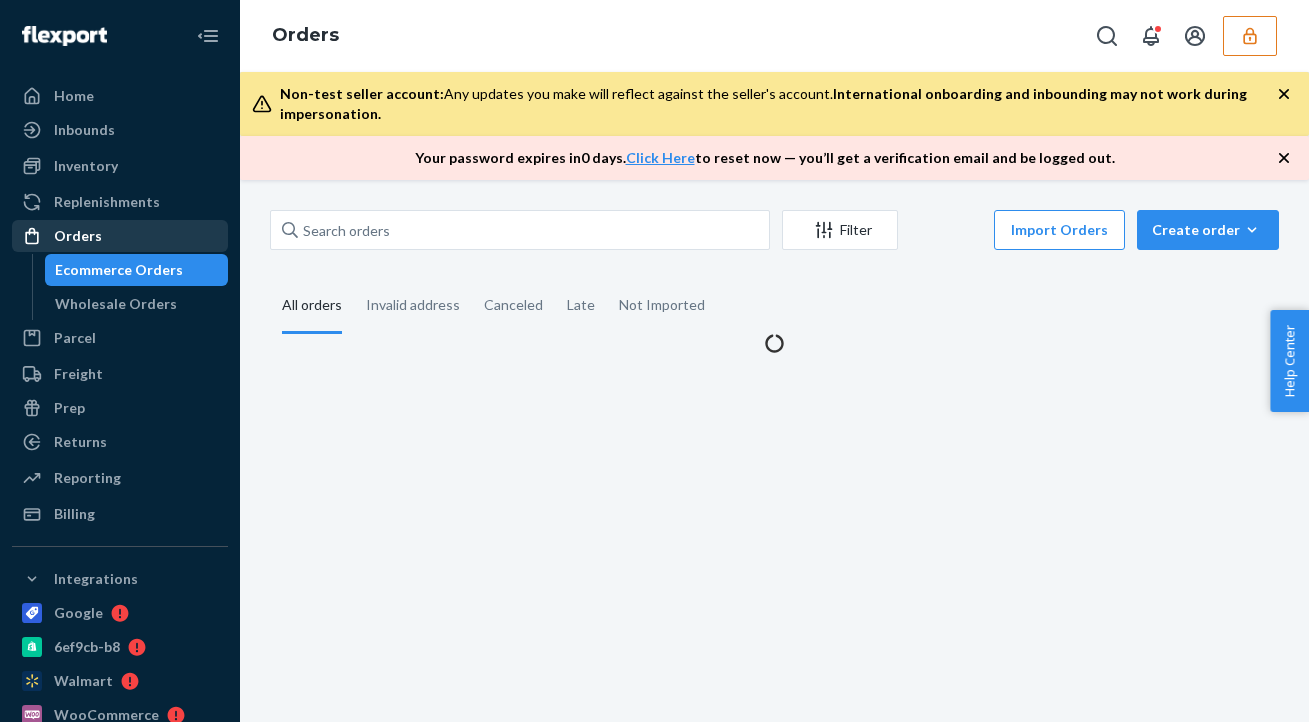 scroll, scrollTop: 0, scrollLeft: 0, axis: both 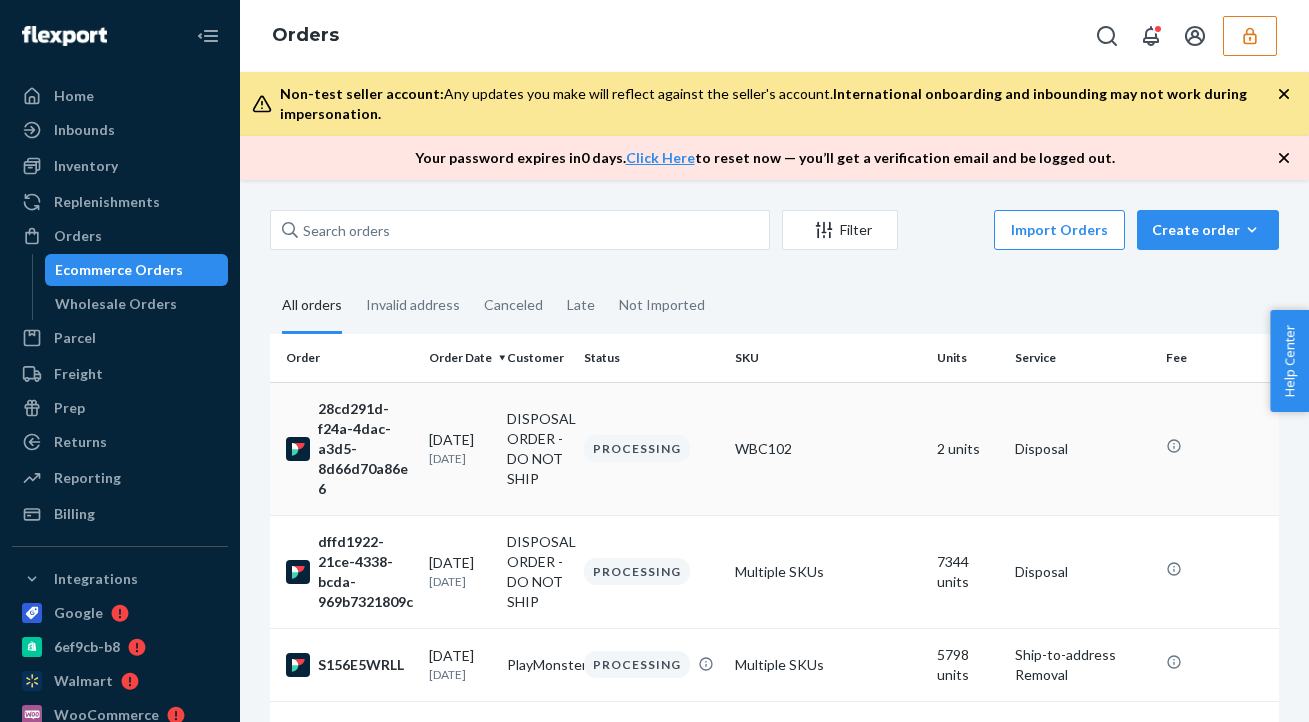 click on "WBC102" at bounding box center (828, 448) 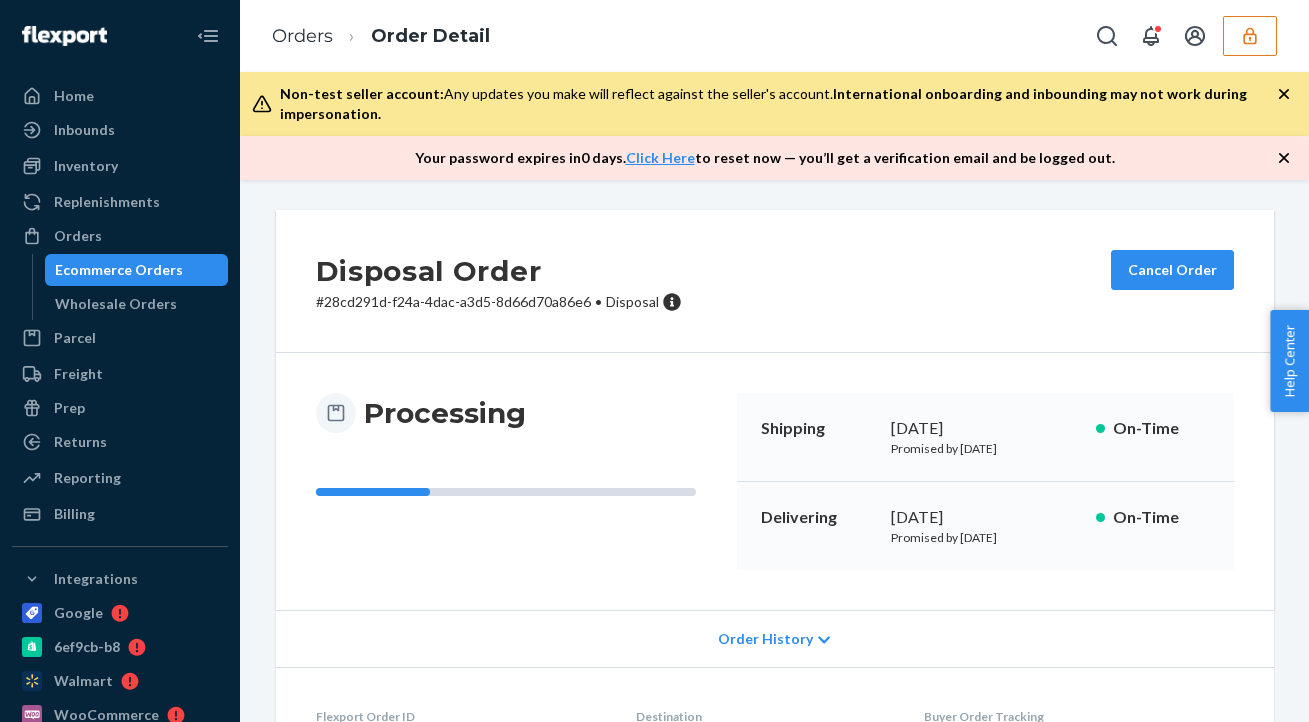 scroll, scrollTop: 278, scrollLeft: 0, axis: vertical 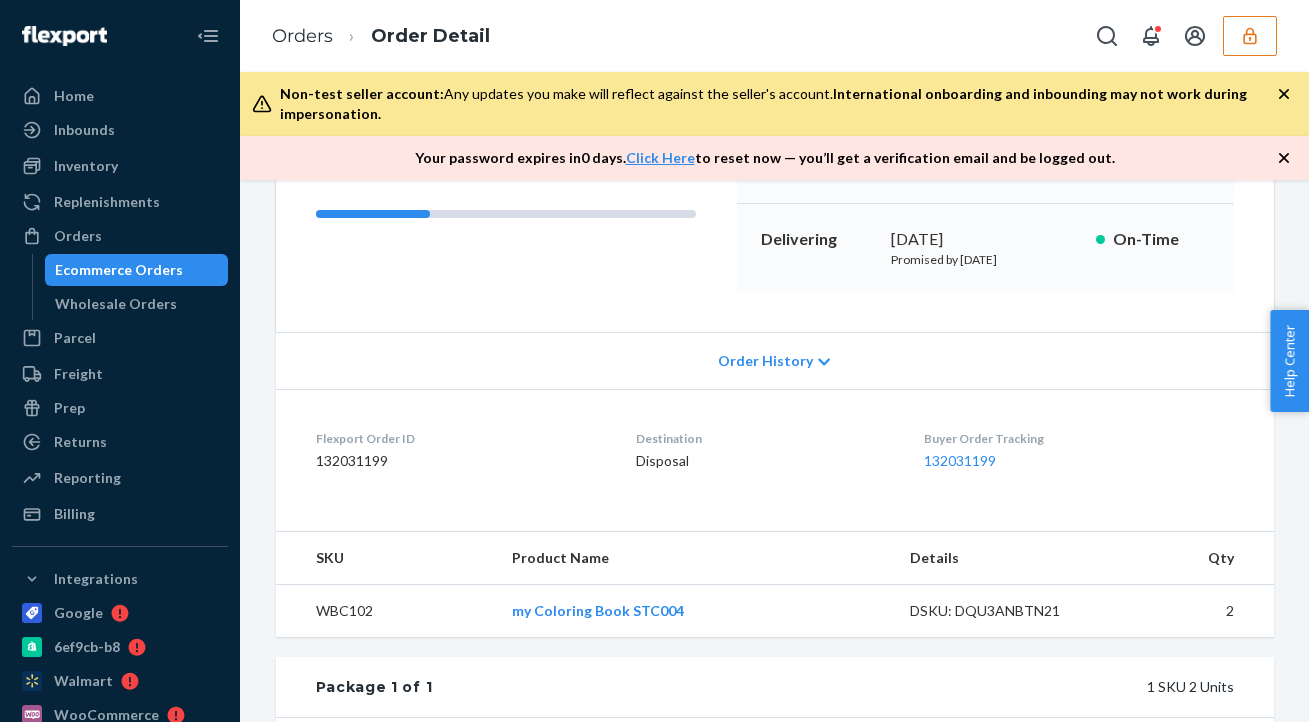 click on "Order History" at bounding box center (775, 360) 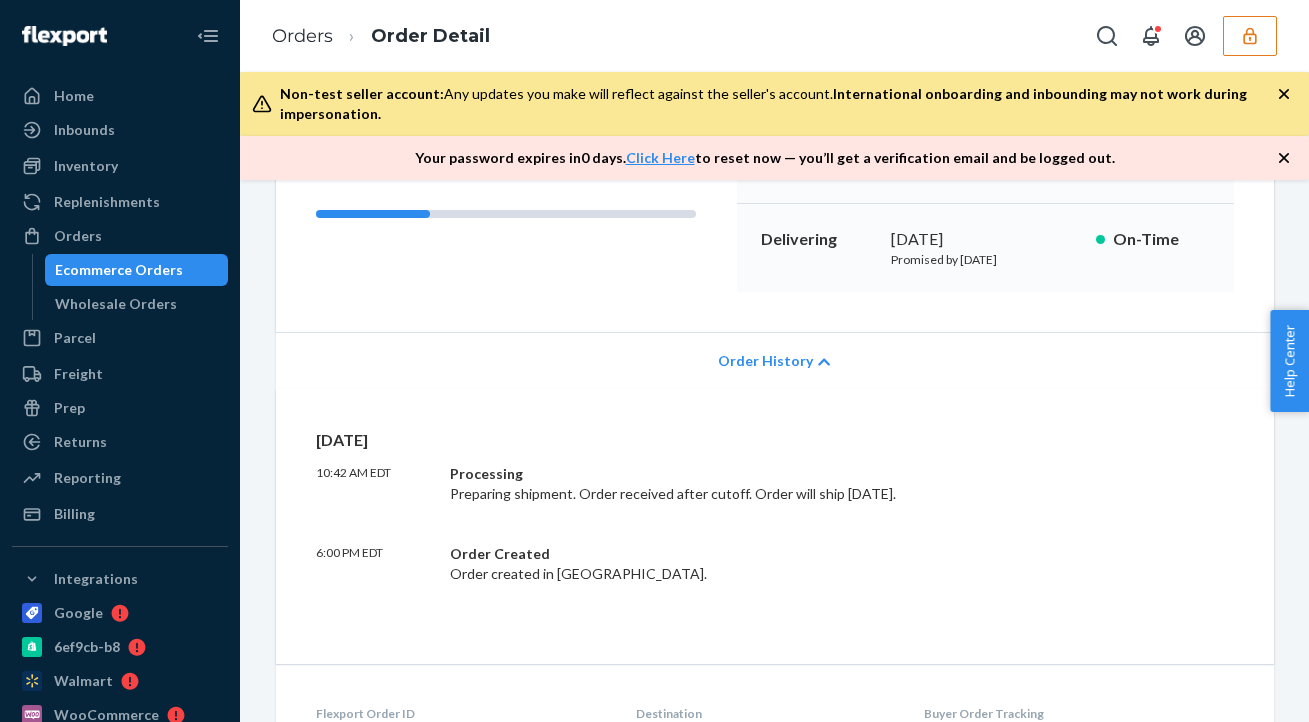 scroll, scrollTop: 686, scrollLeft: 0, axis: vertical 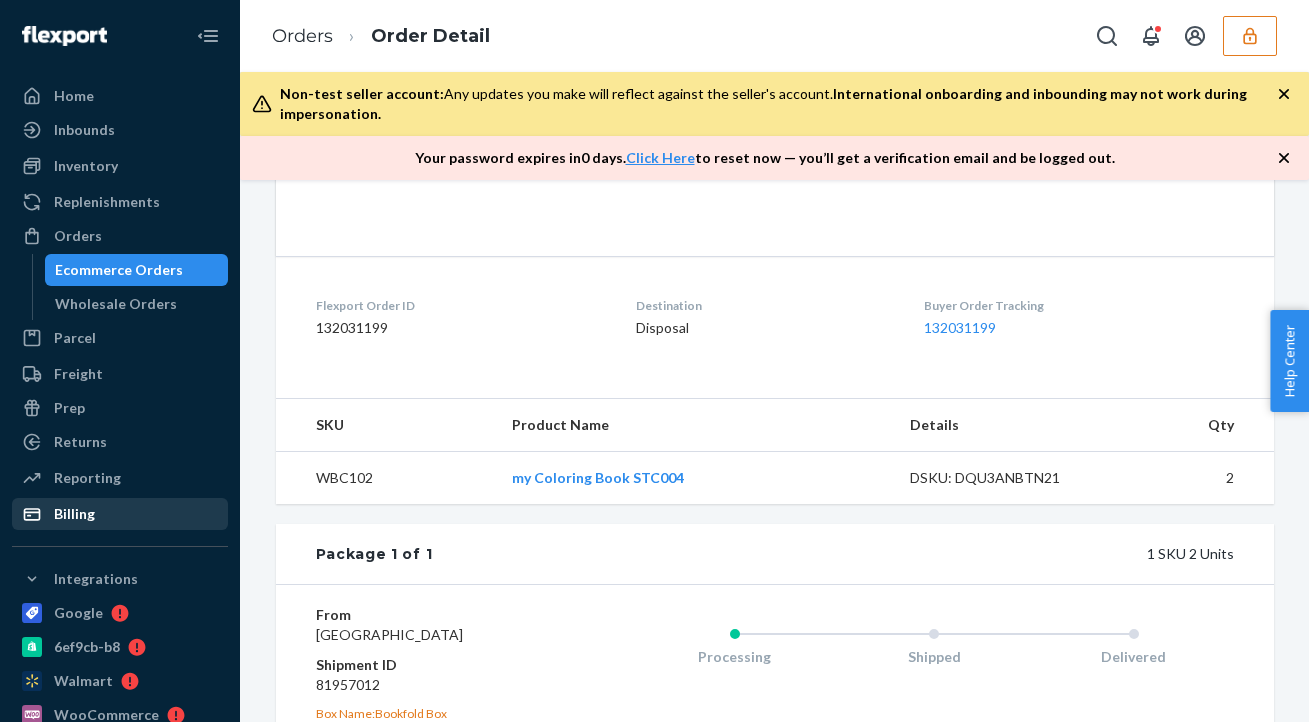click on "Billing" at bounding box center (120, 514) 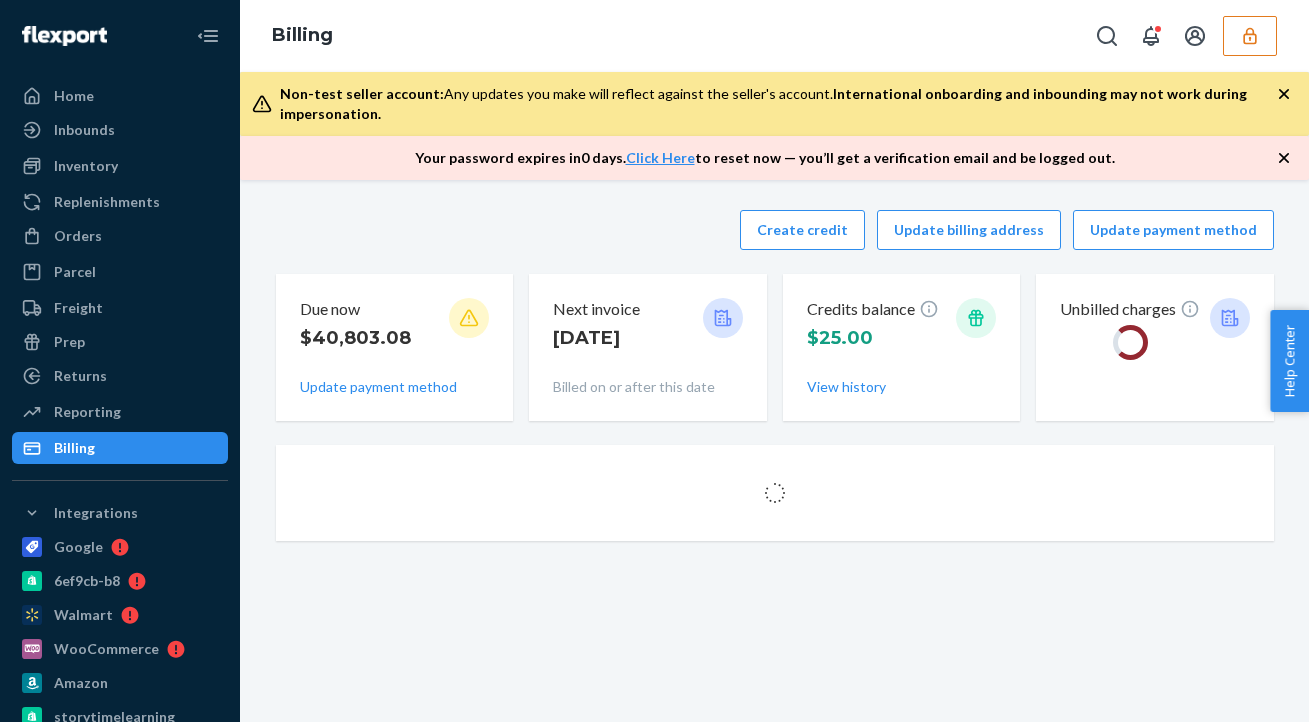 scroll, scrollTop: 0, scrollLeft: 0, axis: both 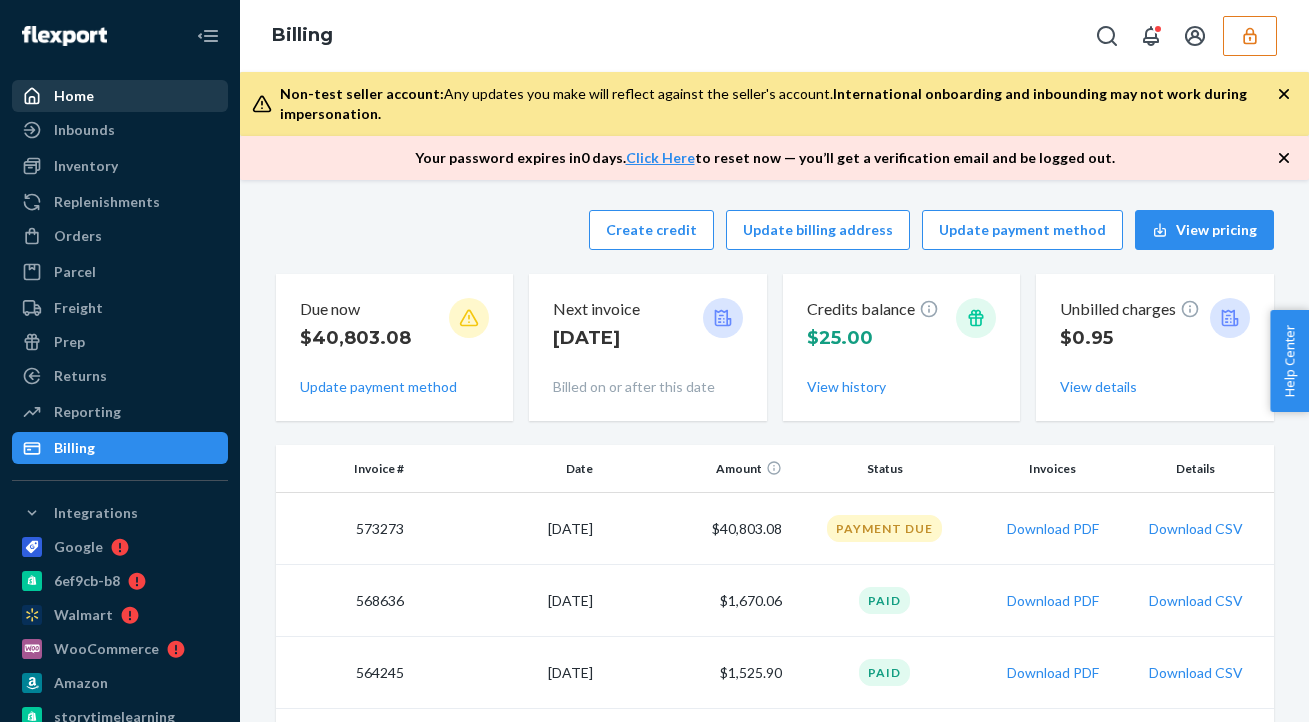 click on "Home" at bounding box center [120, 96] 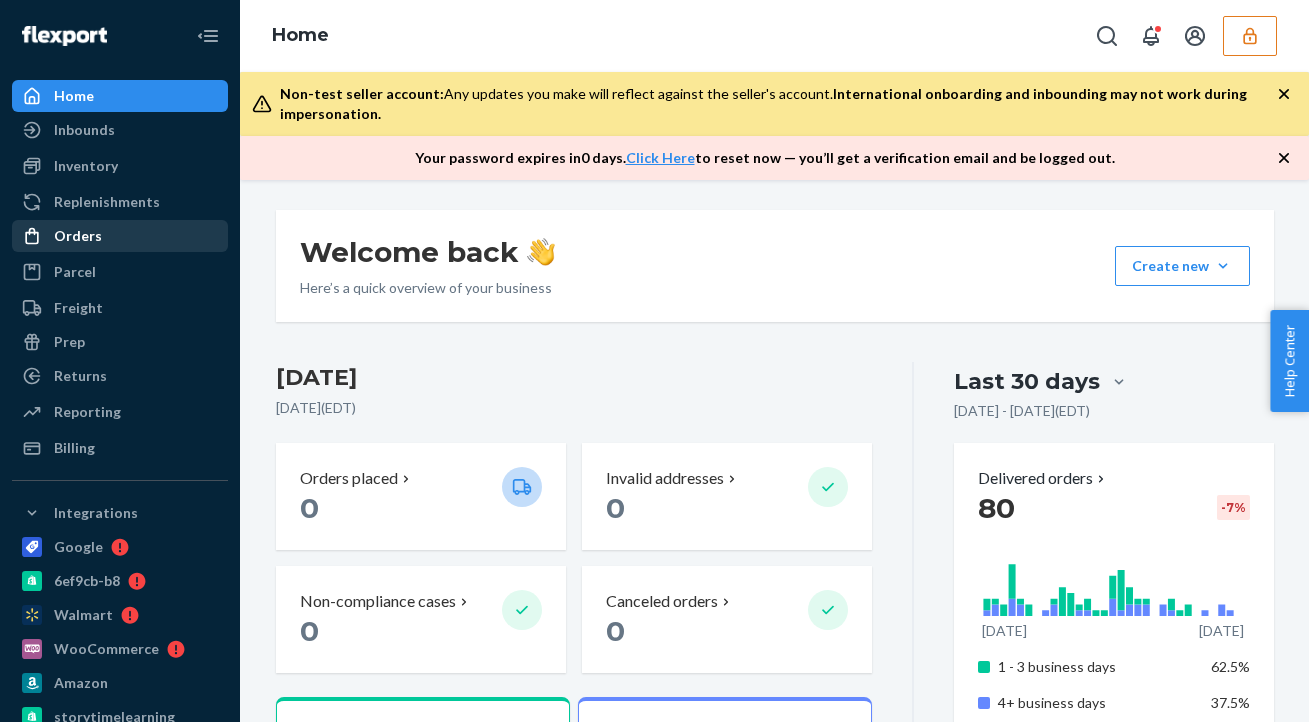 click on "Orders" at bounding box center (120, 236) 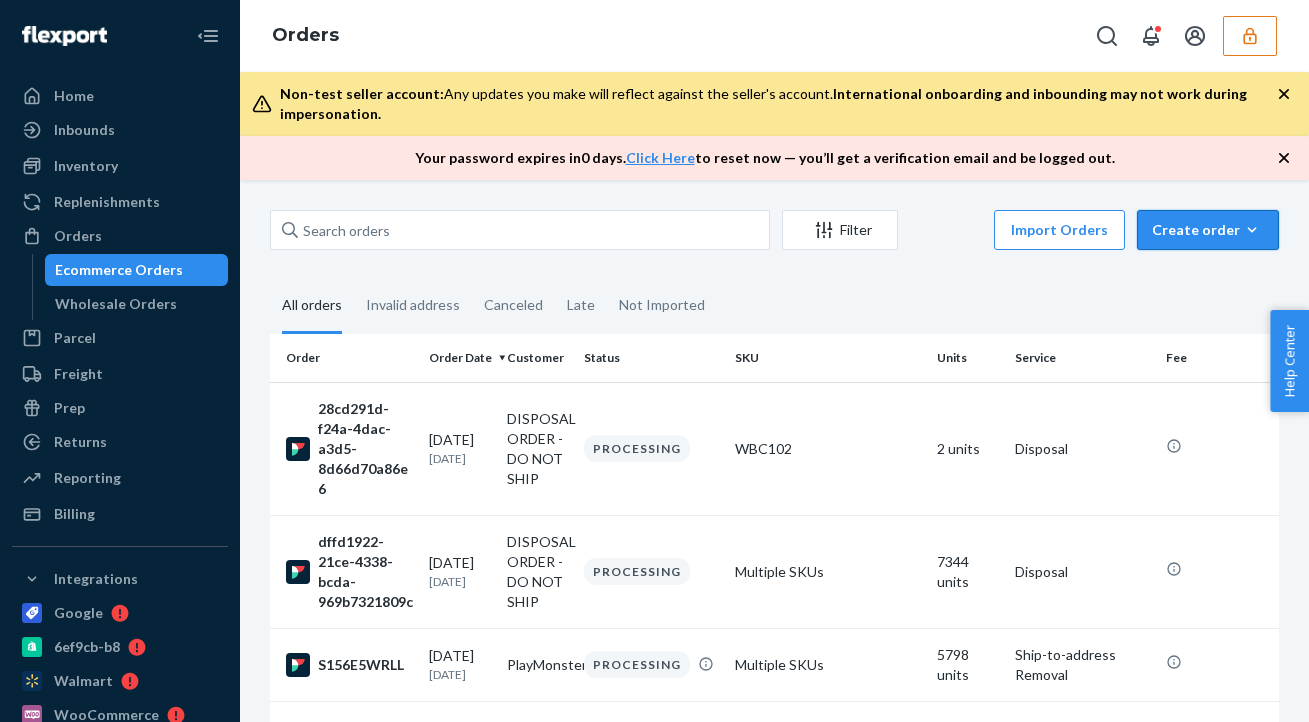 click on "Create order" at bounding box center (1208, 230) 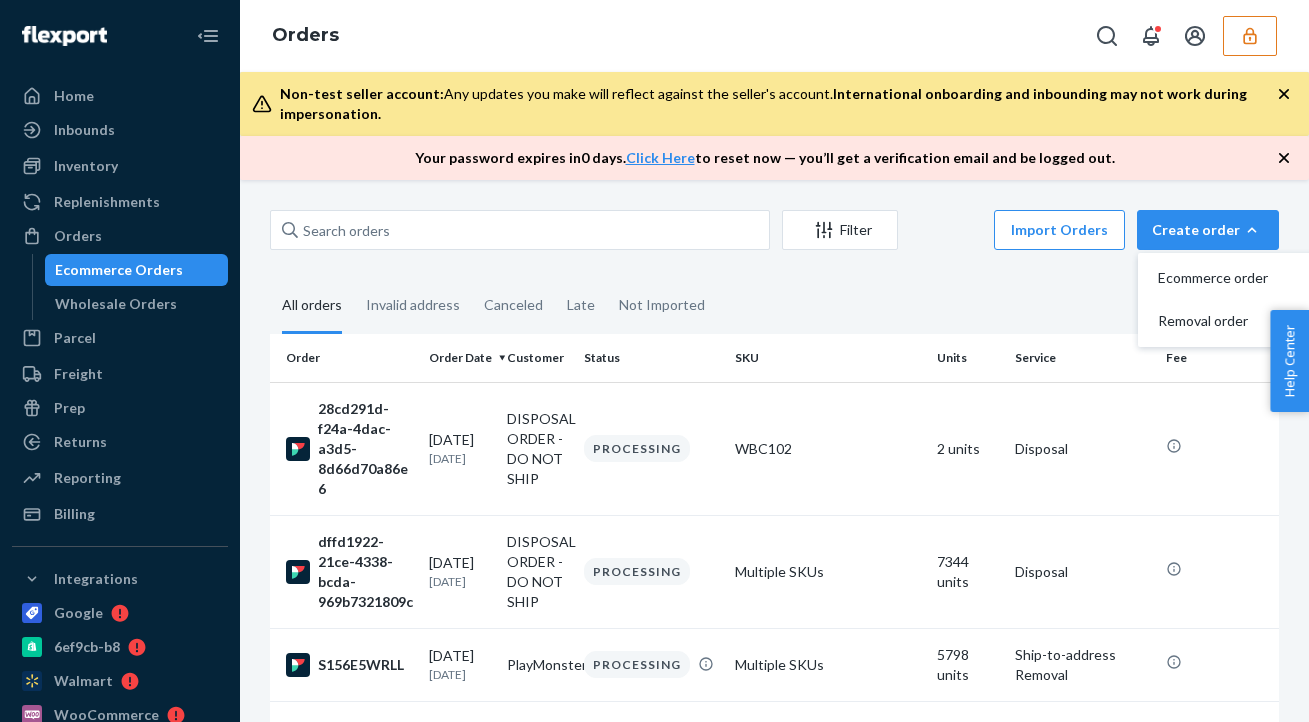 click at bounding box center [1250, 36] 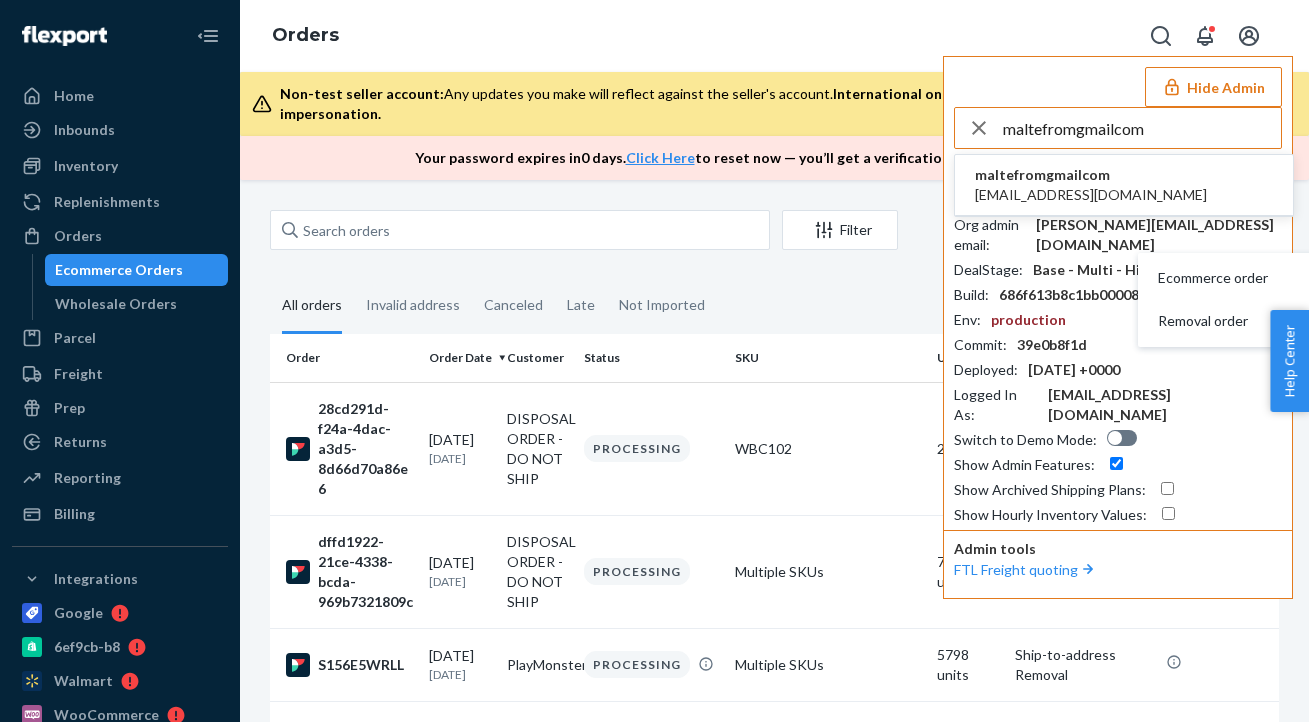 type on "maltefromgmailcom" 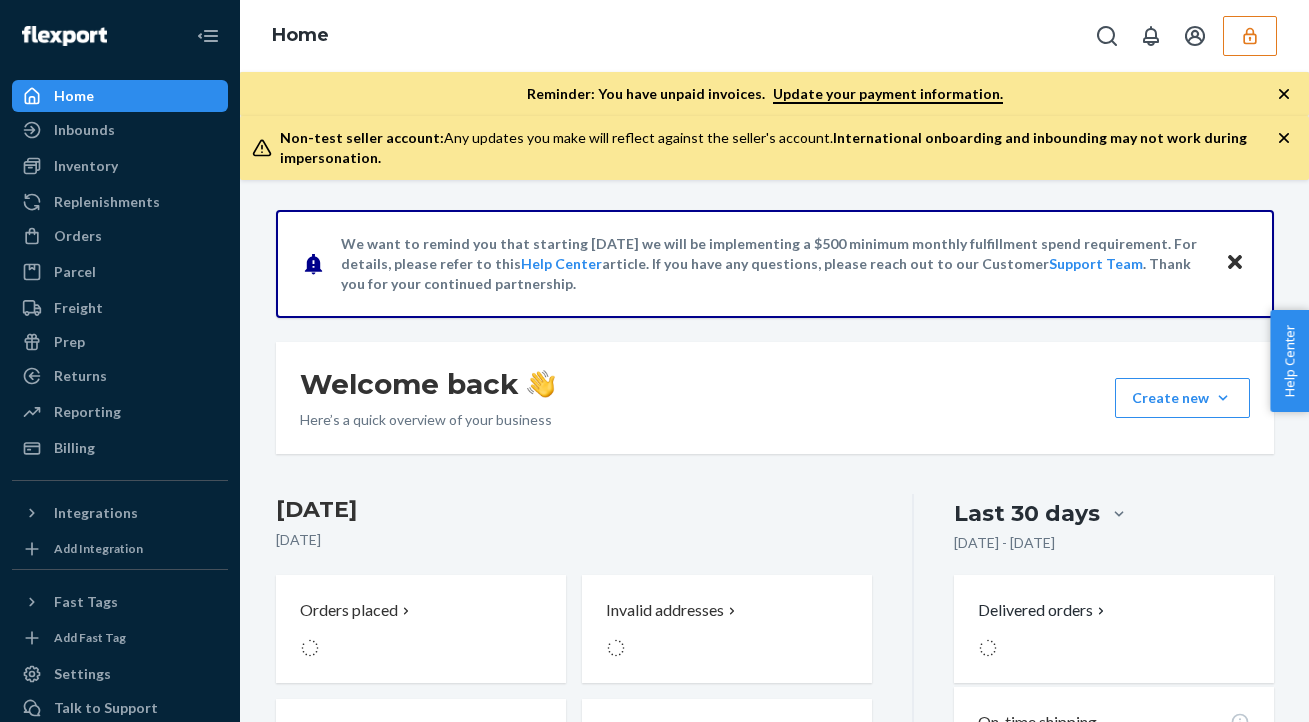 scroll, scrollTop: 0, scrollLeft: 0, axis: both 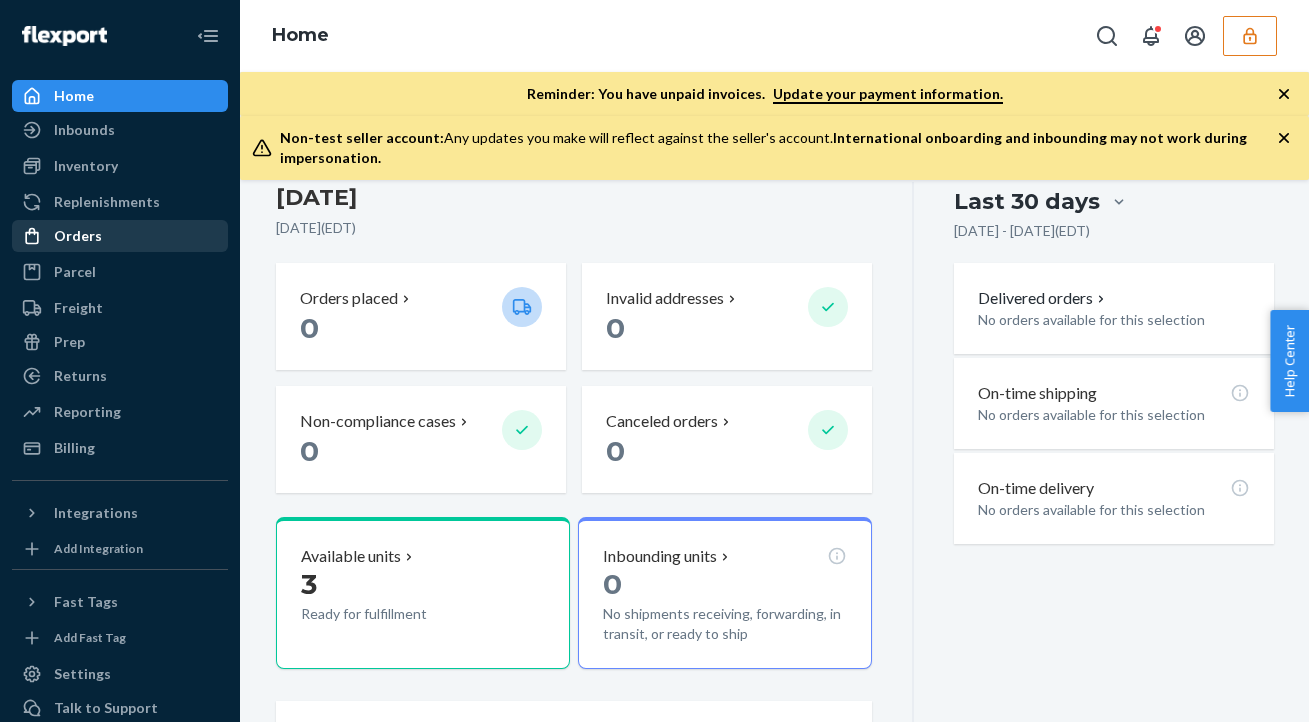 click on "Orders" at bounding box center [120, 236] 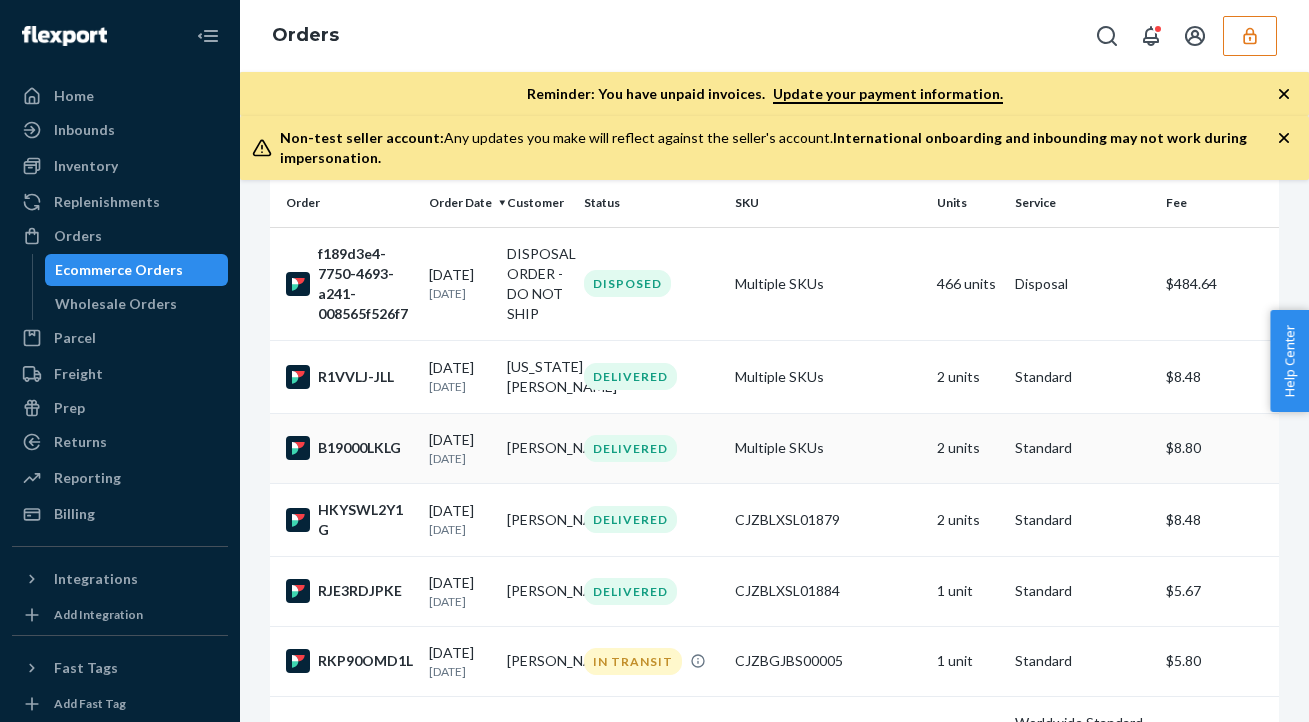 scroll, scrollTop: 0, scrollLeft: 0, axis: both 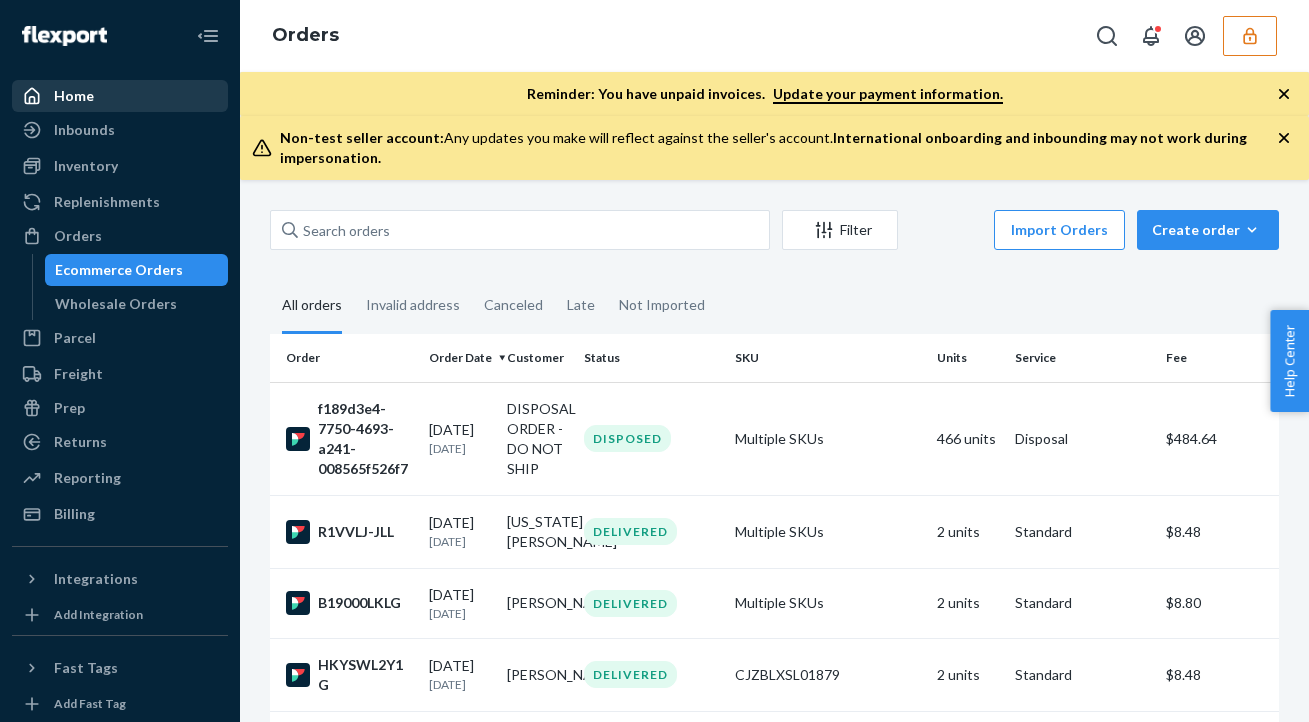click on "Home" at bounding box center [120, 96] 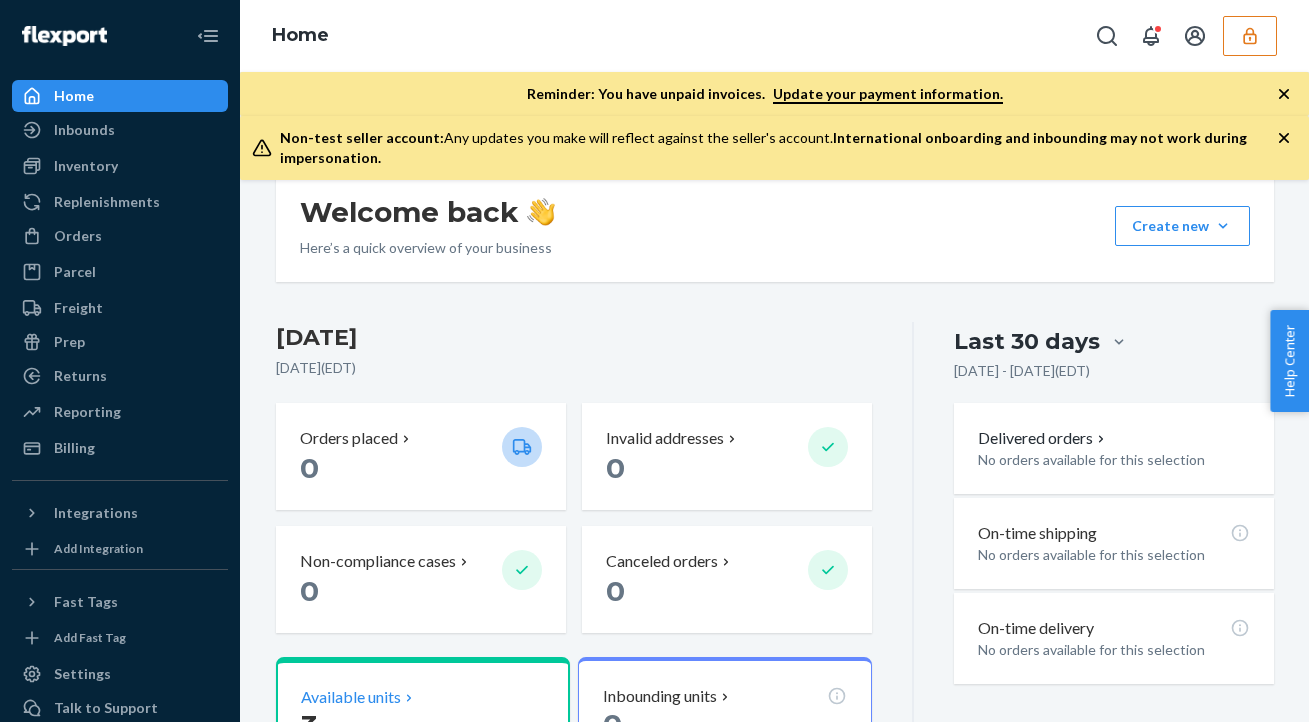 scroll, scrollTop: 0, scrollLeft: 0, axis: both 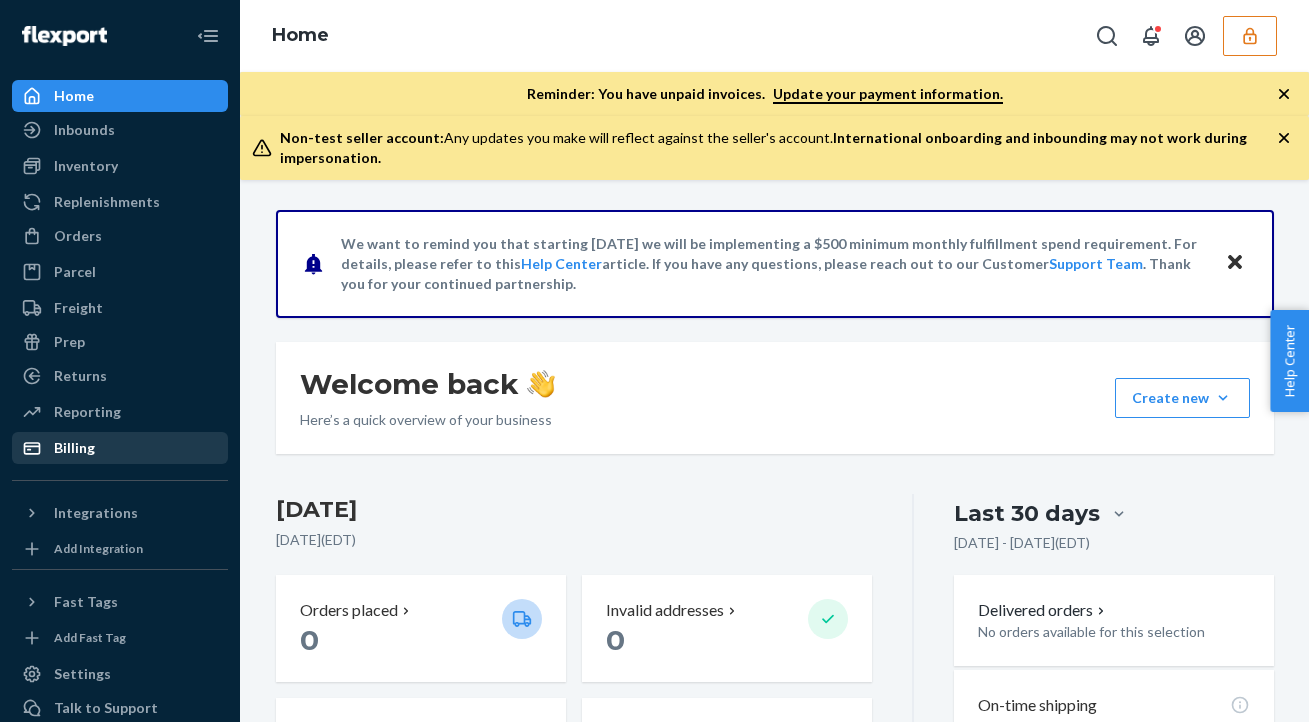 click on "Billing" at bounding box center (74, 448) 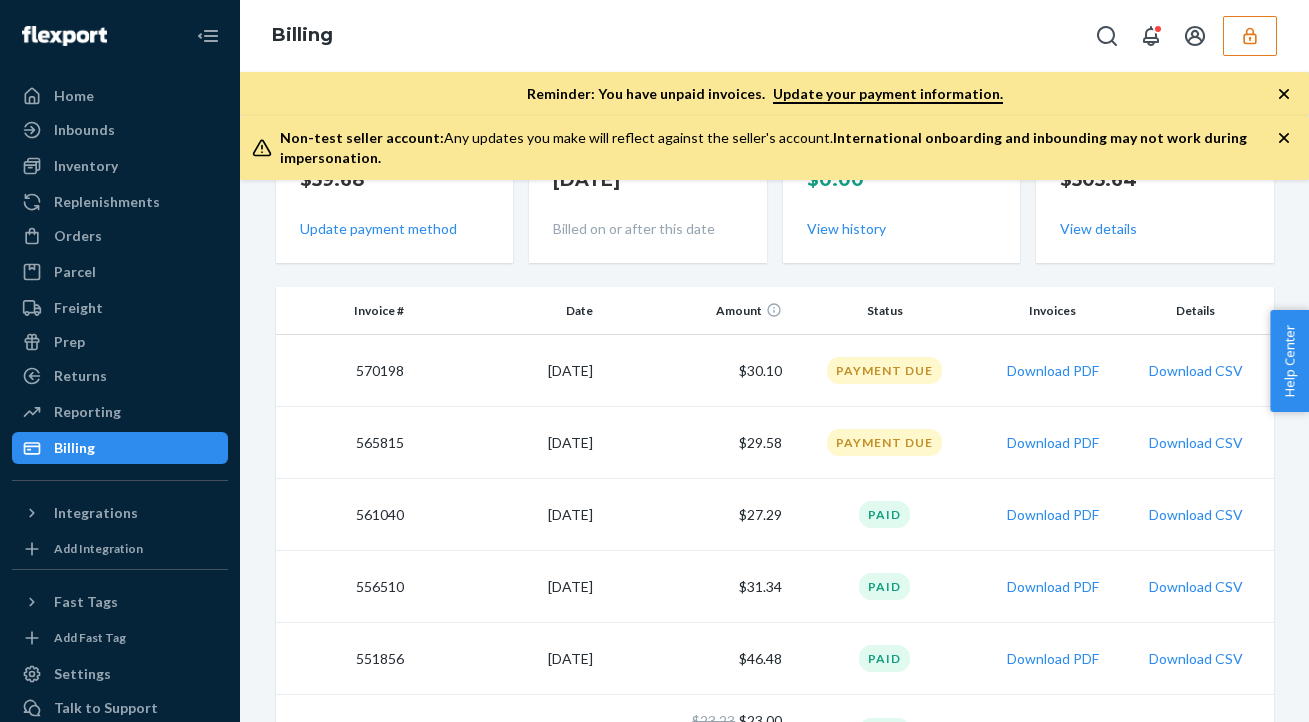 scroll, scrollTop: 161, scrollLeft: 0, axis: vertical 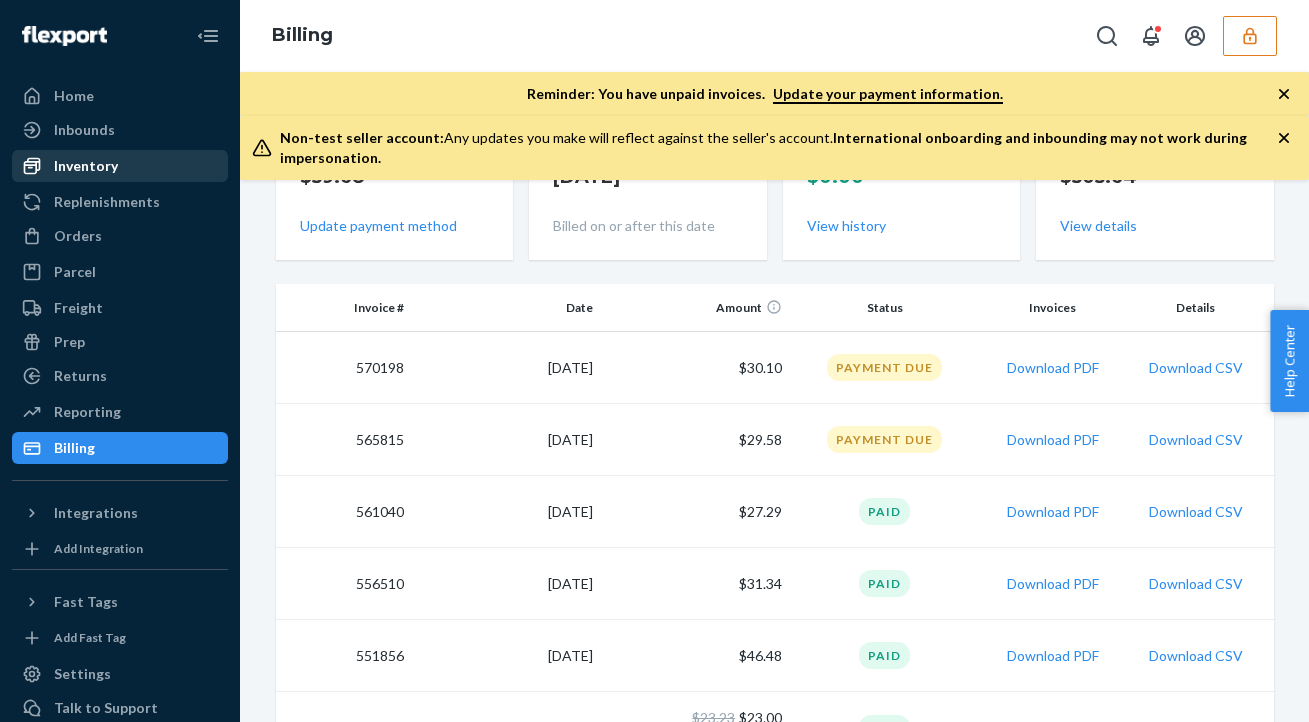 click on "Inventory" at bounding box center (120, 166) 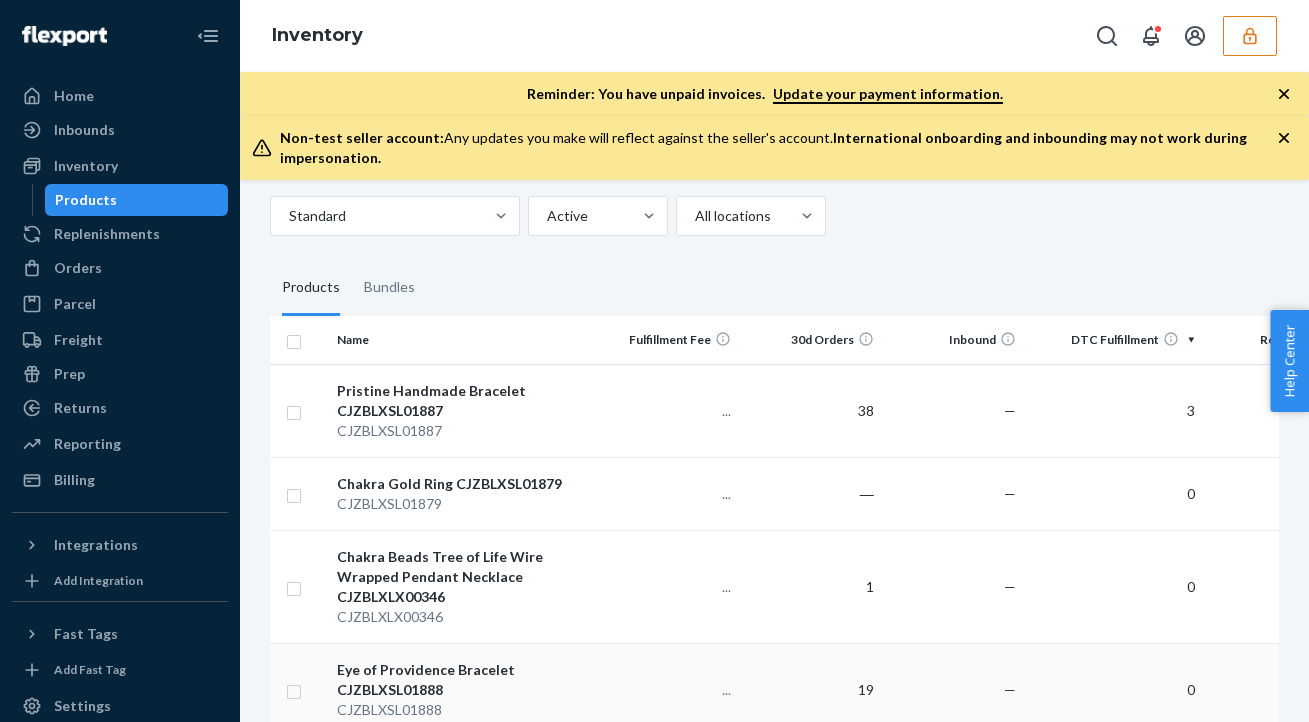 scroll, scrollTop: 129, scrollLeft: 0, axis: vertical 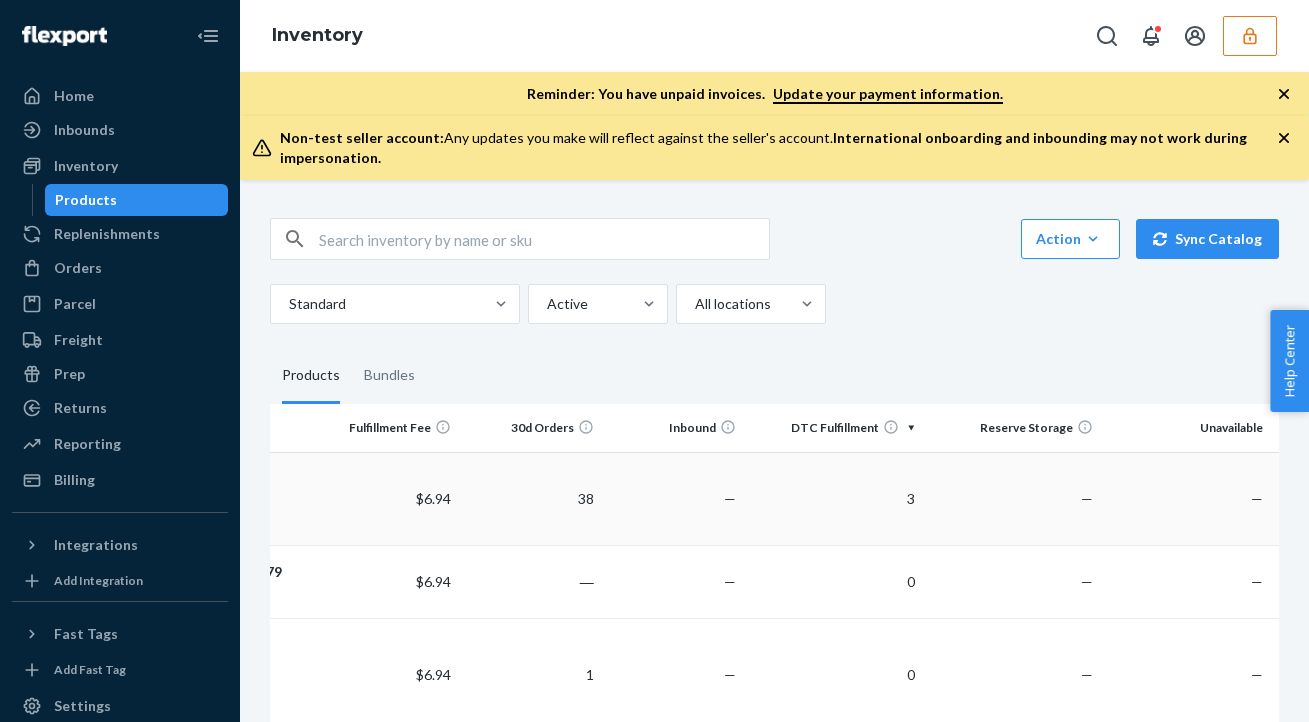 click on "—" at bounding box center [673, 498] 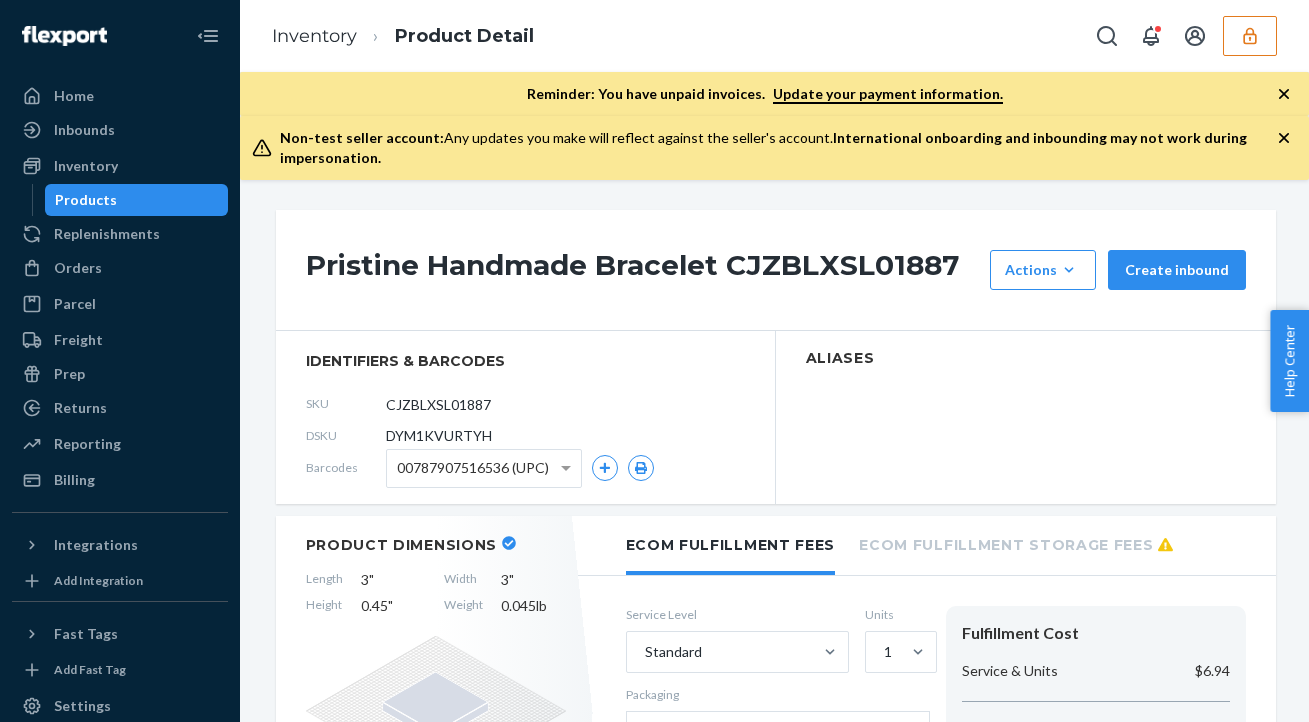 click on "DYM1KVURTYH" at bounding box center [439, 436] 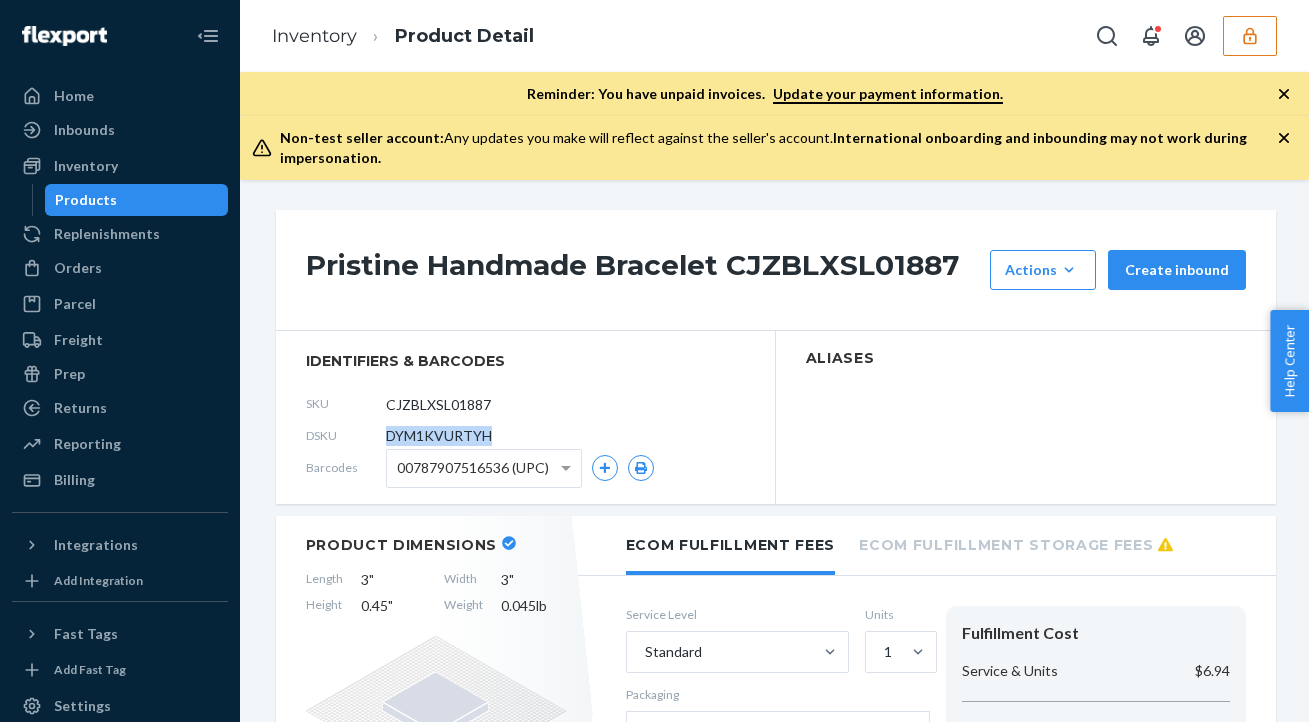 click on "DYM1KVURTYH" at bounding box center (439, 436) 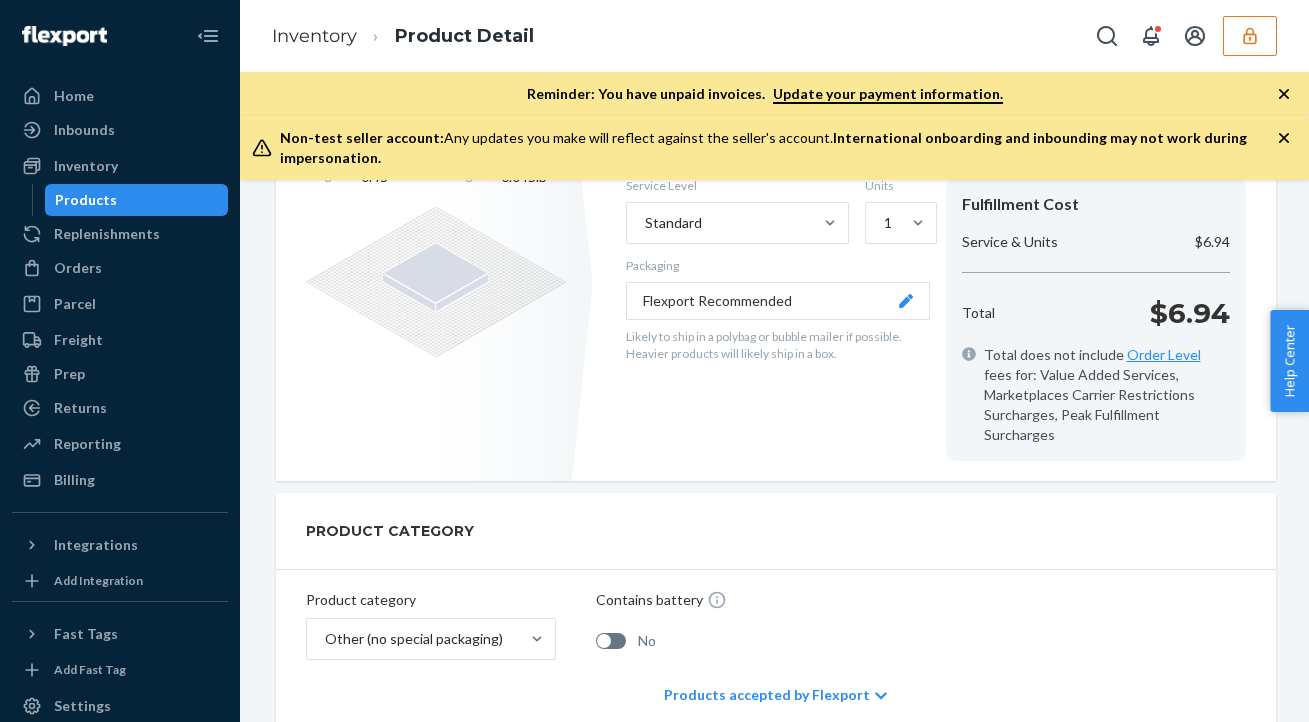 scroll, scrollTop: 669, scrollLeft: 0, axis: vertical 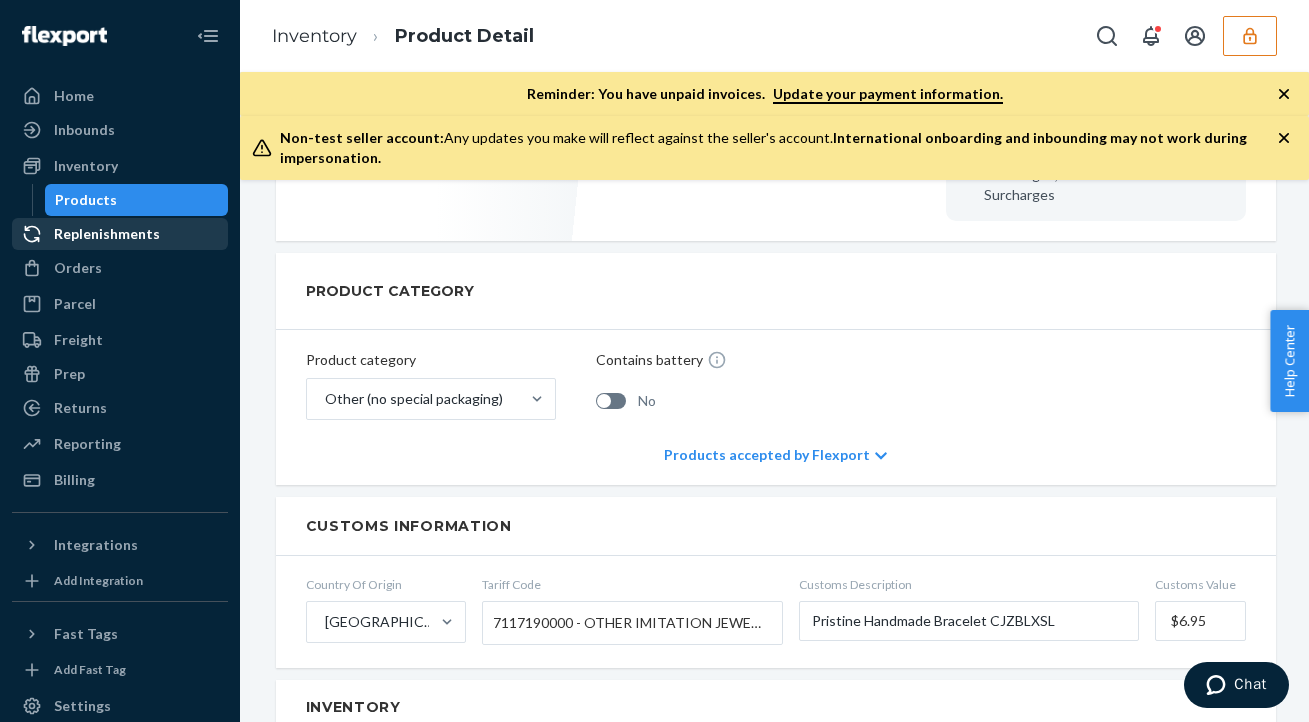 click on "Replenishments" at bounding box center [120, 234] 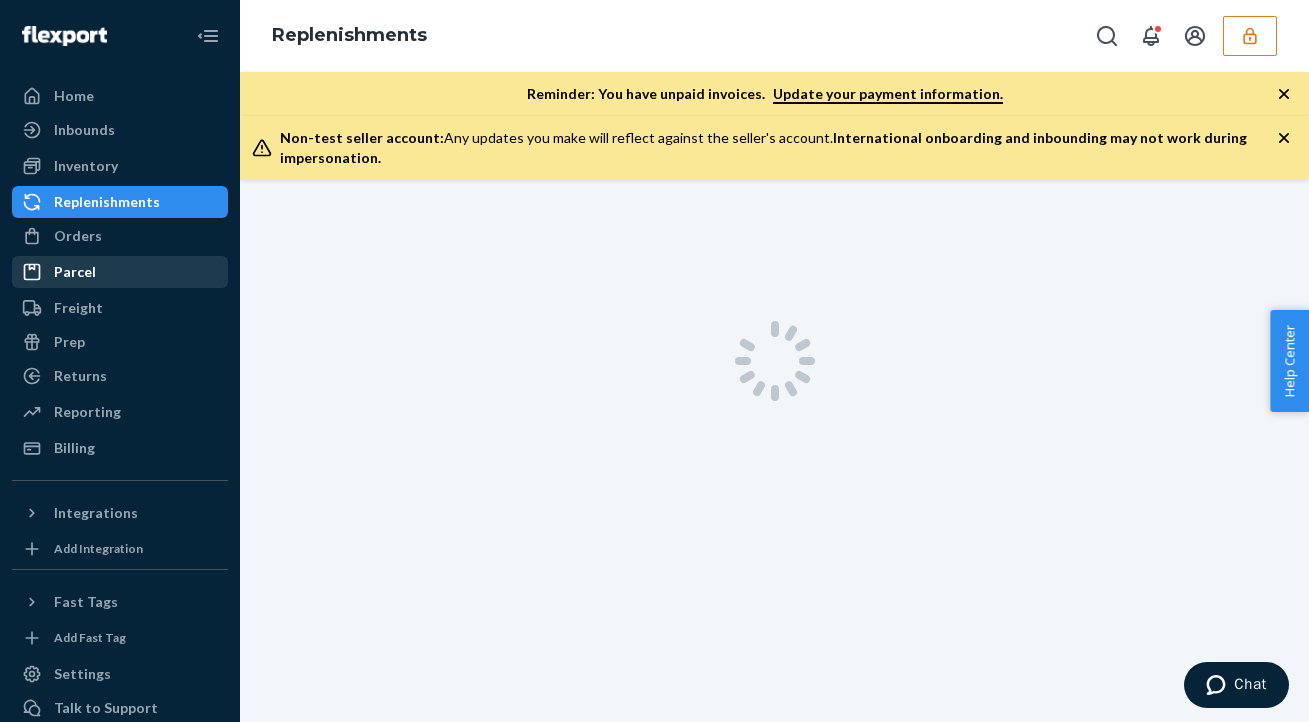 scroll, scrollTop: 0, scrollLeft: 0, axis: both 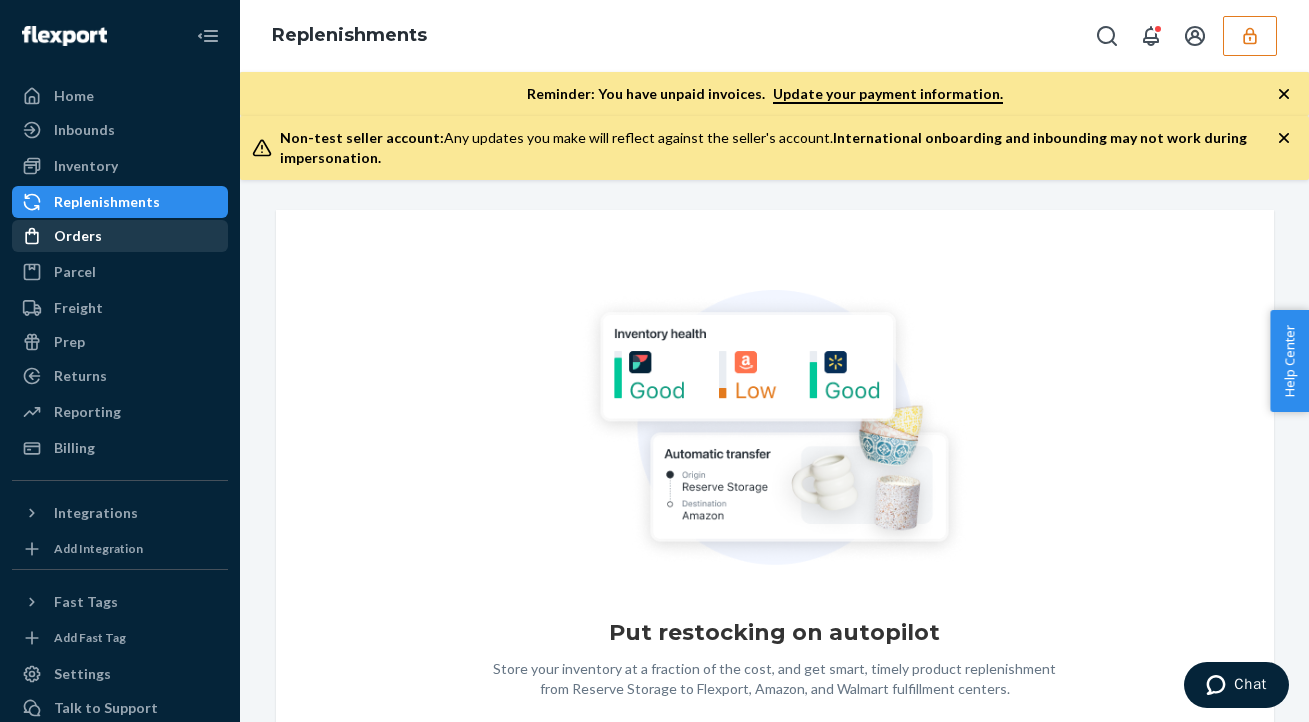 click on "Orders" at bounding box center [120, 236] 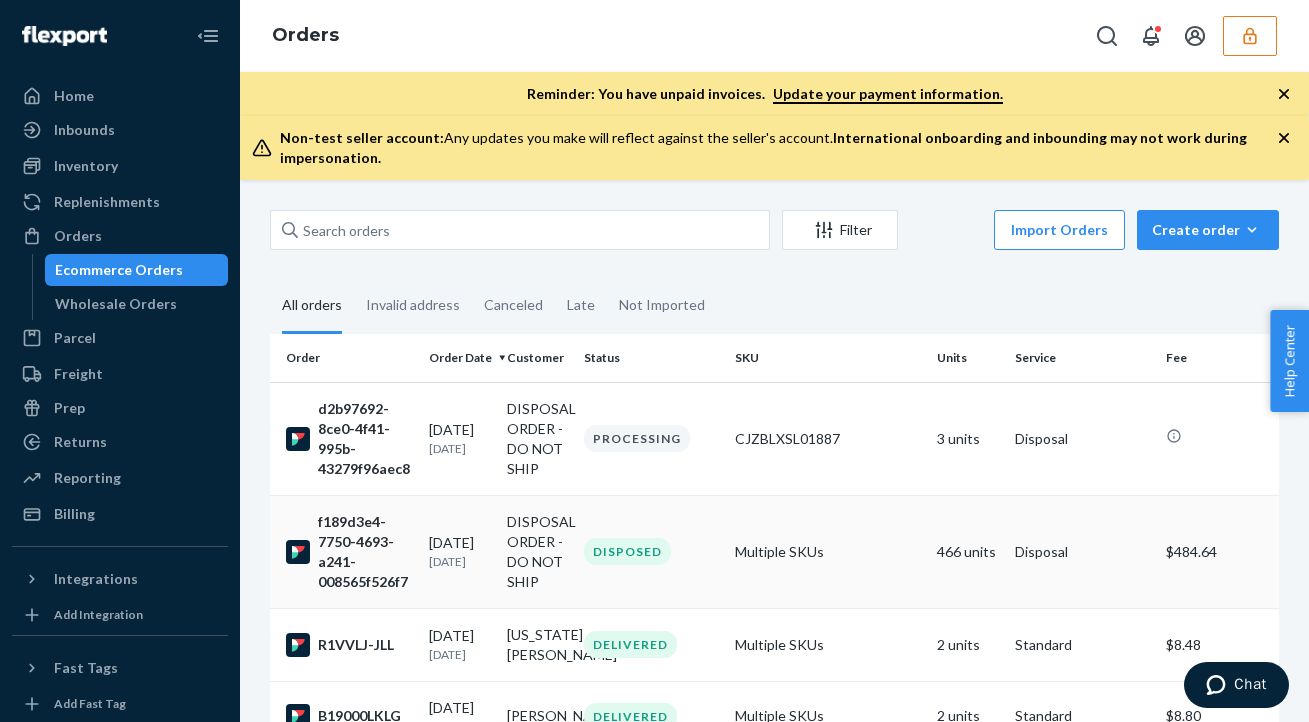 click on "Multiple SKUs" at bounding box center [828, 551] 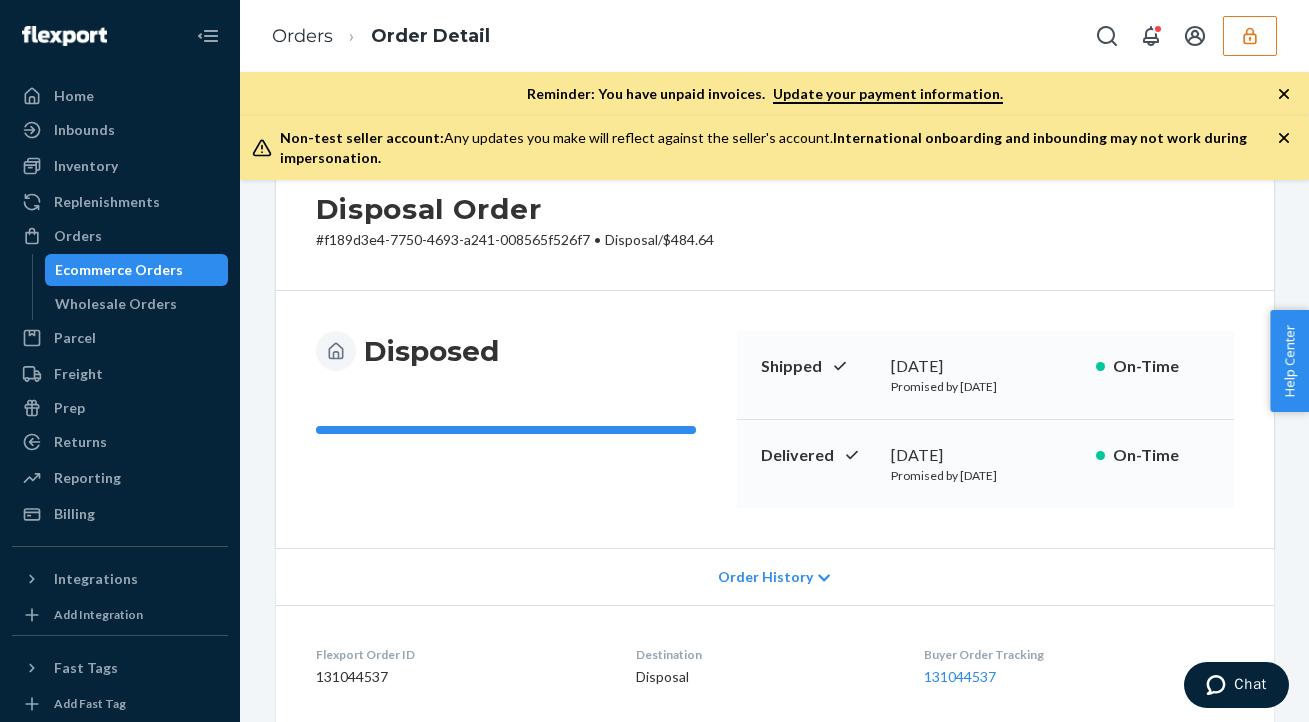 scroll, scrollTop: 67, scrollLeft: 0, axis: vertical 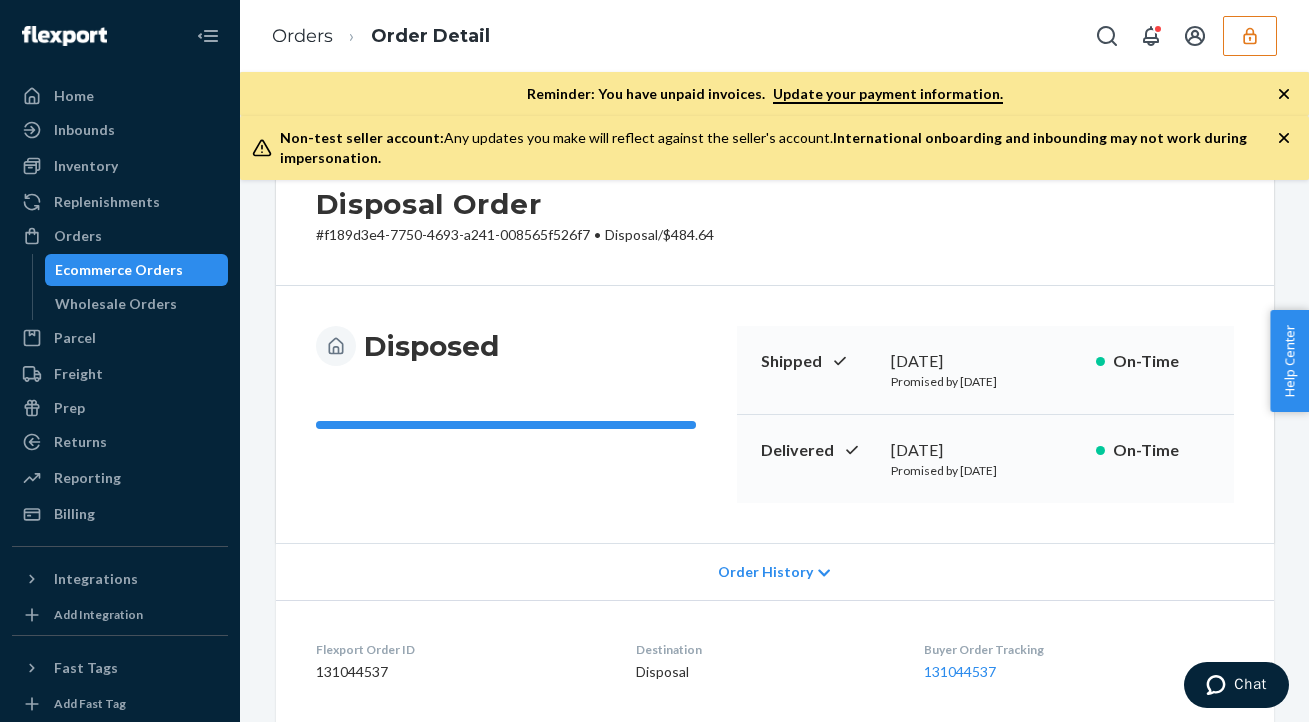 click on "Order History" at bounding box center (765, 572) 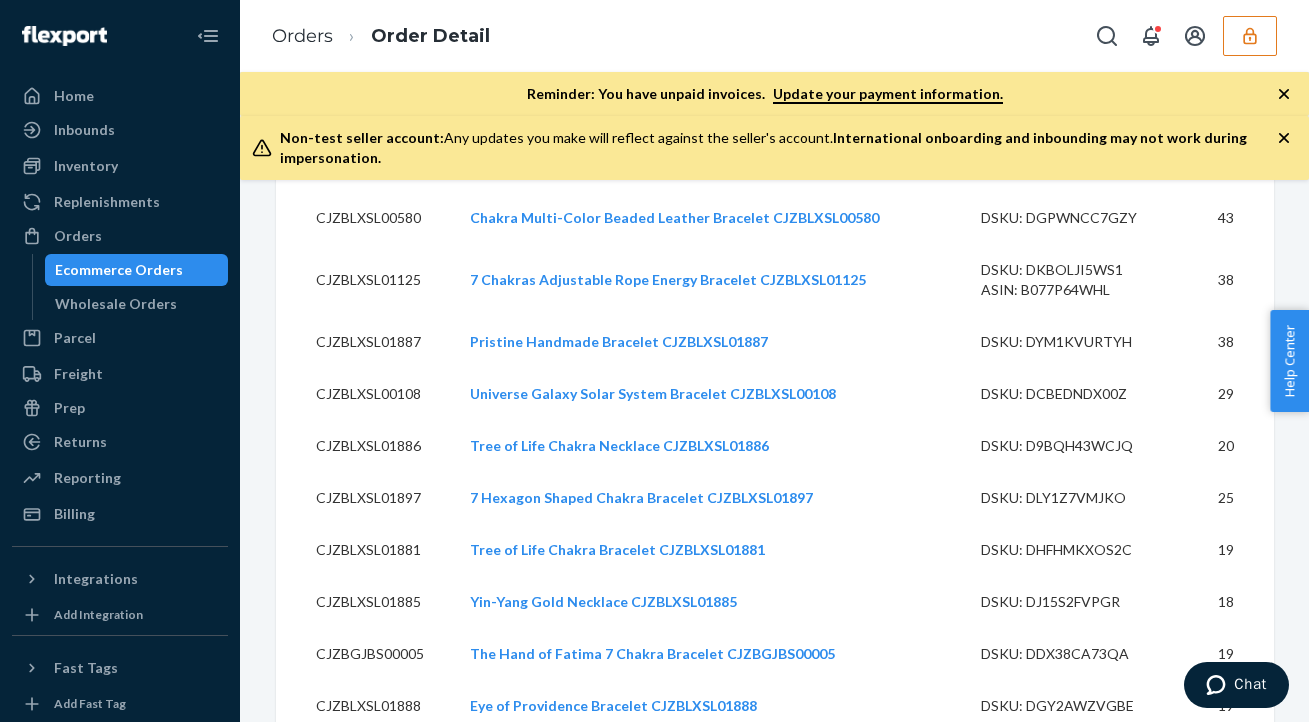 scroll, scrollTop: 1932, scrollLeft: 0, axis: vertical 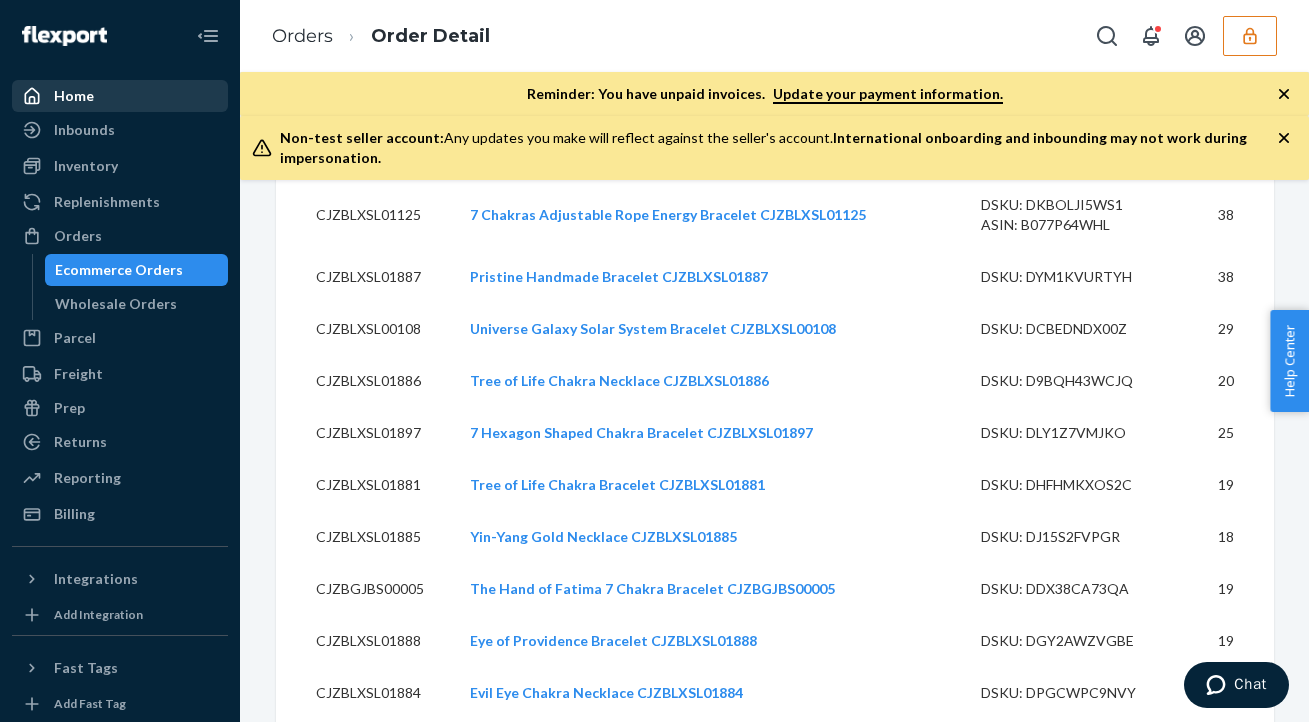 click on "Home" at bounding box center (74, 96) 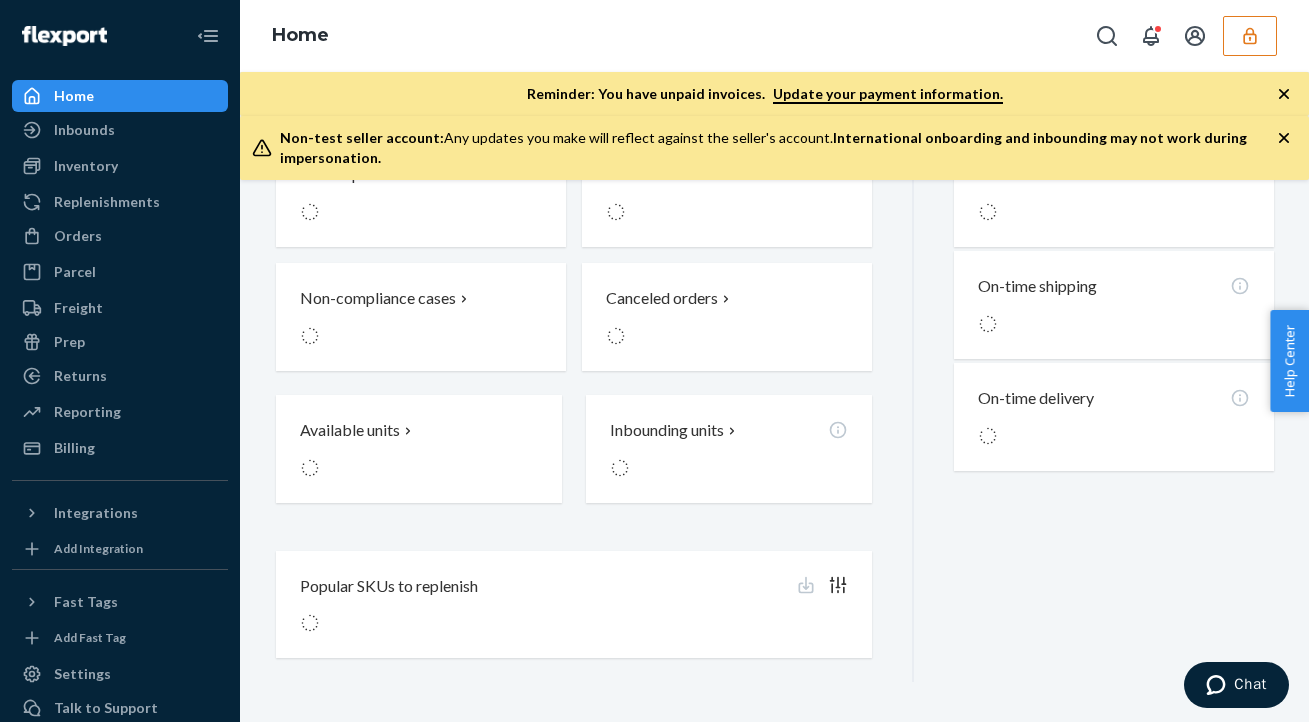 scroll, scrollTop: 0, scrollLeft: 0, axis: both 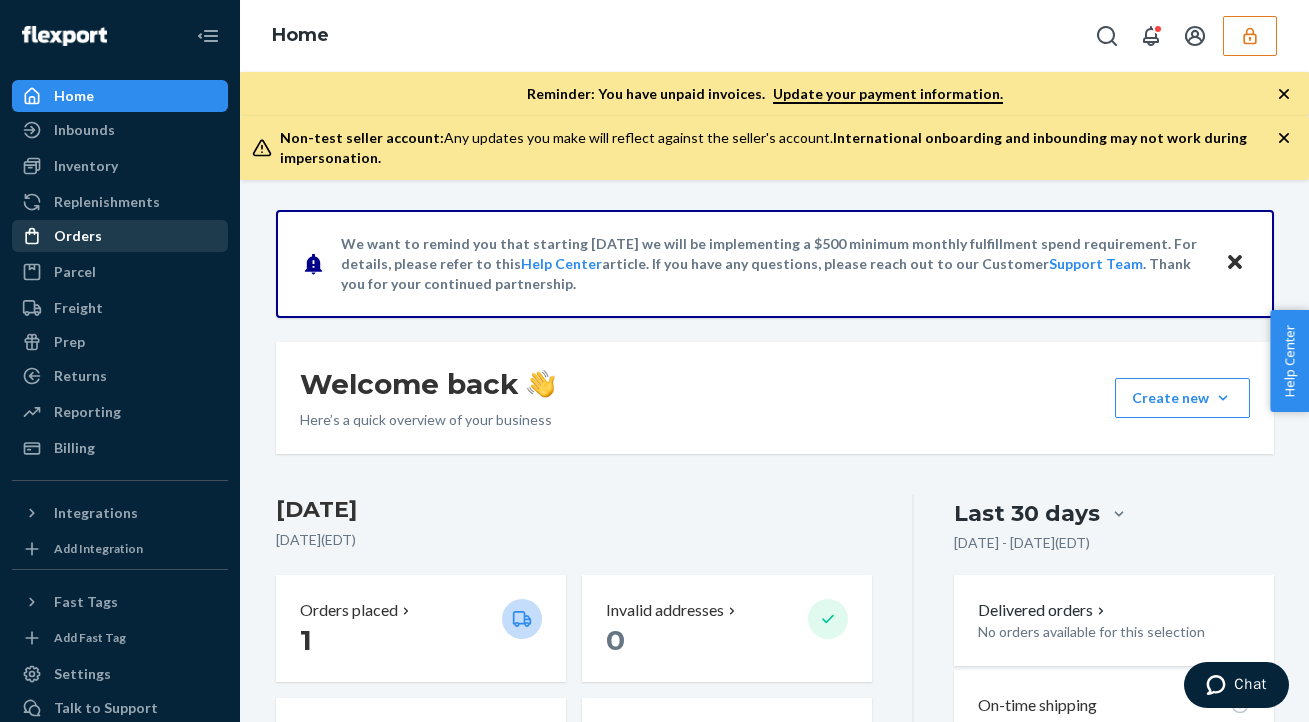 click on "Orders" at bounding box center (78, 236) 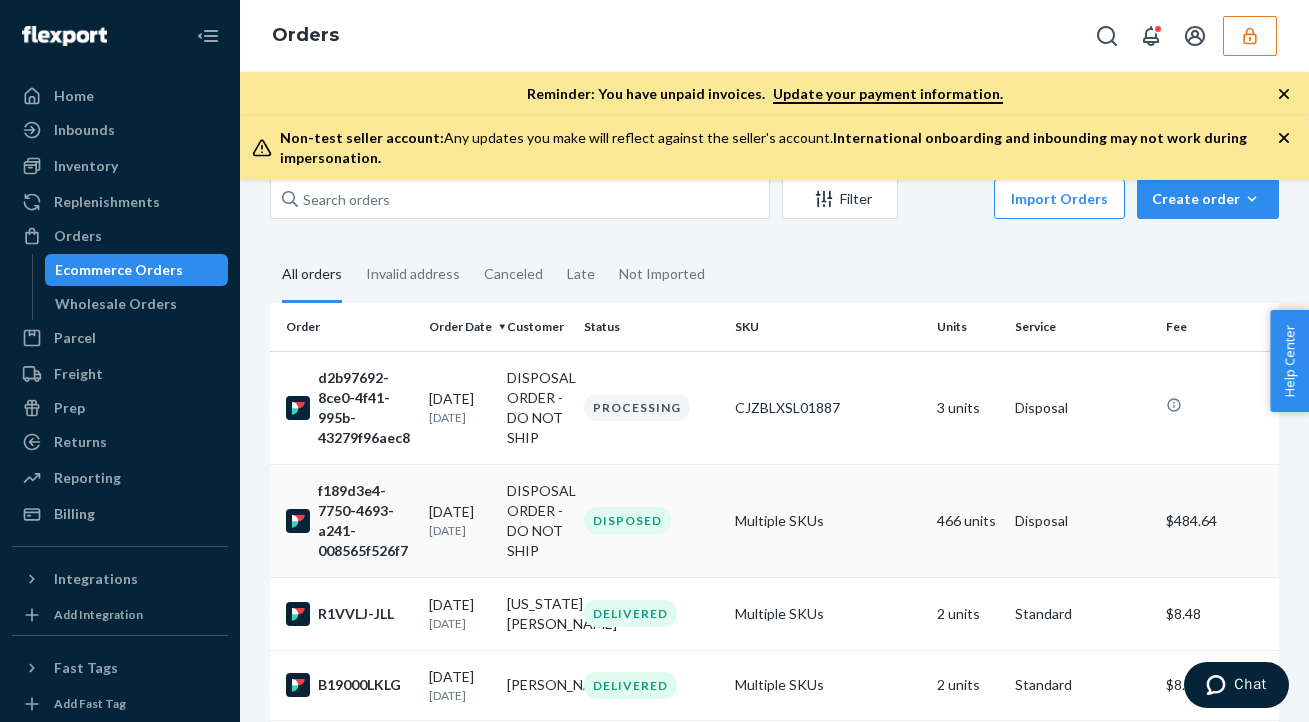scroll, scrollTop: 0, scrollLeft: 0, axis: both 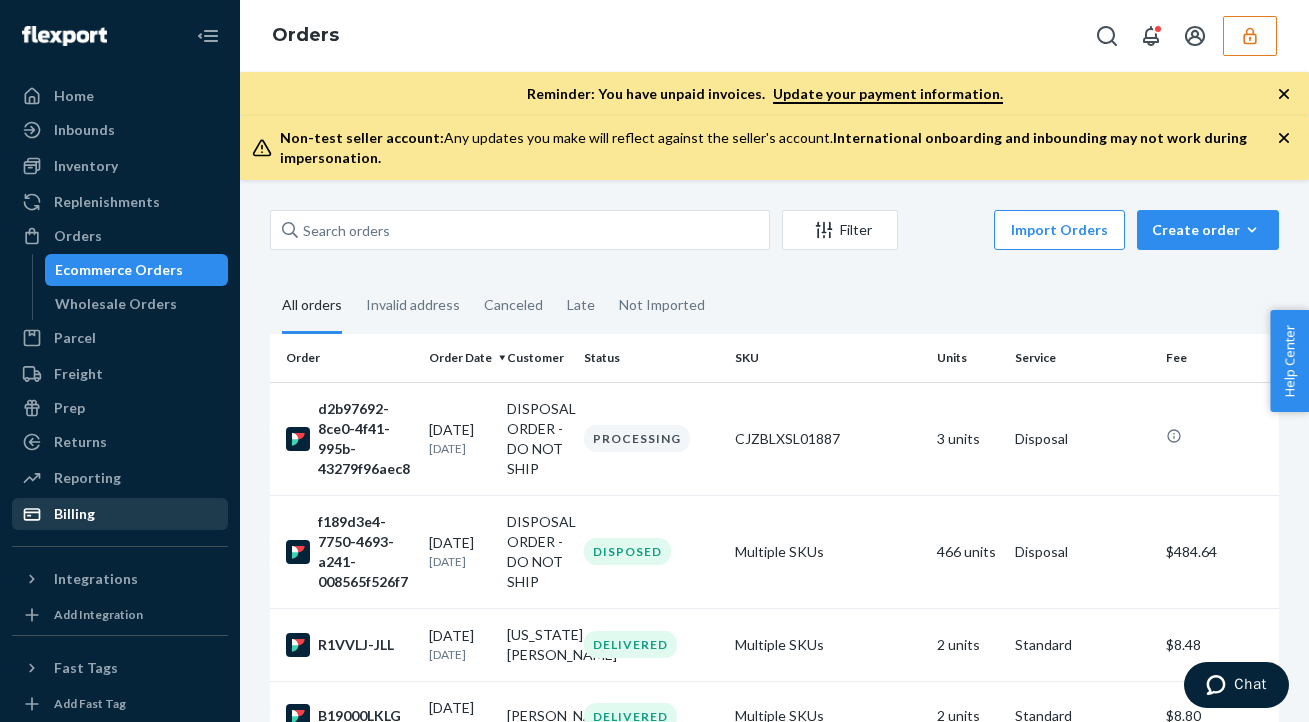 click on "Billing" at bounding box center [120, 514] 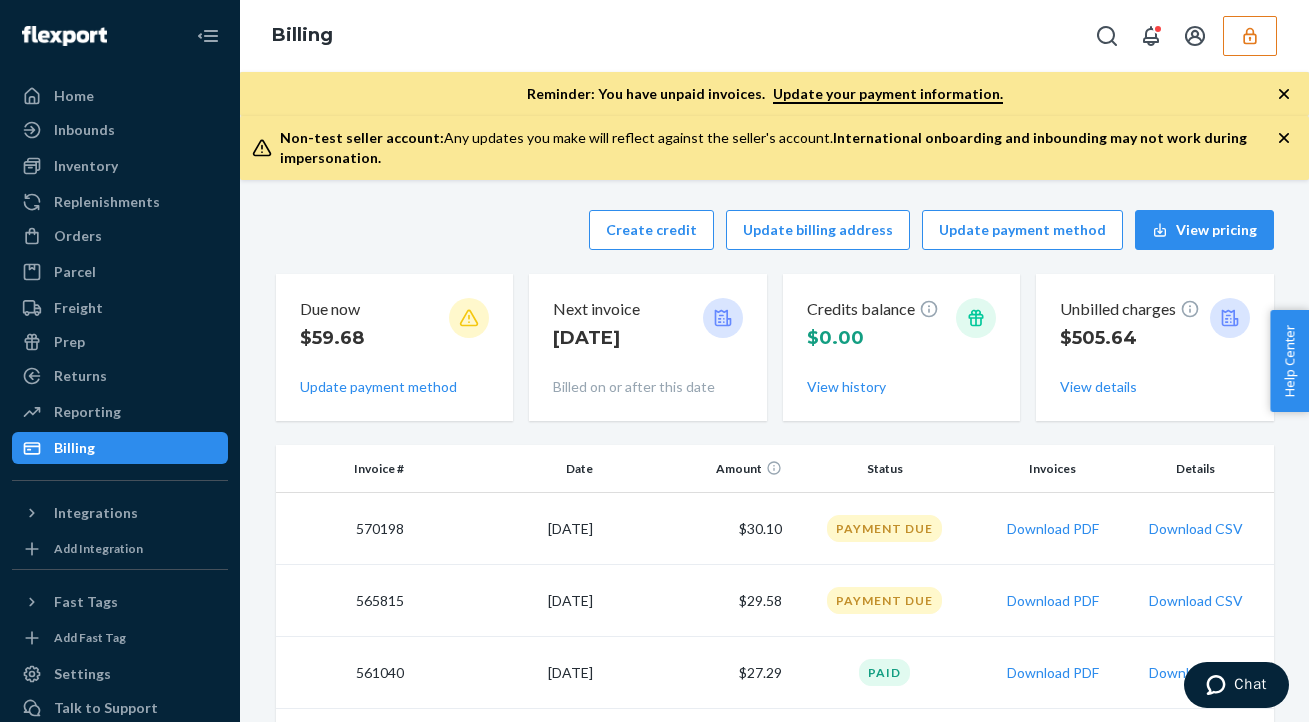 click 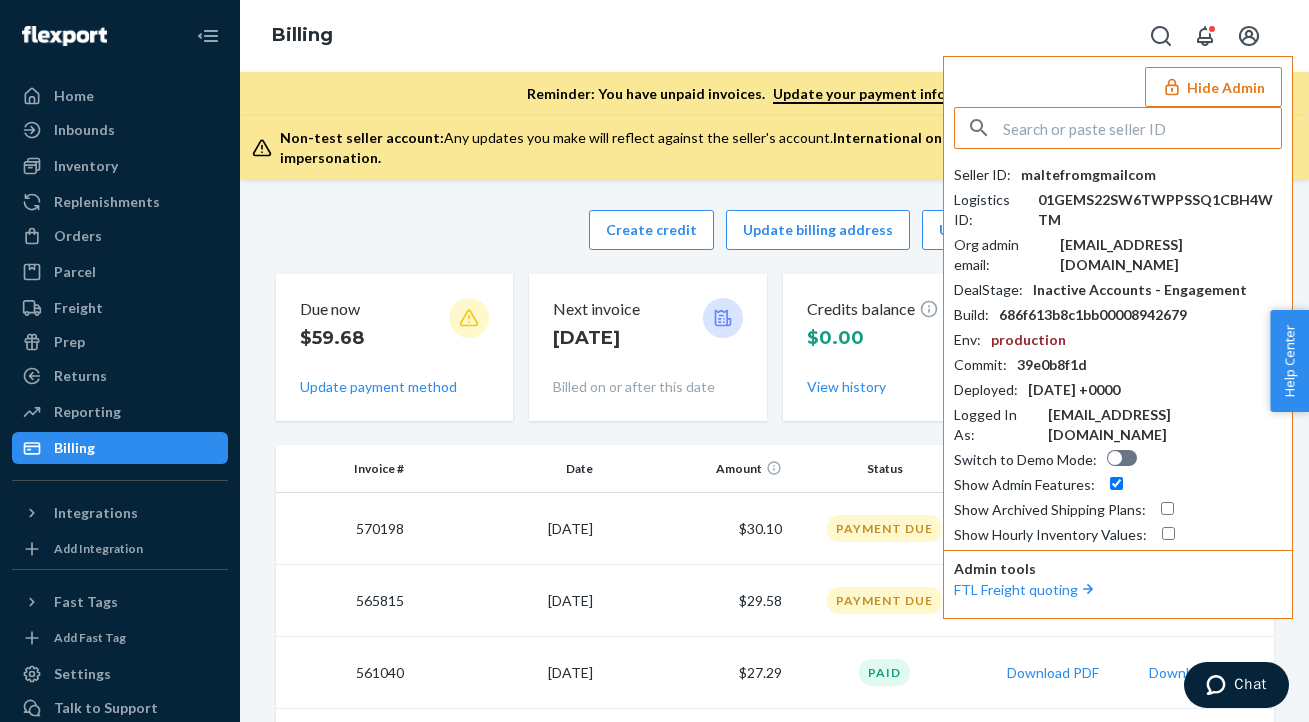 type on "79018841" 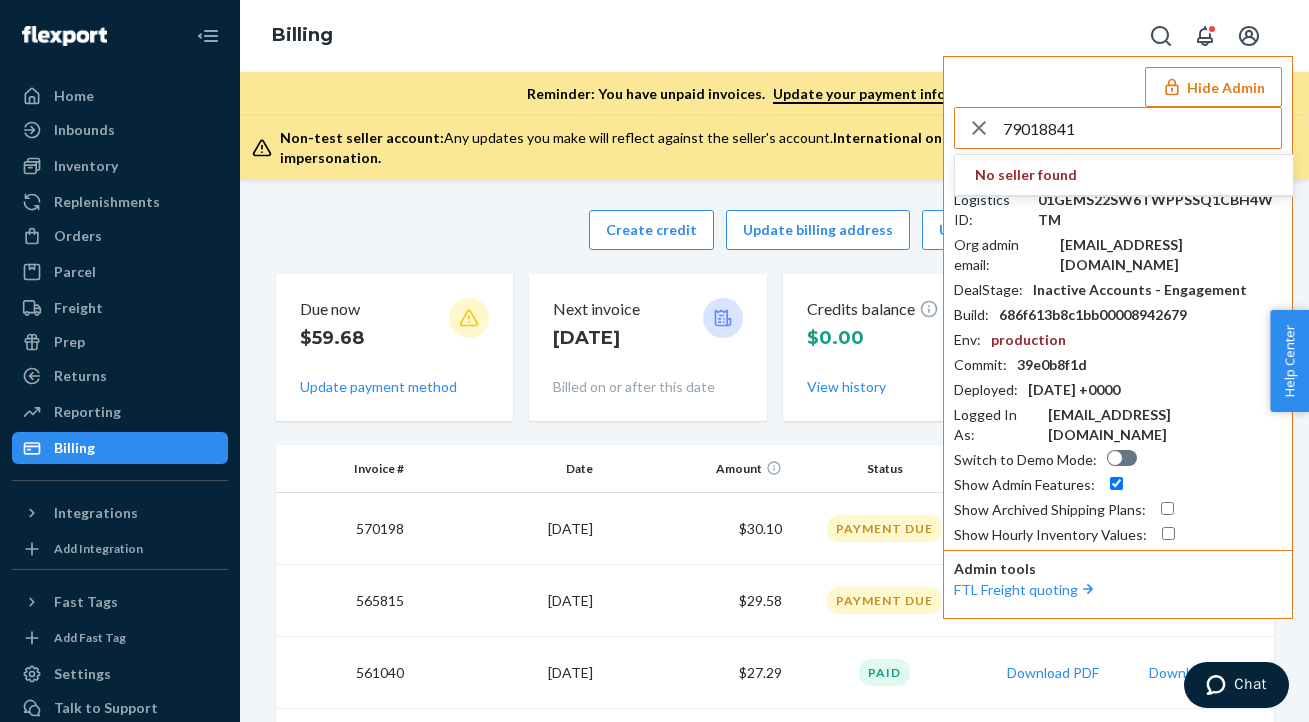 drag, startPoint x: 1079, startPoint y: 129, endPoint x: 972, endPoint y: 110, distance: 108.67382 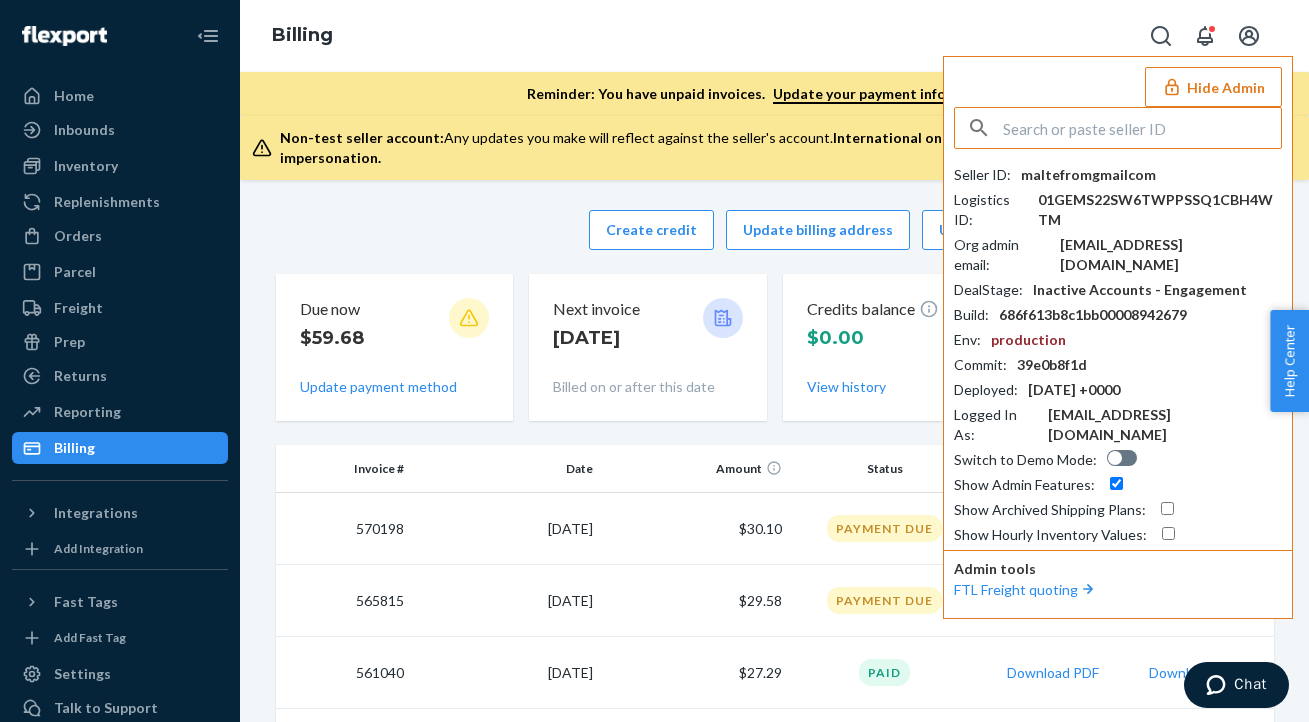 type on "79018841" 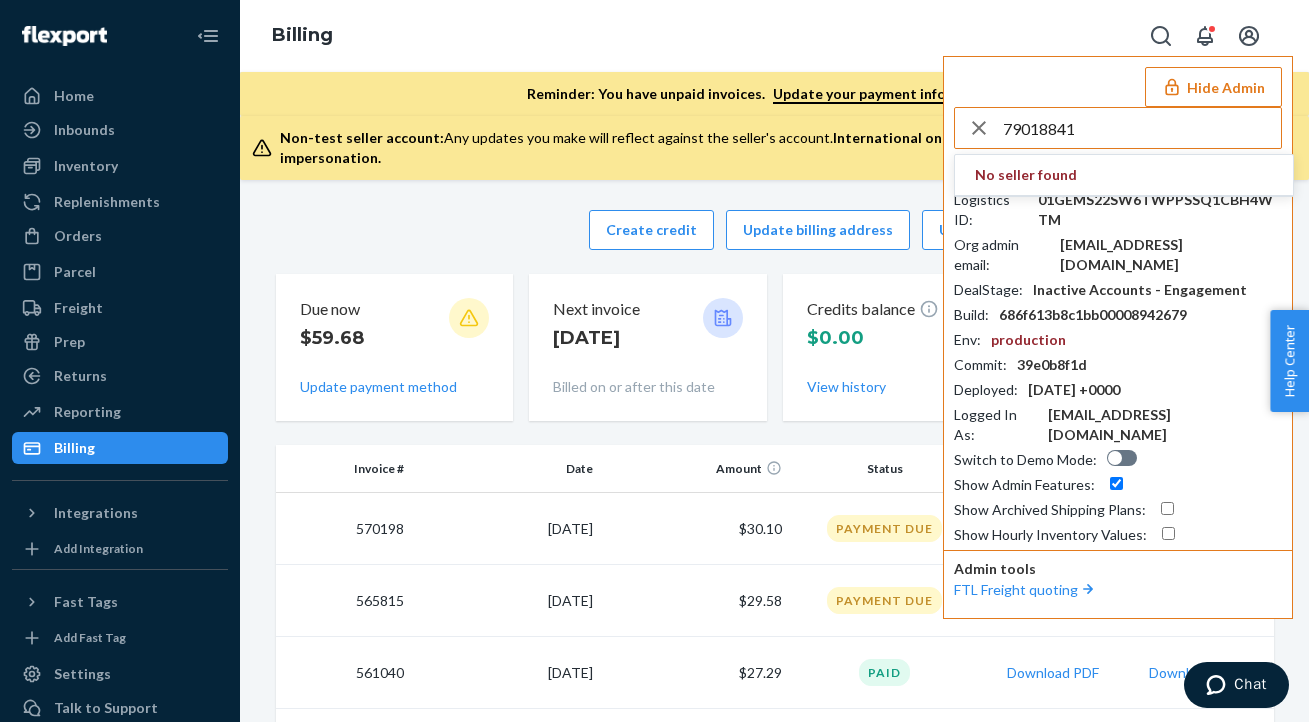 drag, startPoint x: 1088, startPoint y: 137, endPoint x: 991, endPoint y: 102, distance: 103.121284 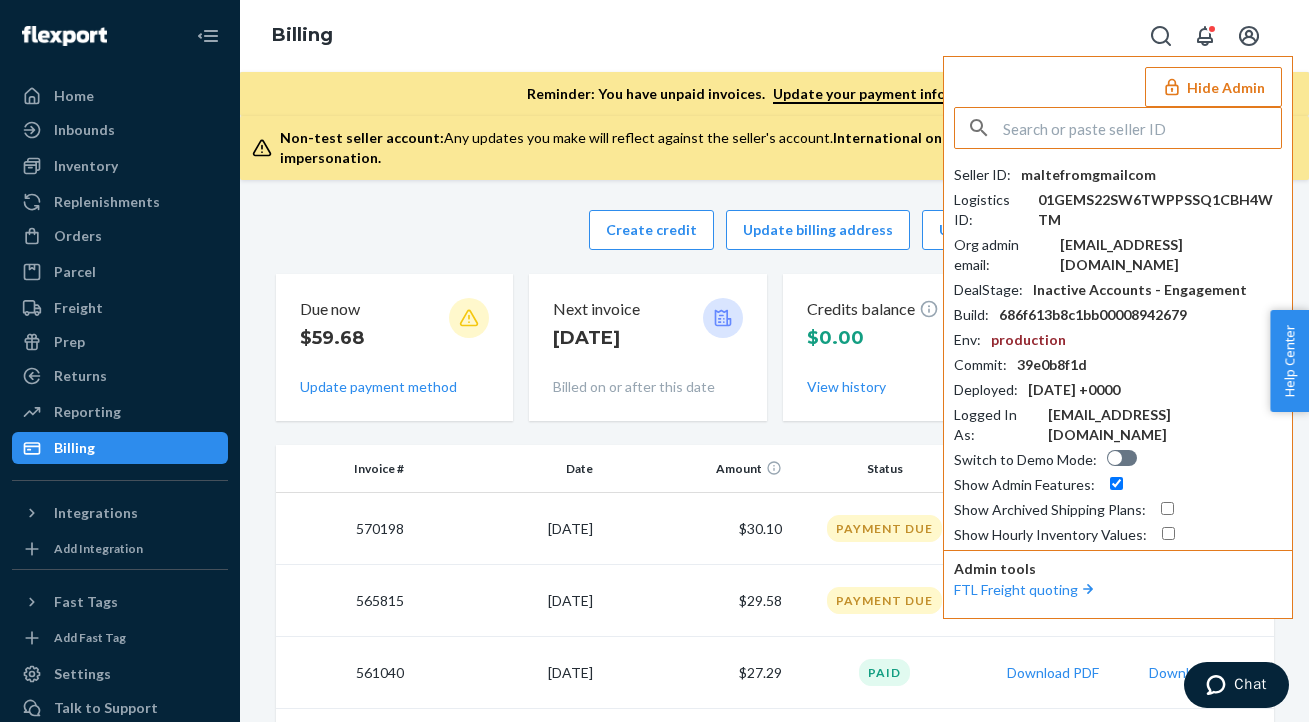 paste on "gemmadelsingmythicalcom" 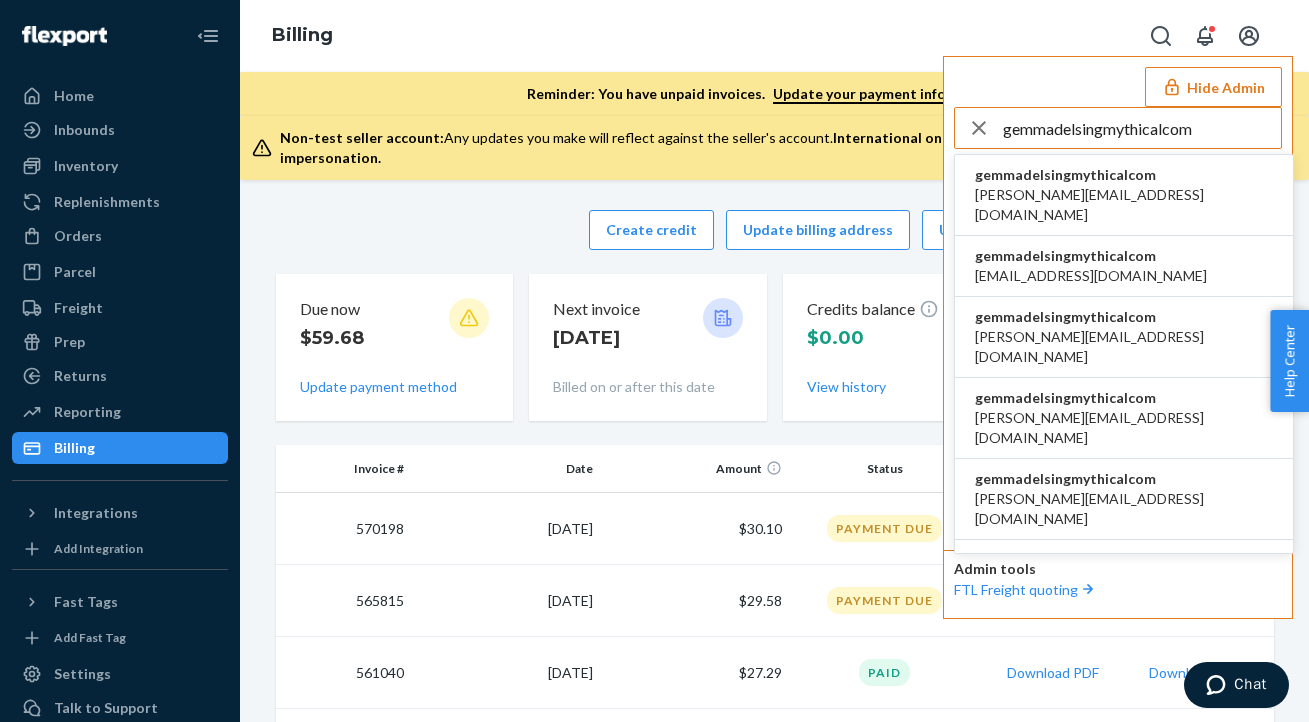 type on "gemmadelsingmythicalcom" 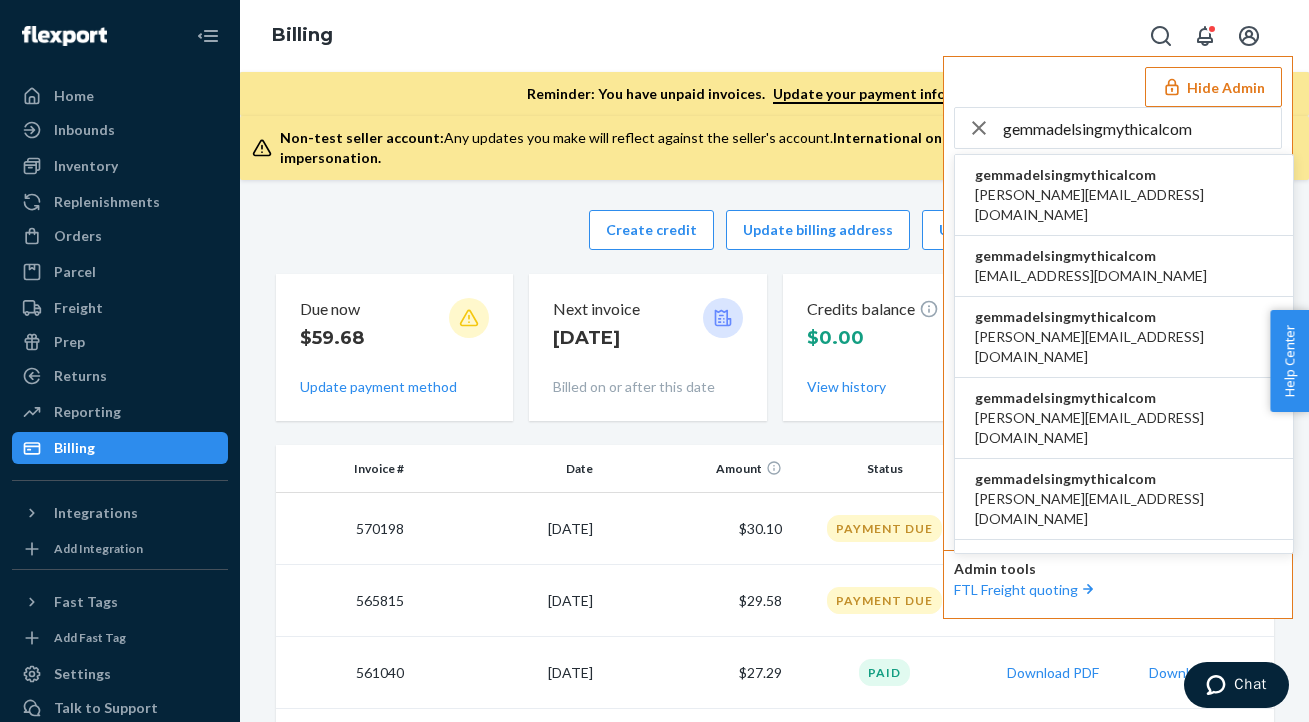 click on "gemmadelsingmythicalcom" at bounding box center [1124, 175] 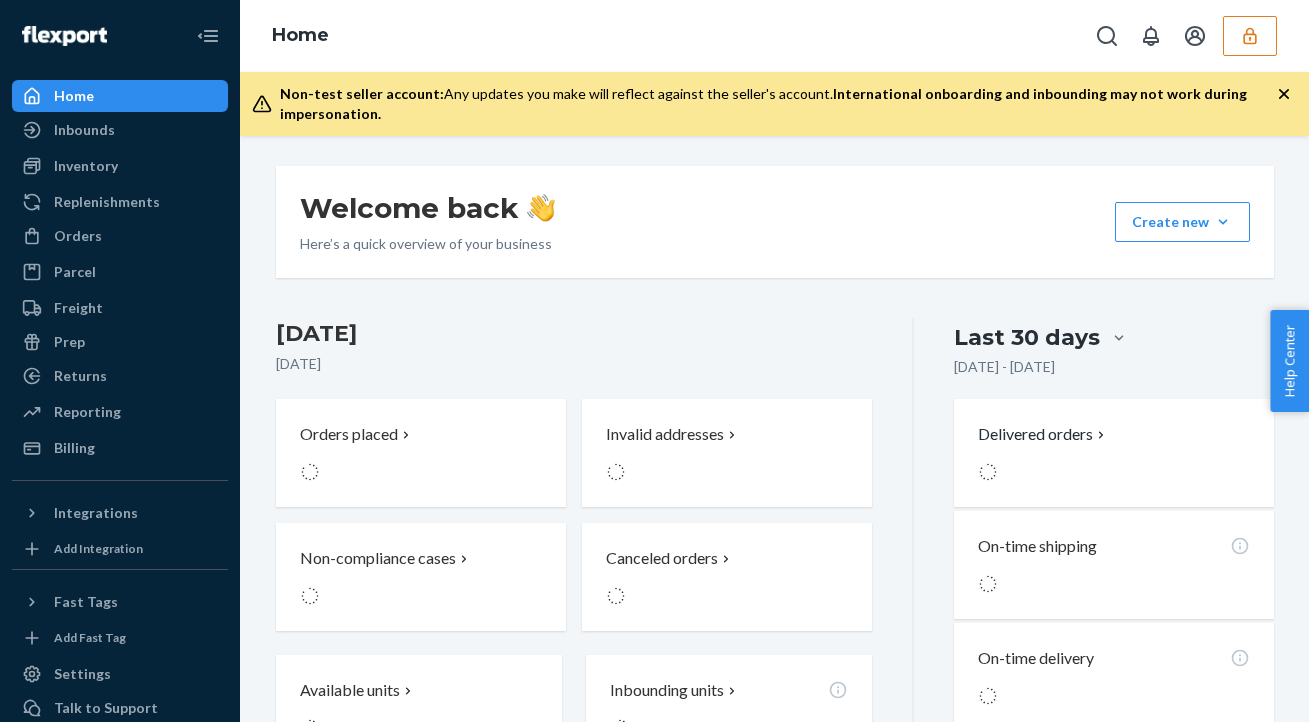 scroll, scrollTop: 0, scrollLeft: 0, axis: both 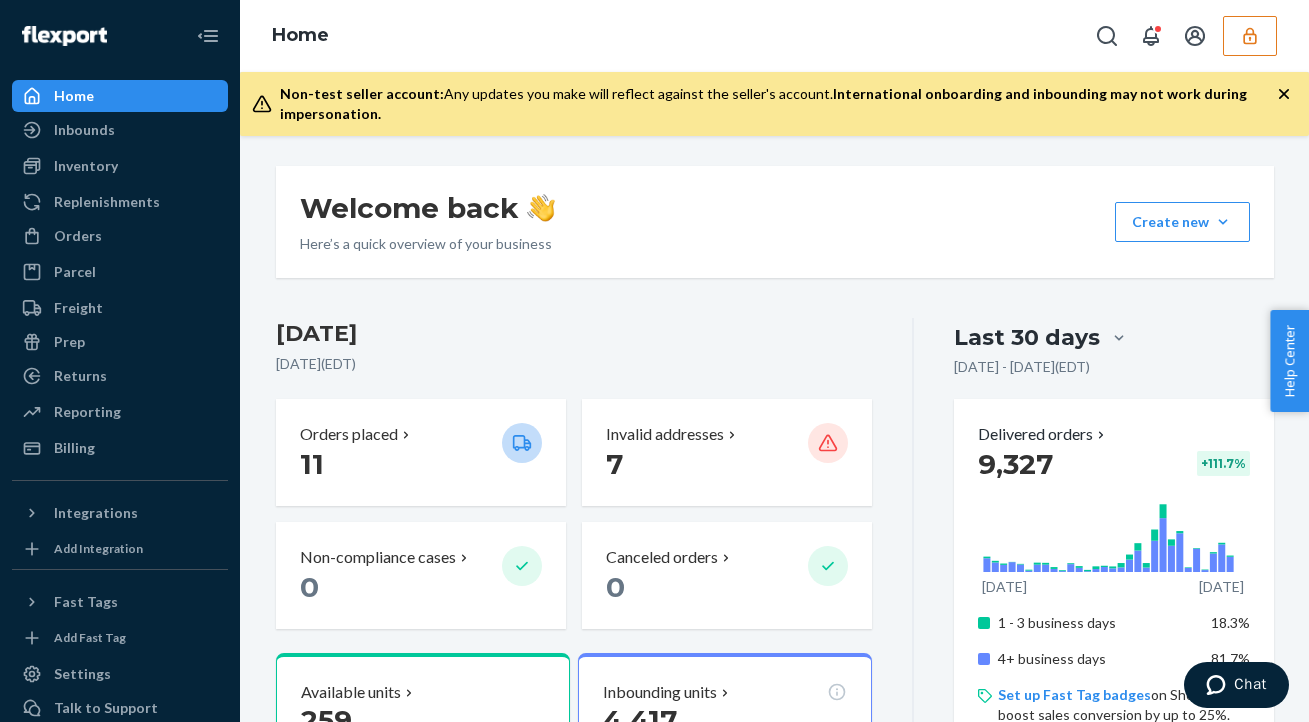 click 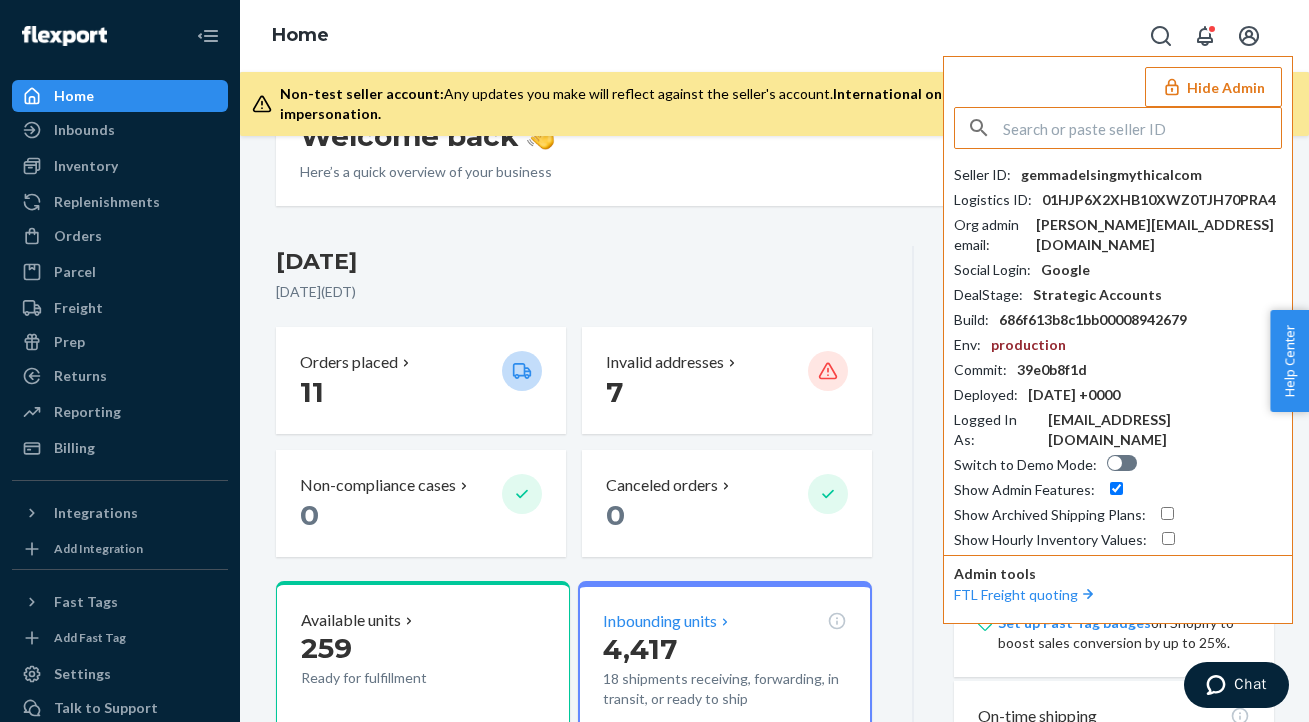 scroll, scrollTop: 191, scrollLeft: 0, axis: vertical 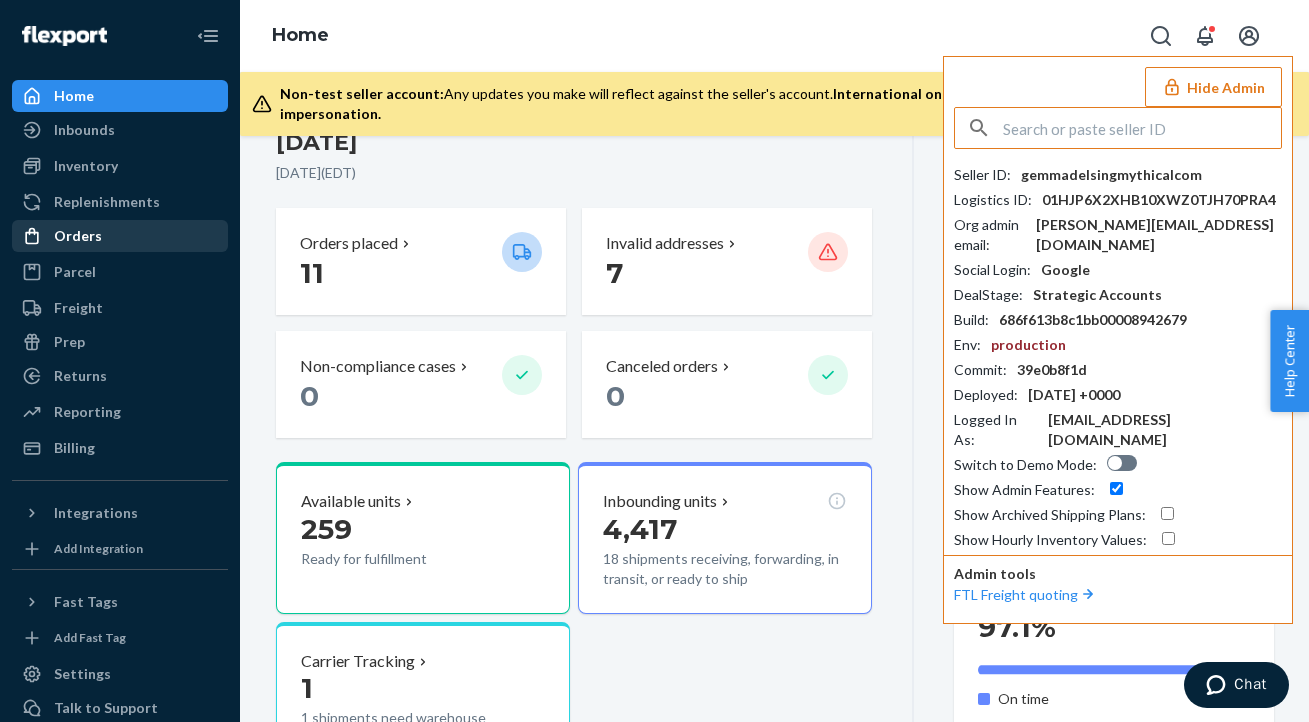 click on "Orders" at bounding box center [120, 236] 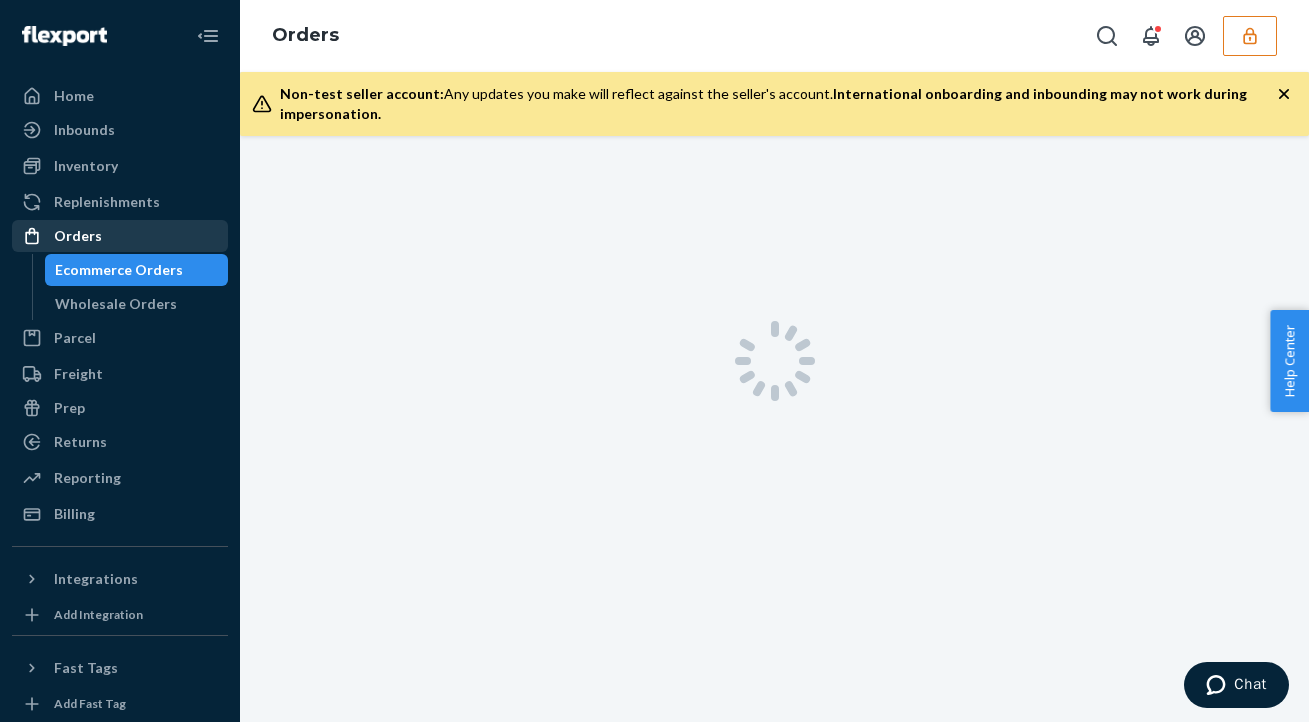 scroll, scrollTop: 0, scrollLeft: 0, axis: both 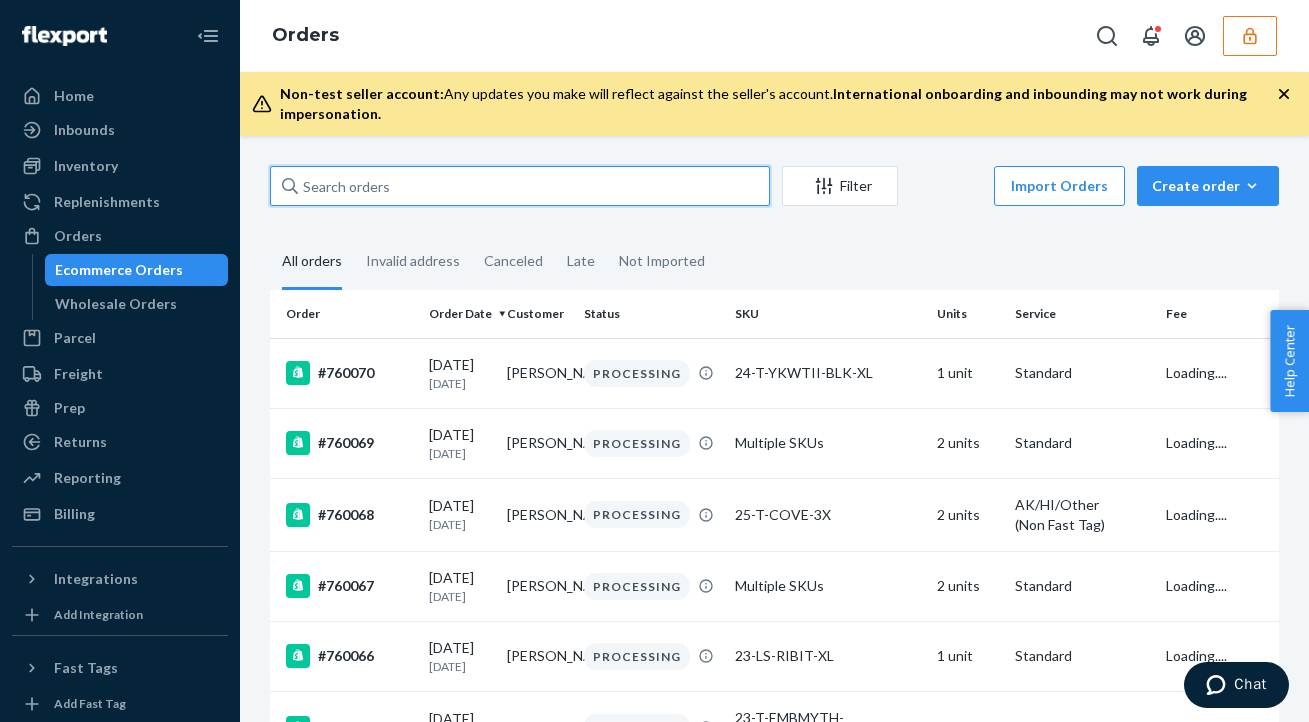 click at bounding box center [520, 186] 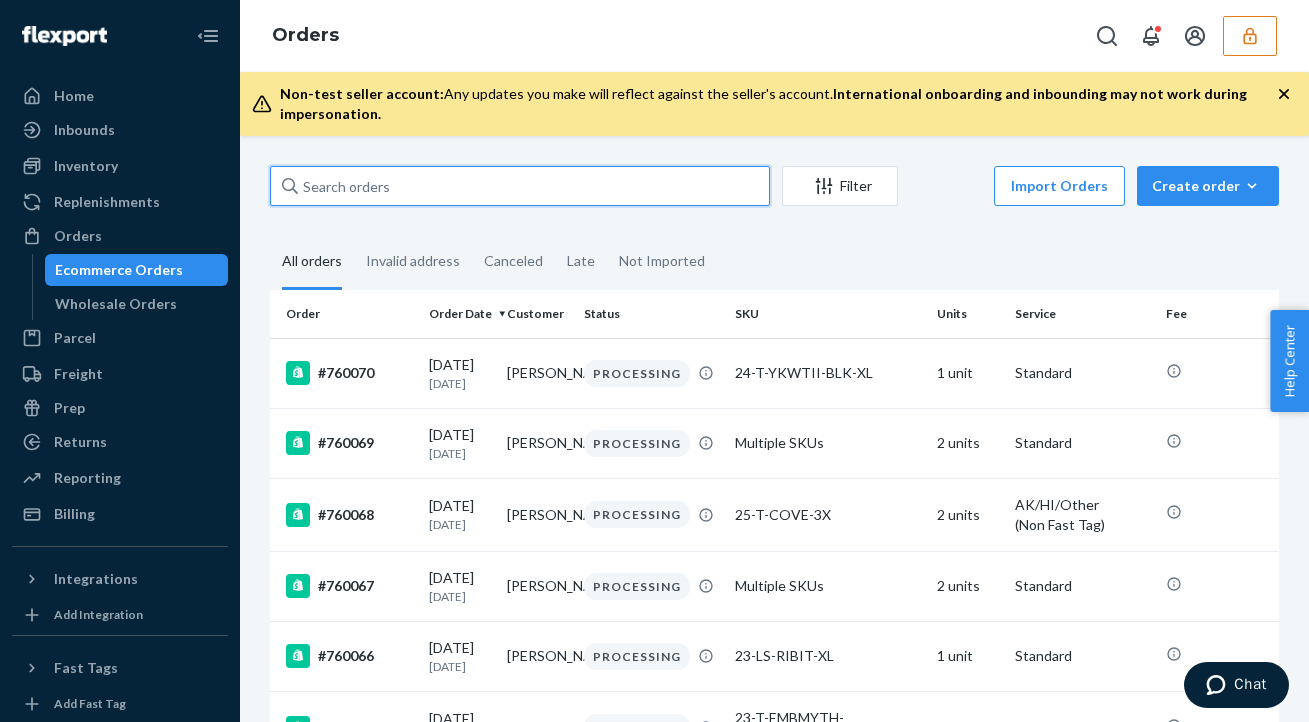paste on "128815861" 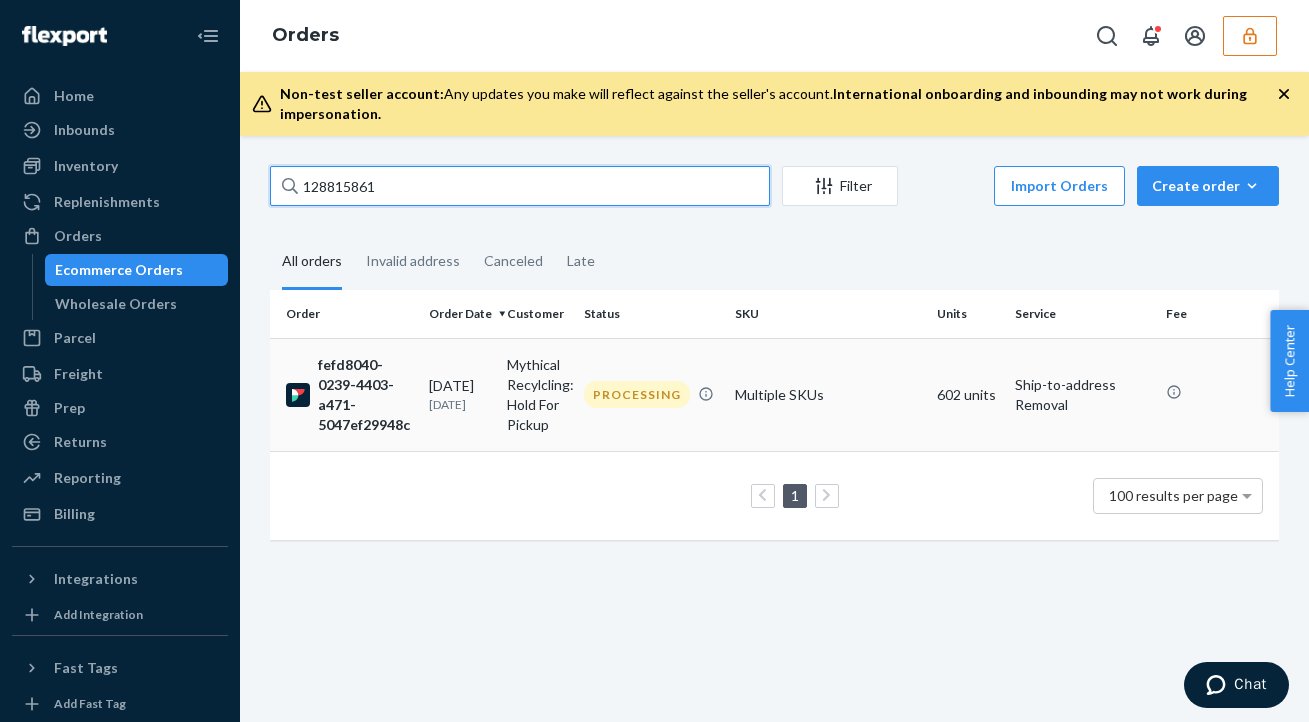 type on "128815861" 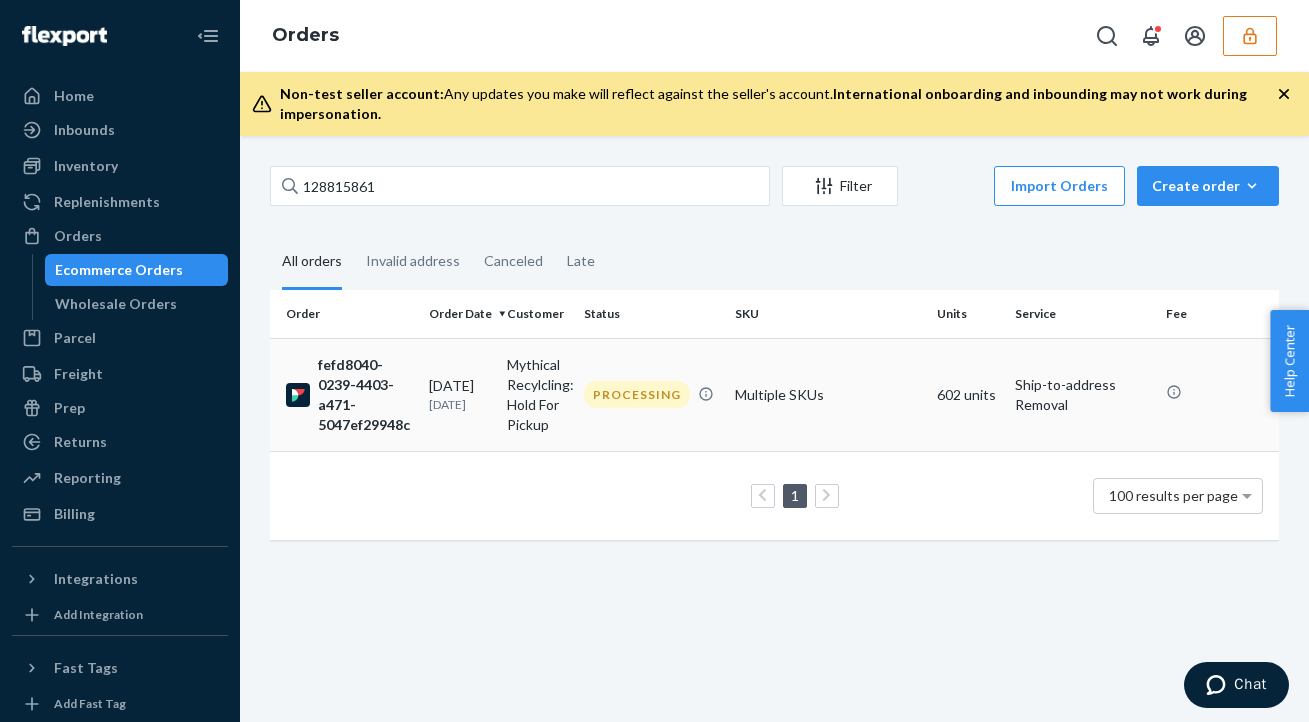 click on "Mythical Recylcling: Hold For Pickup" at bounding box center (537, 394) 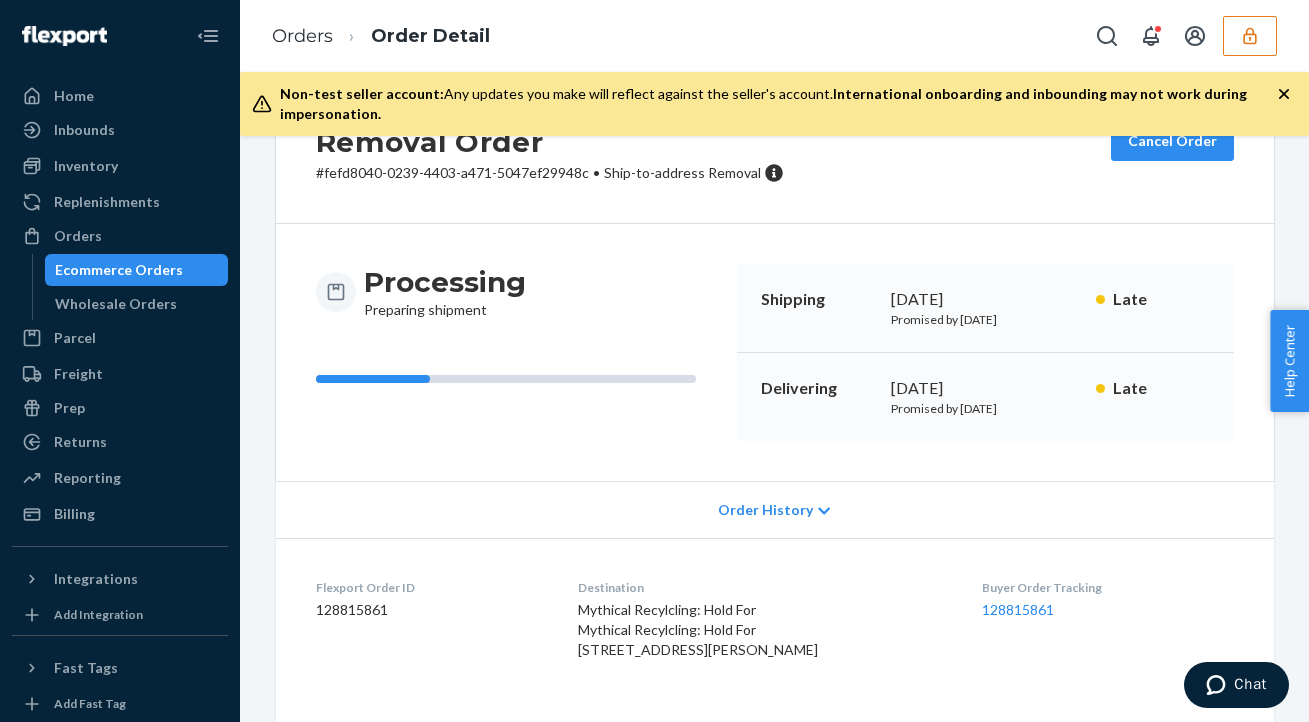 scroll, scrollTop: 0, scrollLeft: 0, axis: both 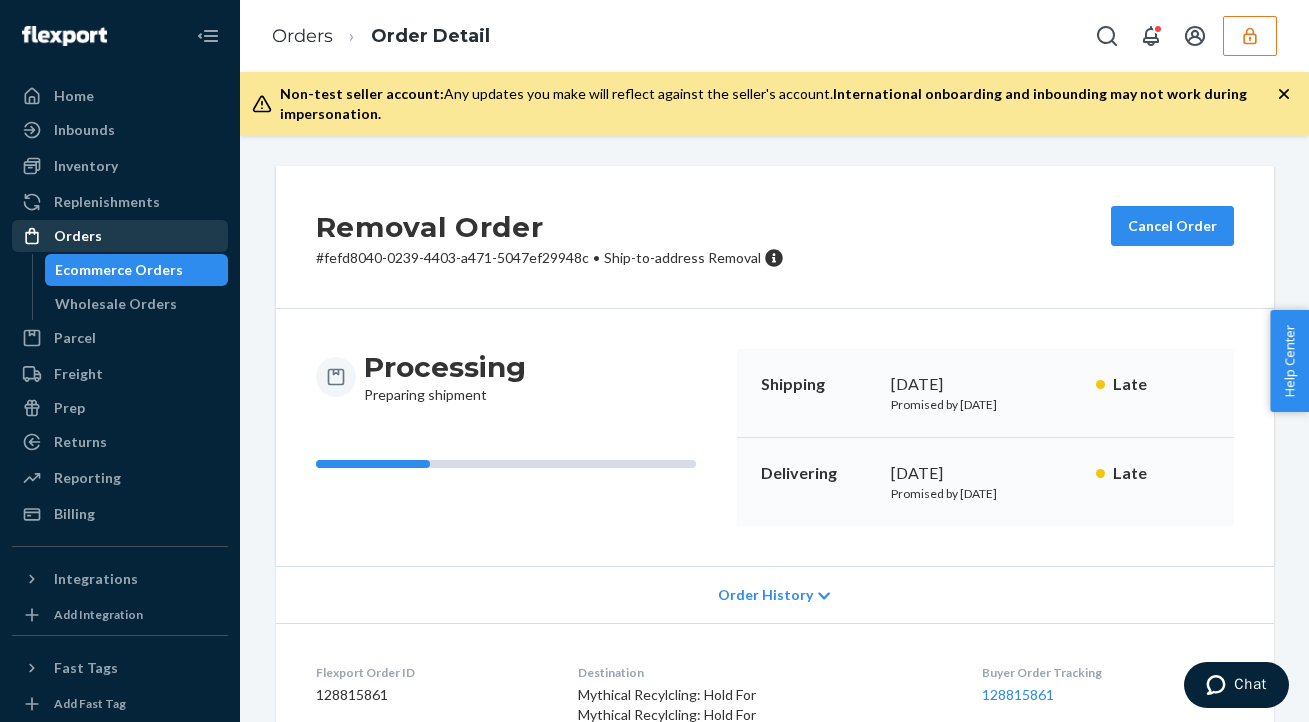 click on "Orders" at bounding box center (120, 236) 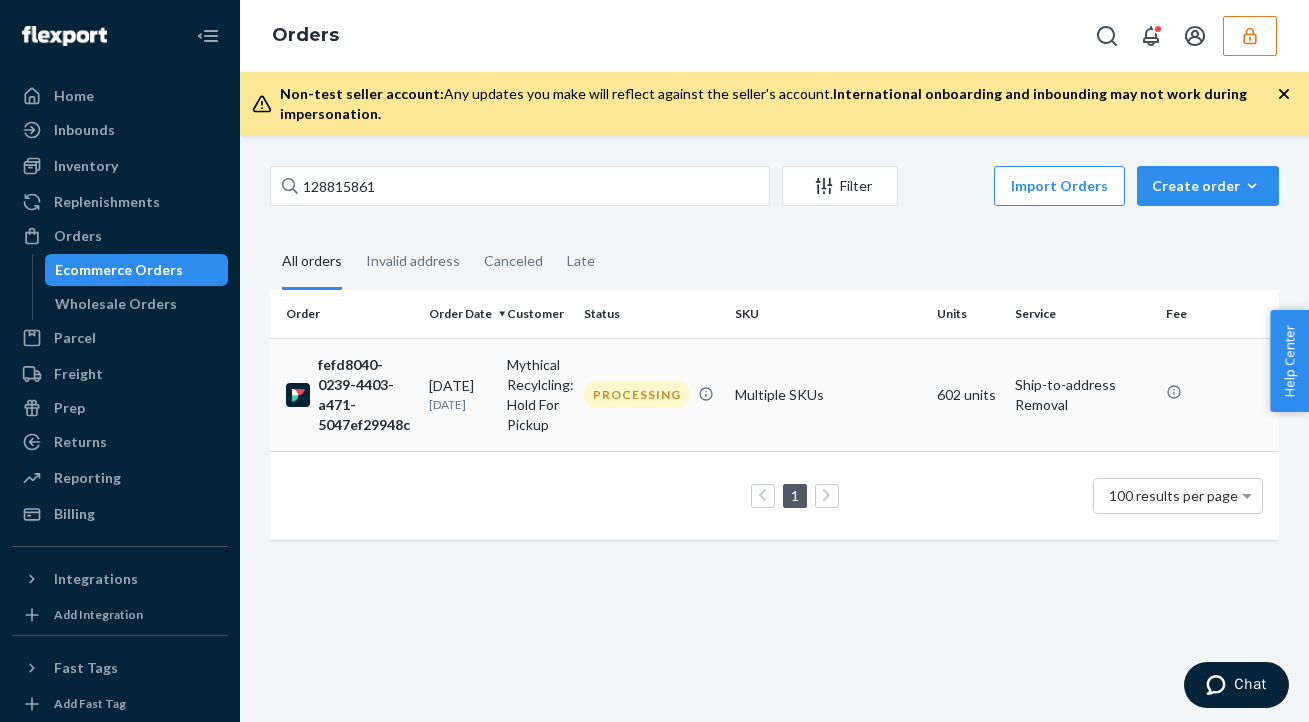 click on "Mythical Recylcling: Hold For Pickup" at bounding box center [537, 394] 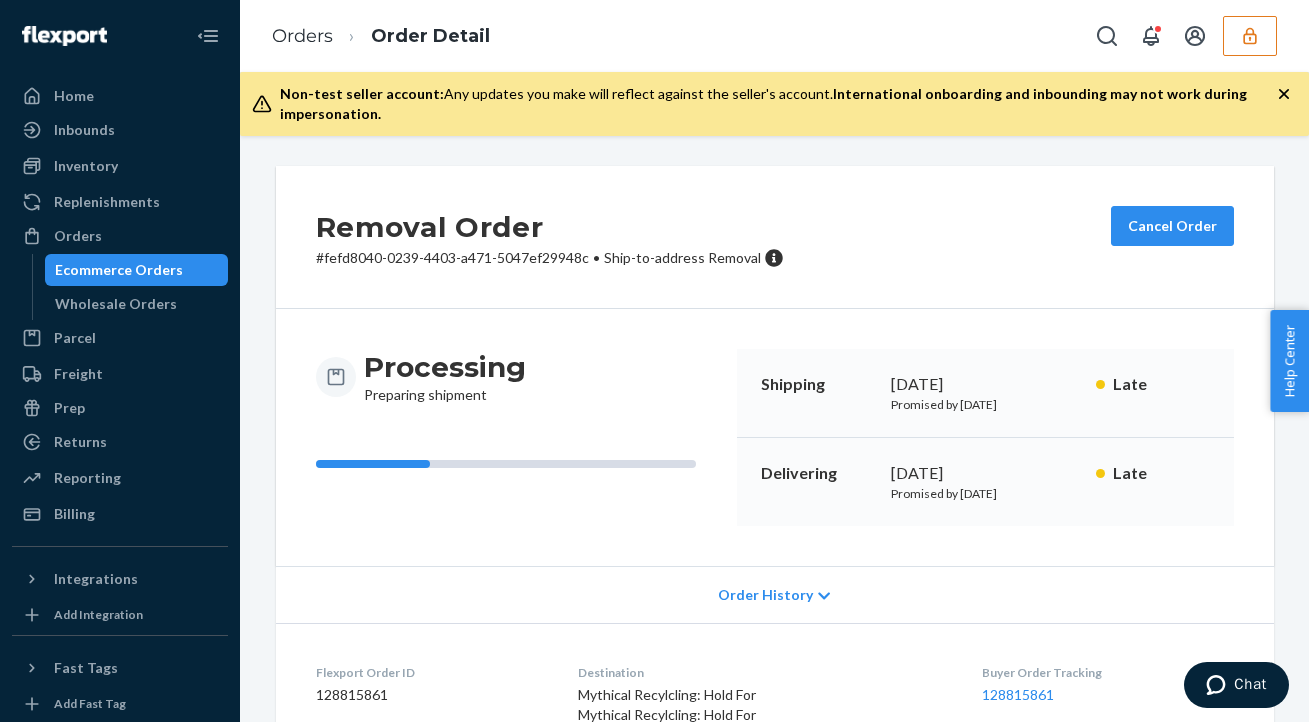 click on "128815861" at bounding box center (431, 695) 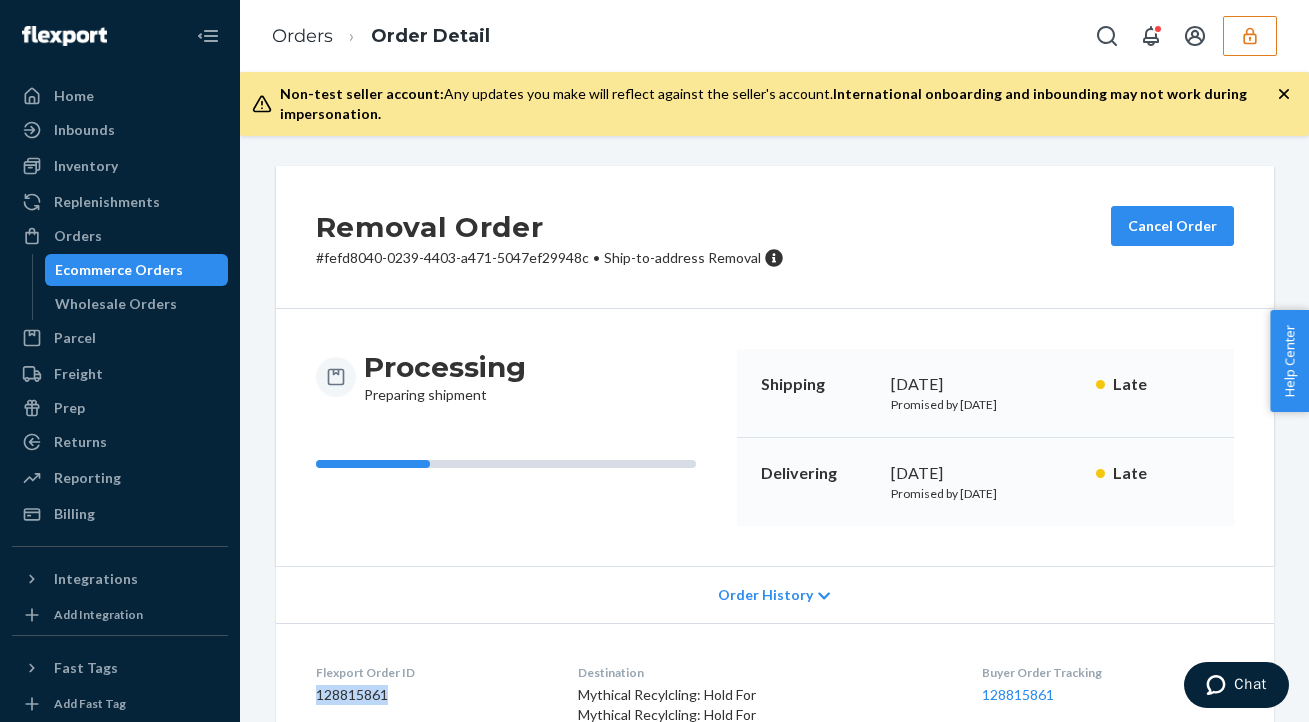 click on "128815861" at bounding box center [431, 695] 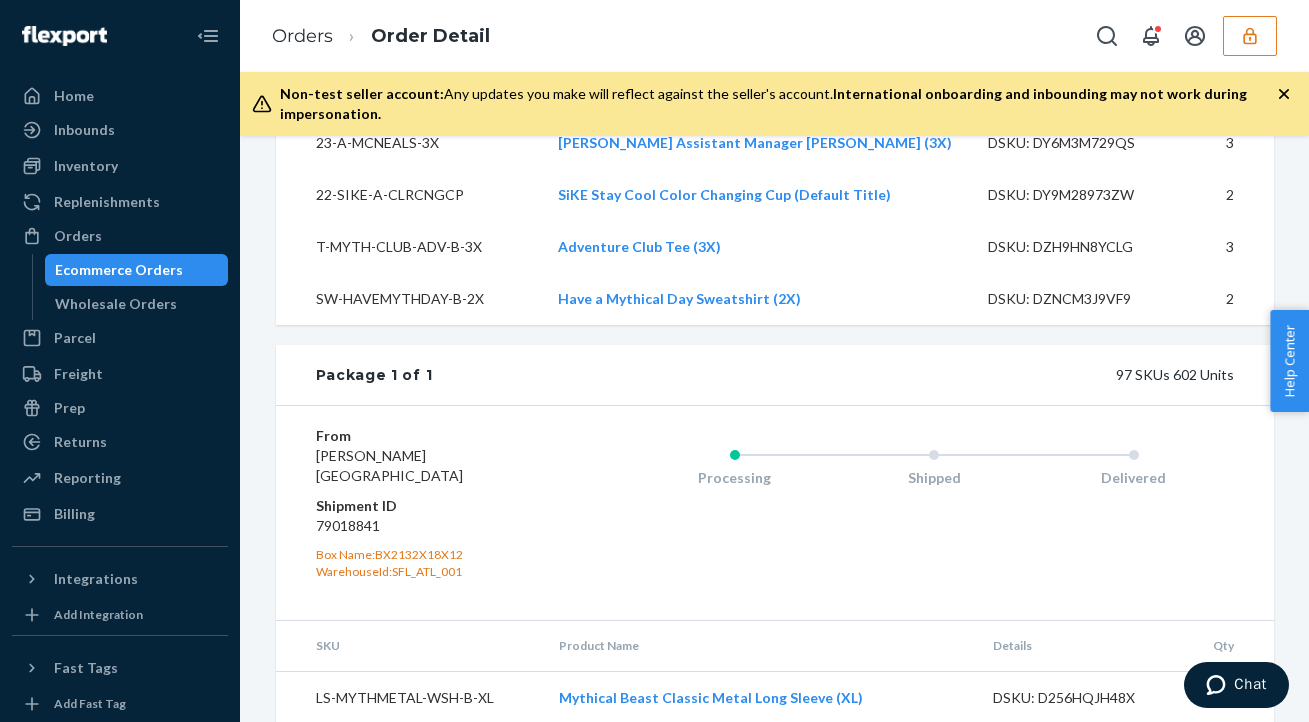 scroll, scrollTop: 5672, scrollLeft: 0, axis: vertical 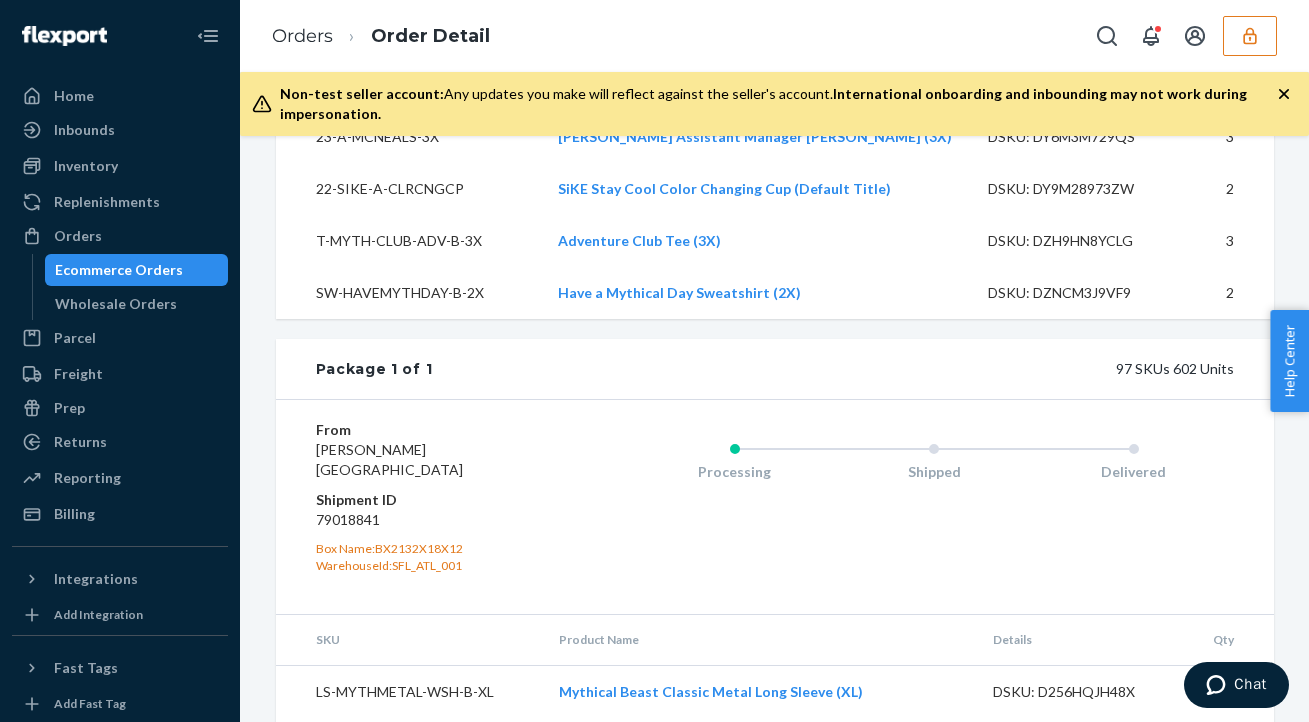 click on "79018841" at bounding box center (435, 520) 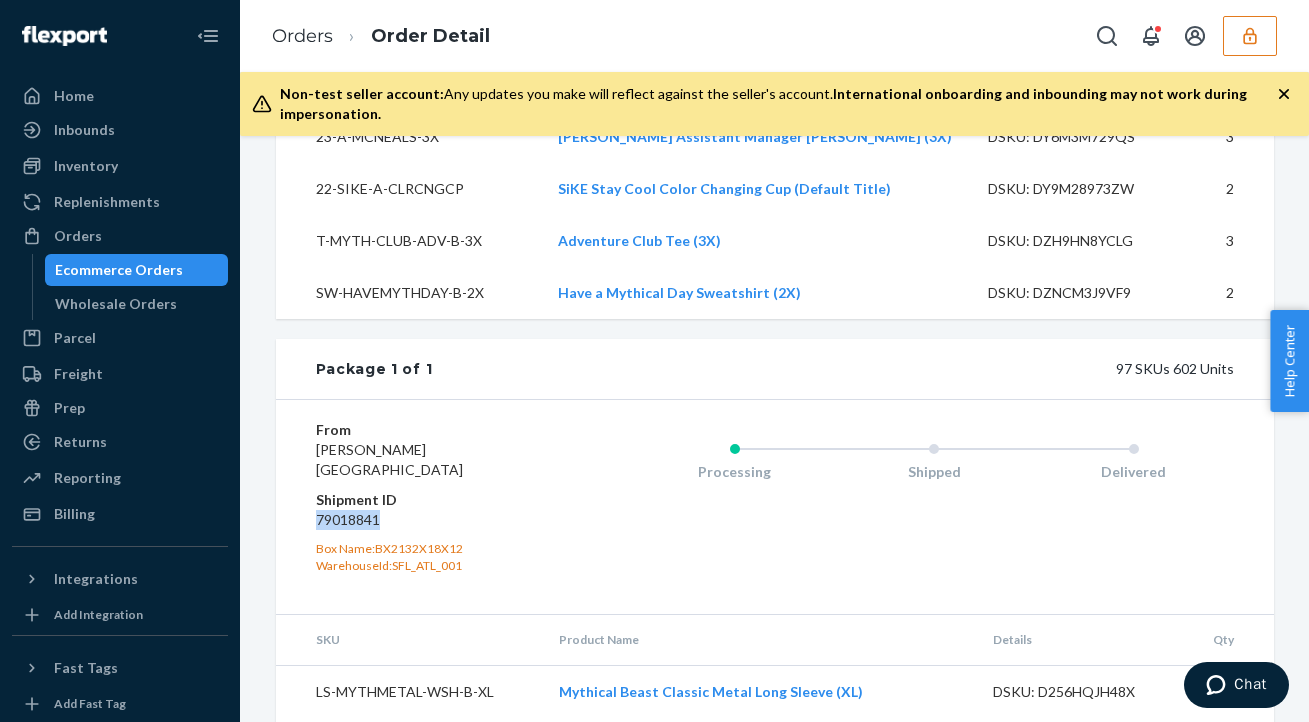 click on "79018841" at bounding box center (435, 520) 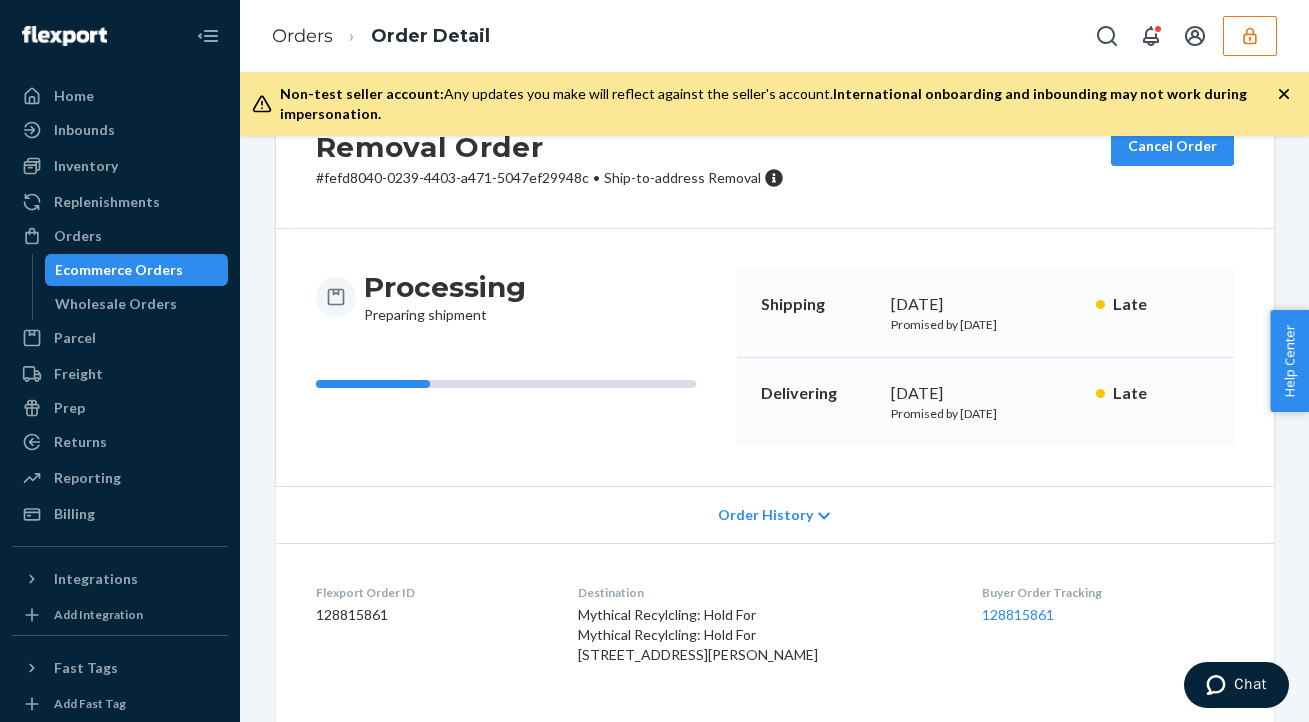 scroll, scrollTop: 0, scrollLeft: 0, axis: both 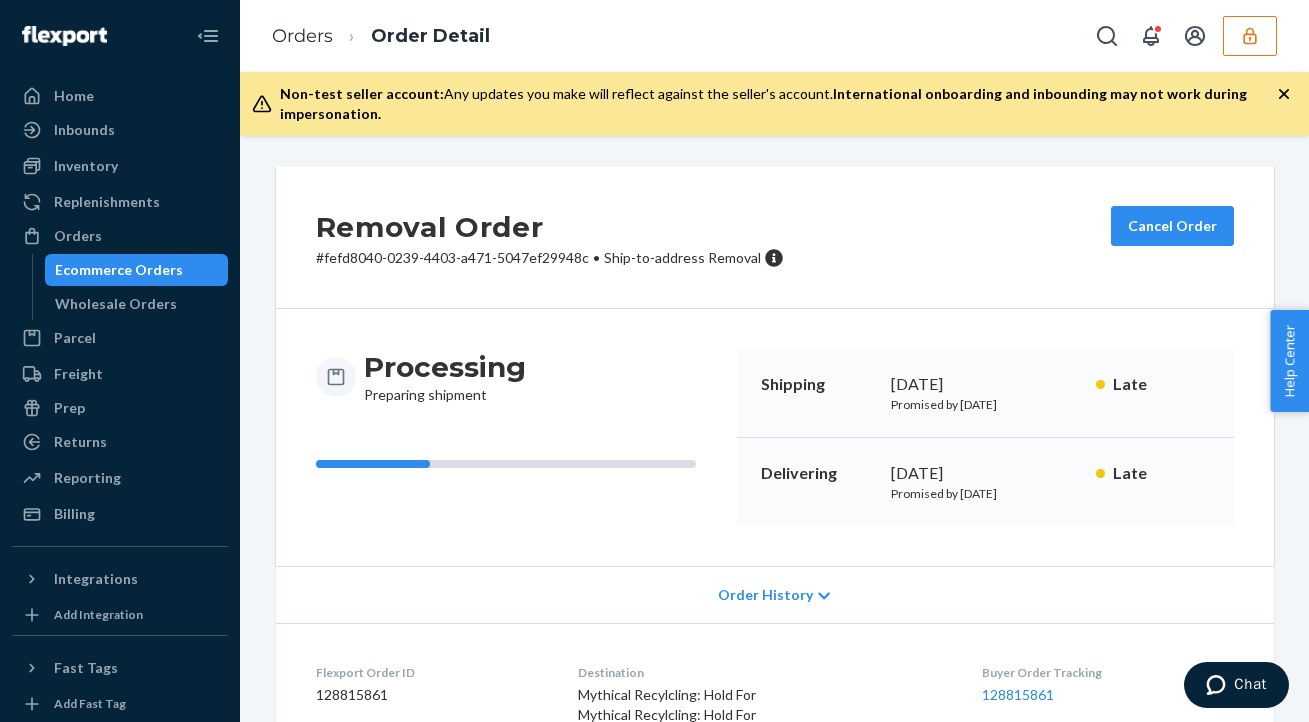 click 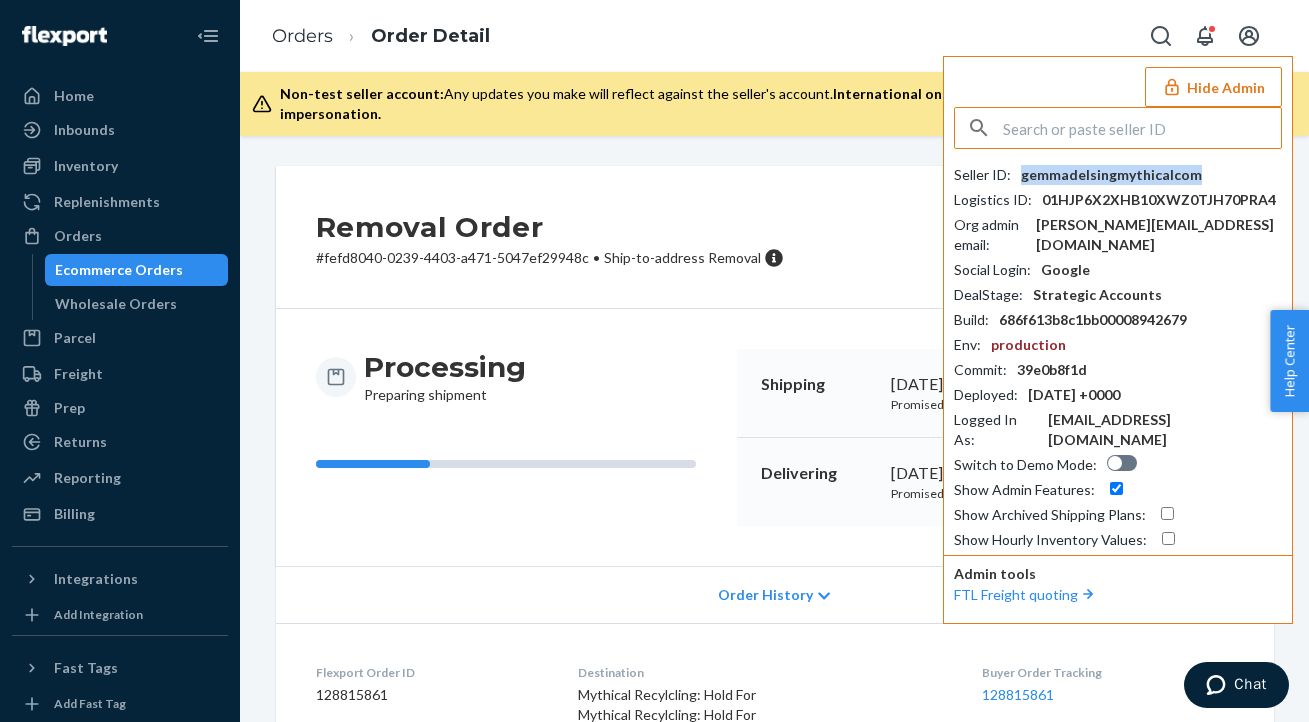 click on "gemmadelsingmythicalcom" at bounding box center [1111, 175] 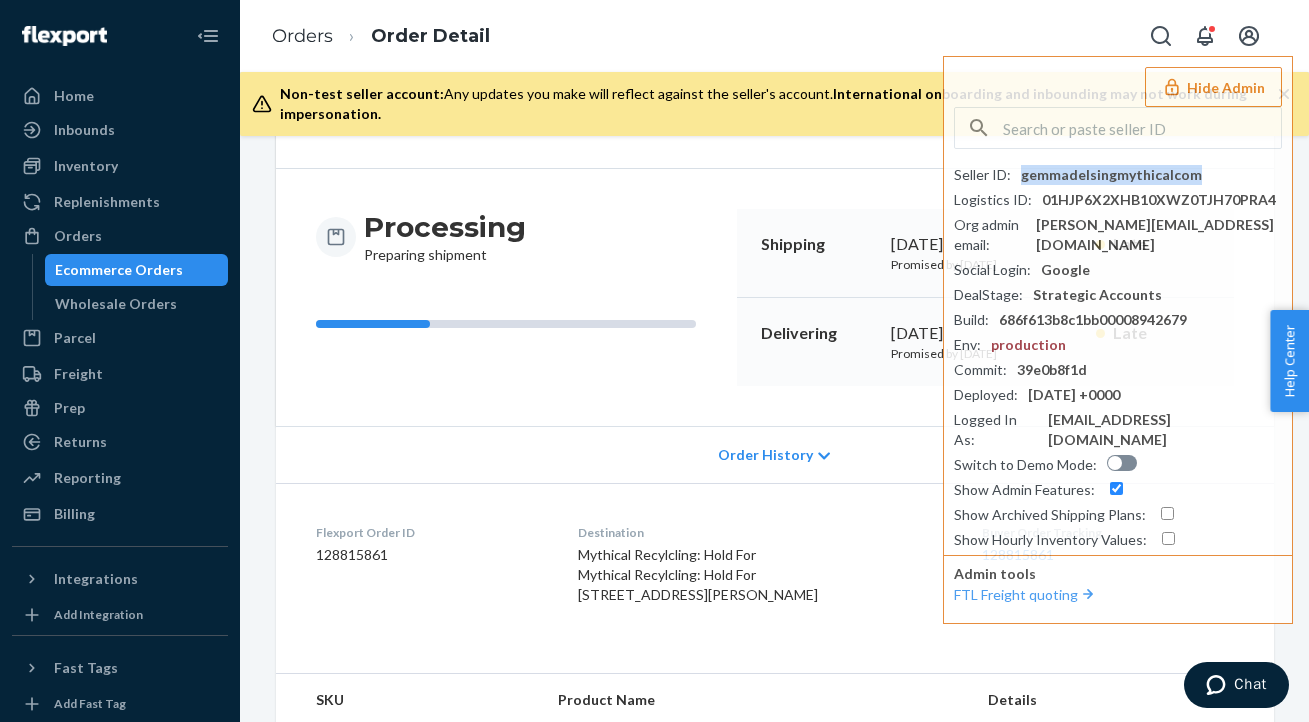 scroll, scrollTop: 141, scrollLeft: 0, axis: vertical 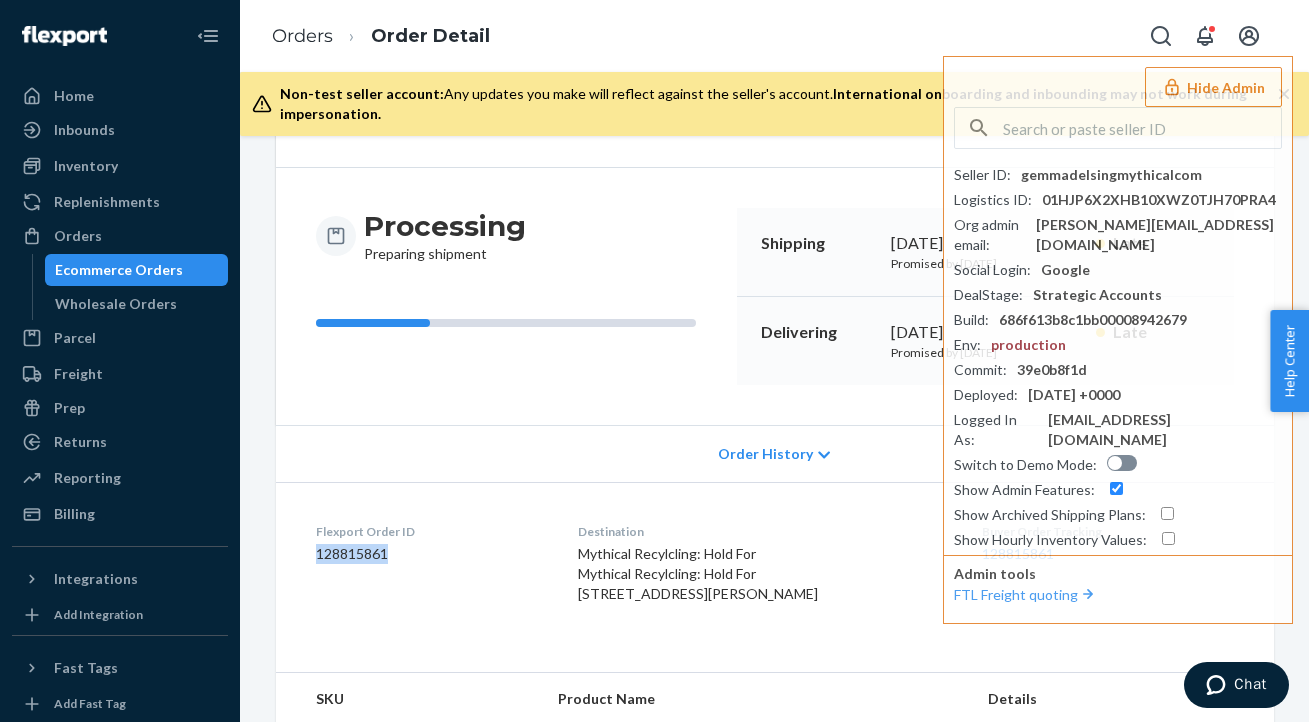 drag, startPoint x: 306, startPoint y: 555, endPoint x: 437, endPoint y: 572, distance: 132.09845 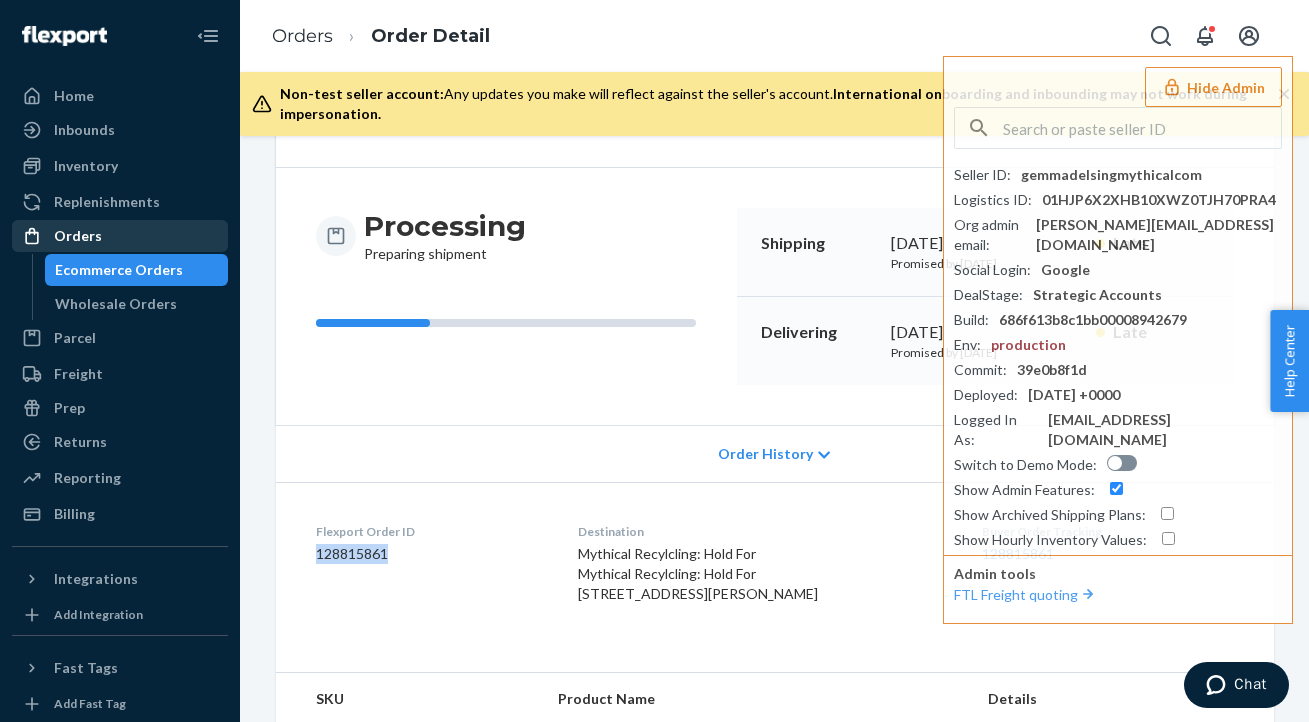 click on "Orders" at bounding box center [120, 236] 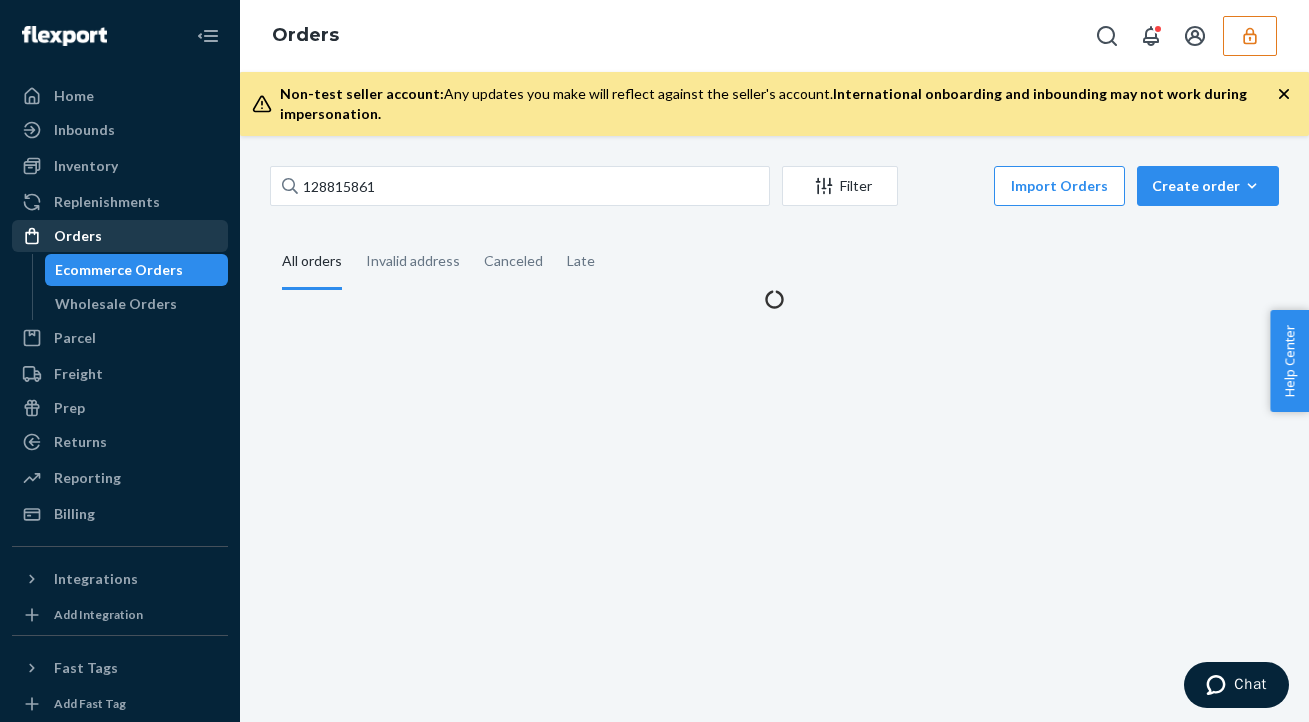 scroll, scrollTop: 0, scrollLeft: 0, axis: both 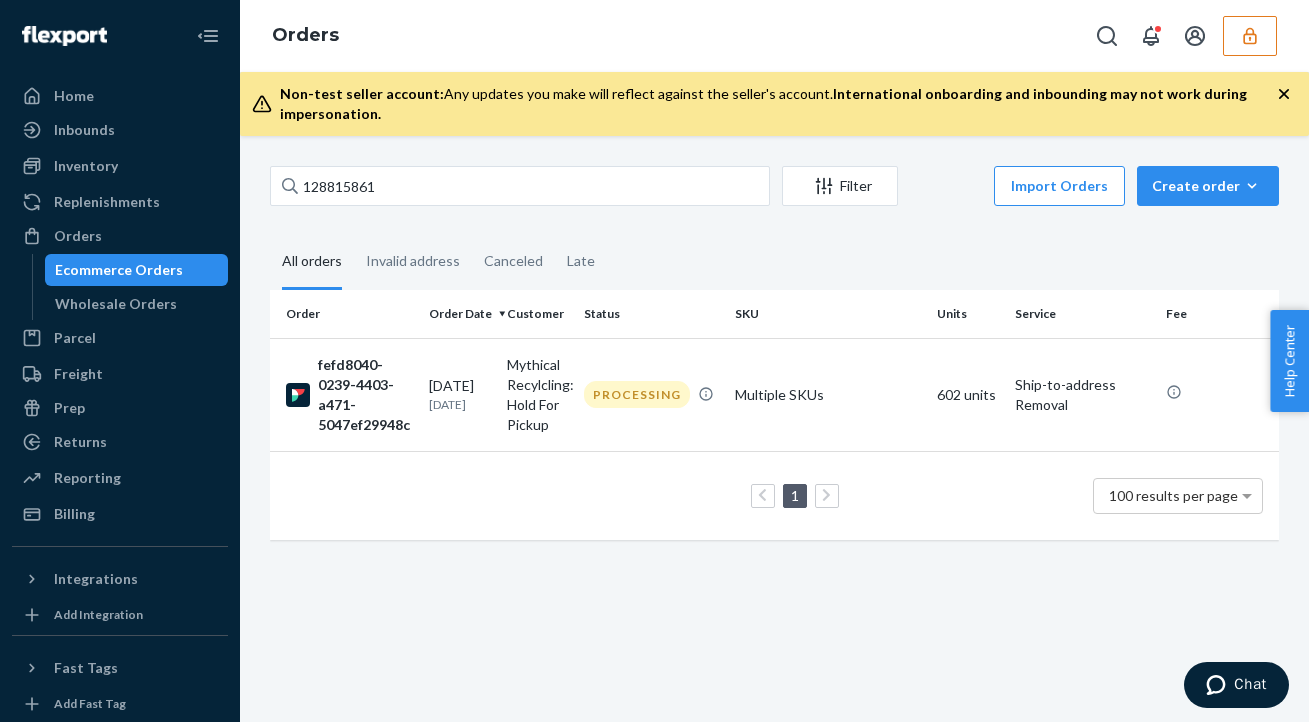 click on "128815861 Filter Import Orders Create order Ecommerce order Removal order All orders Invalid address Canceled Late Order Order Date Customer Status SKU Units Service Fee fefd8040-0239-4403-a471-5047ef29948c 05/18/2025 1 month ago Mythical Recylcling: Hold For Pickup PROCESSING Multiple SKUs 602 units Ship-to-address Removal 1 100 results per page" at bounding box center (774, 429) 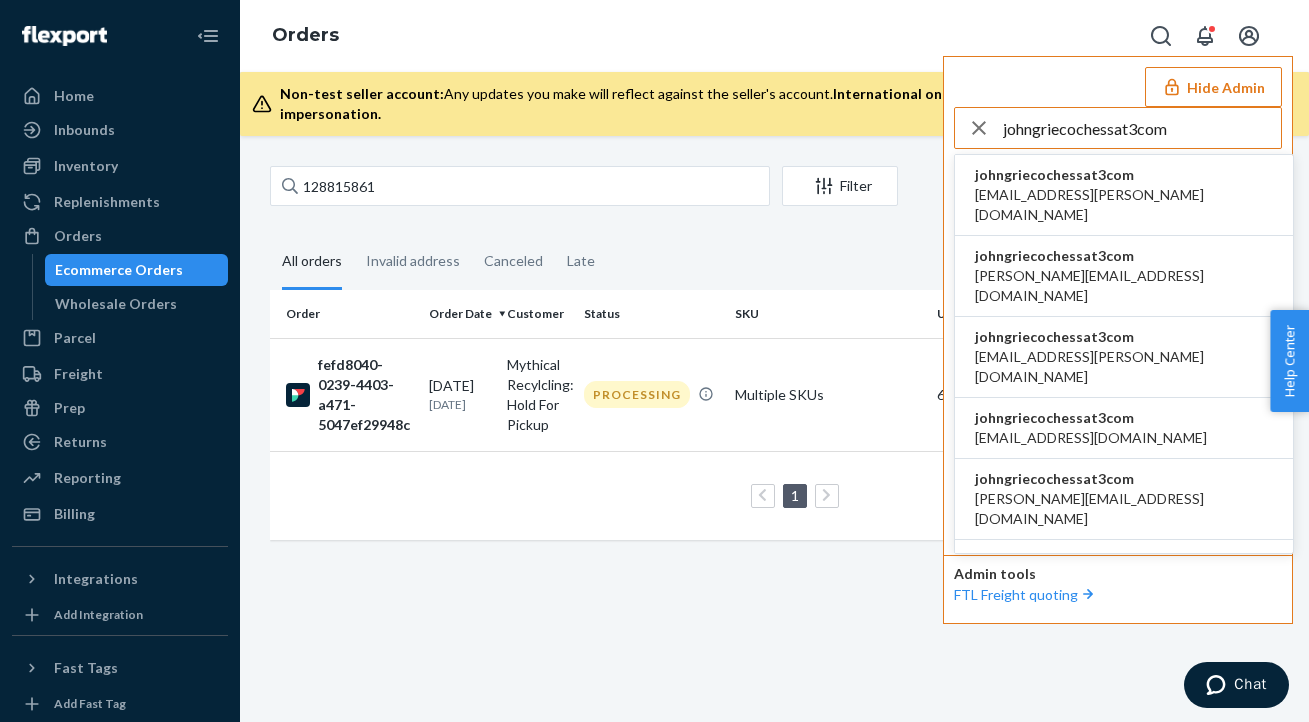 type on "johngriecochessat3com" 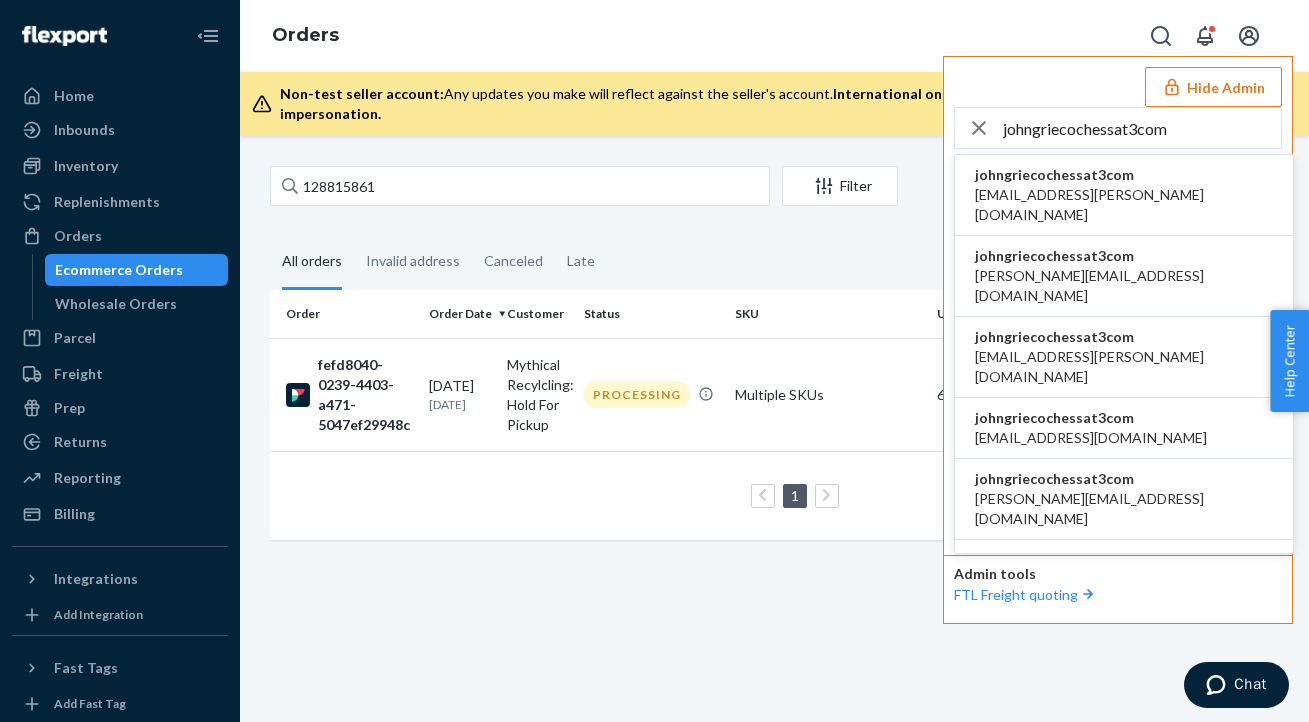 click on "johngriecochessat3com" at bounding box center (1124, 175) 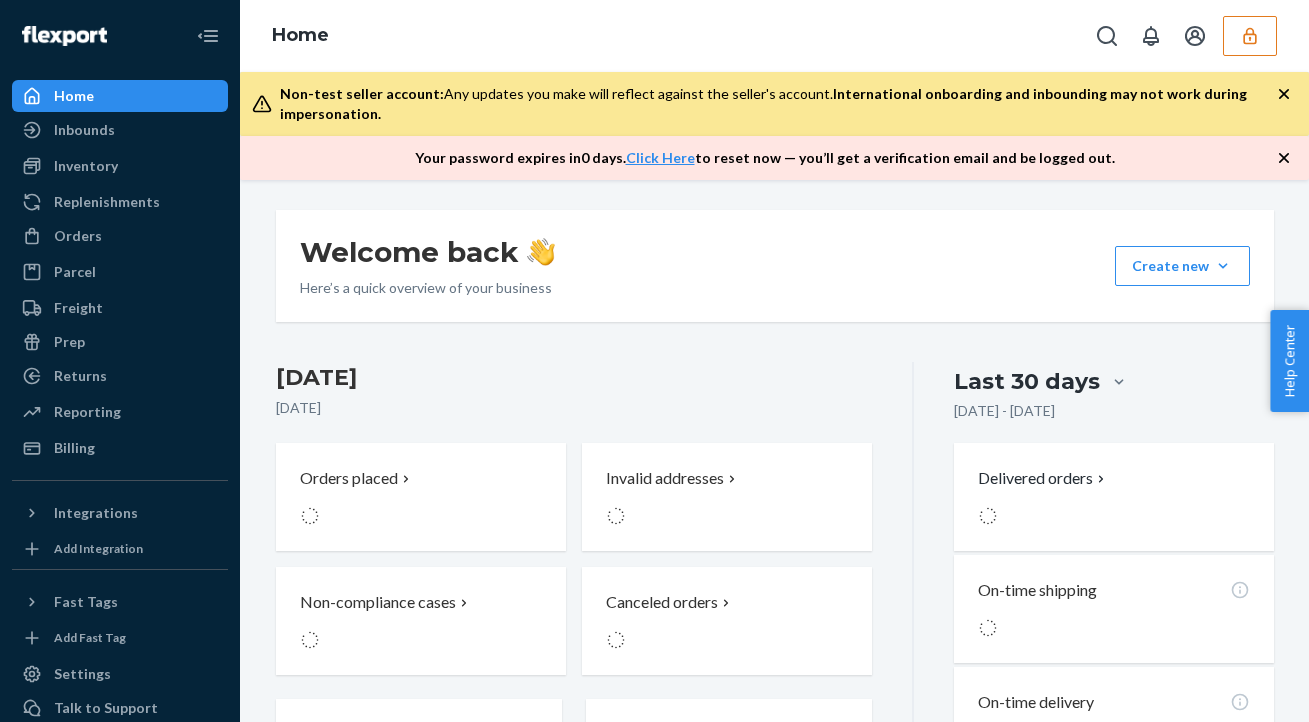 scroll, scrollTop: 0, scrollLeft: 0, axis: both 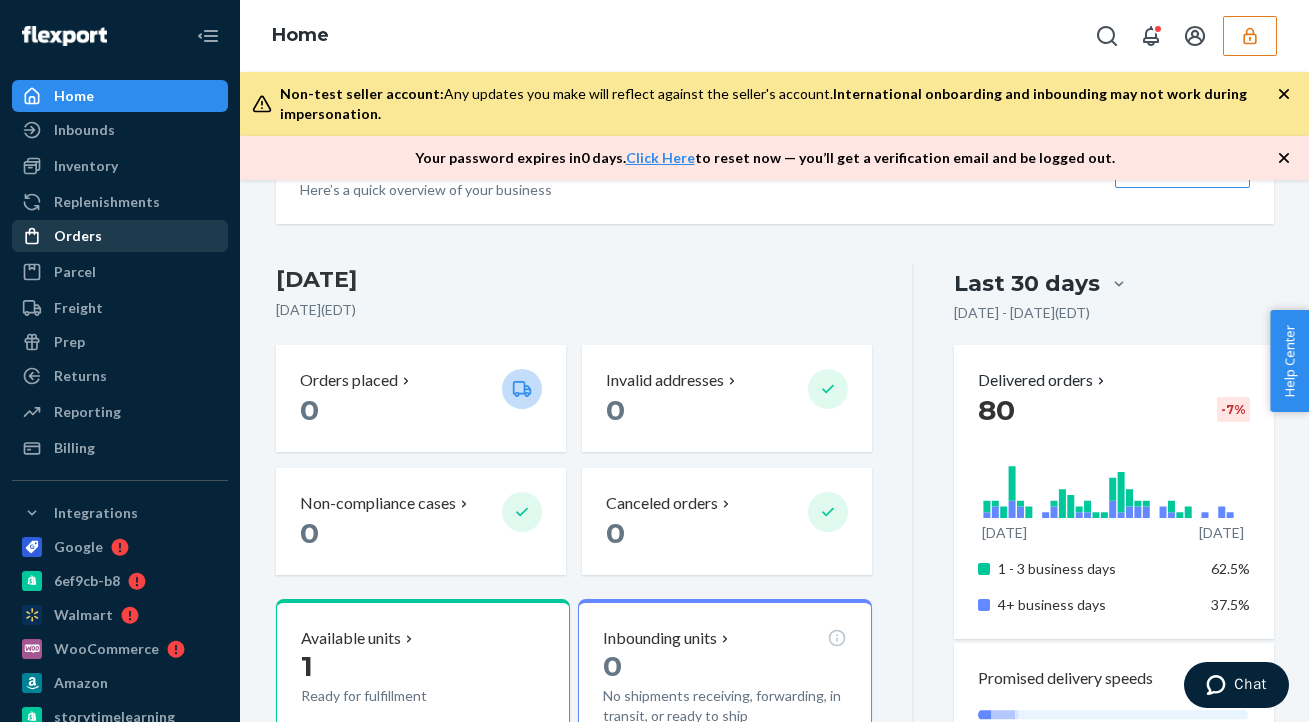 click on "Orders" at bounding box center [120, 236] 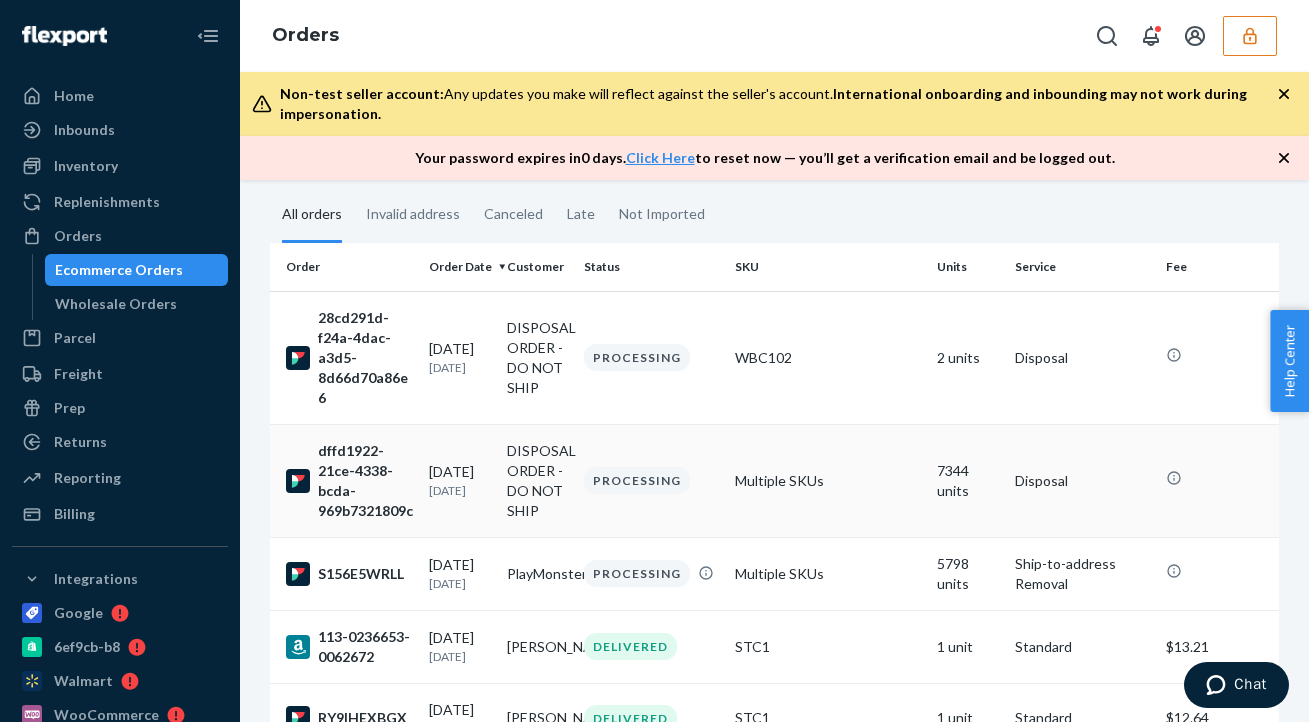 scroll, scrollTop: 102, scrollLeft: 0, axis: vertical 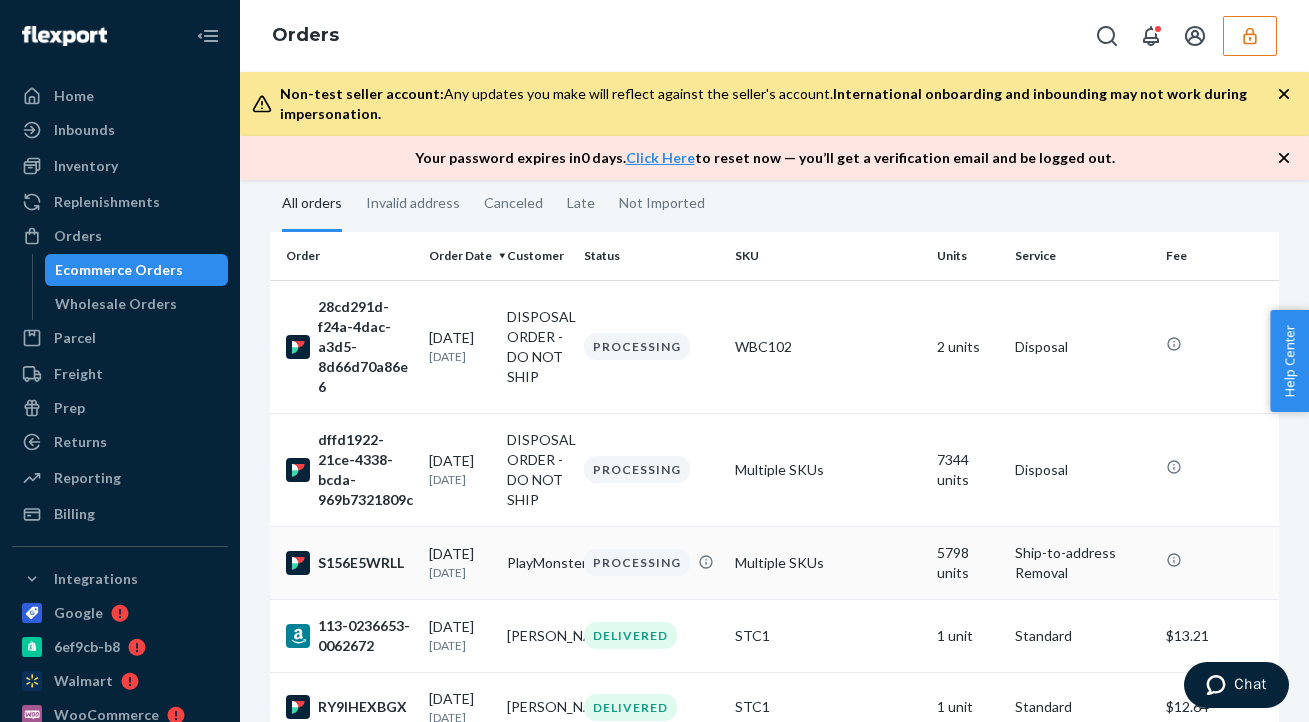 click on "Multiple SKUs" at bounding box center [828, 562] 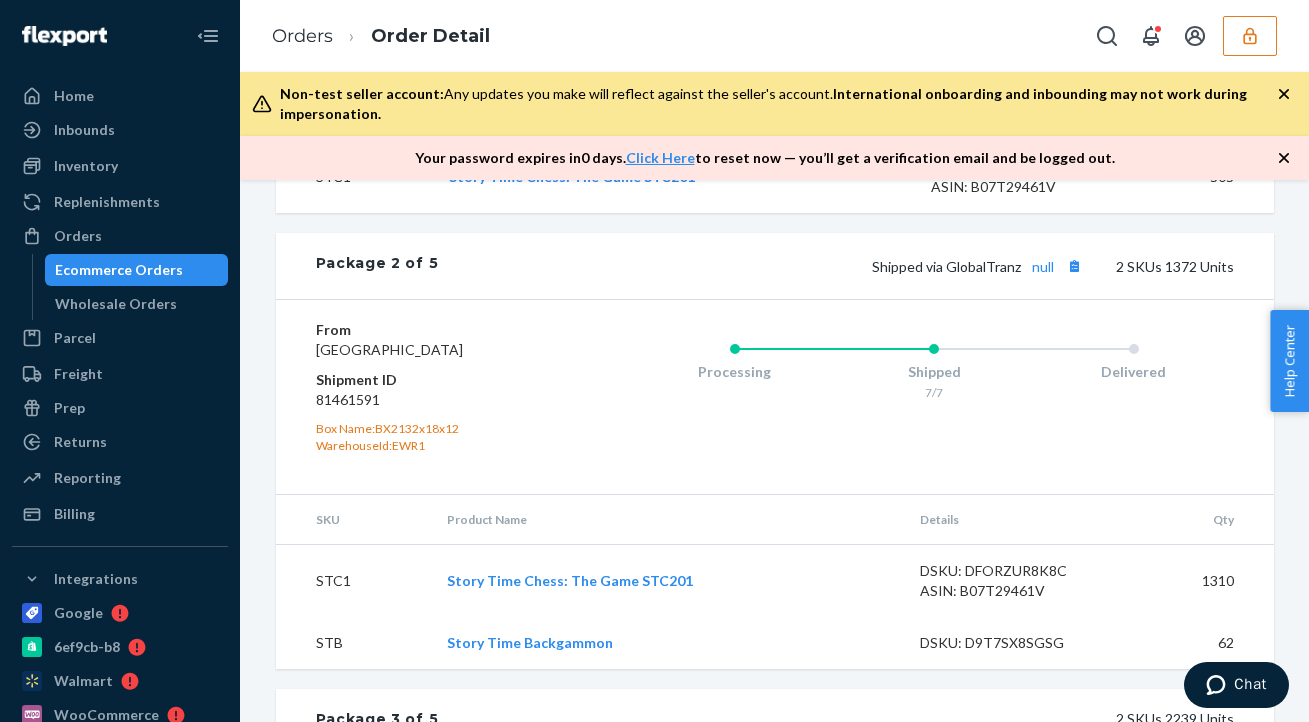 scroll, scrollTop: 1239, scrollLeft: 0, axis: vertical 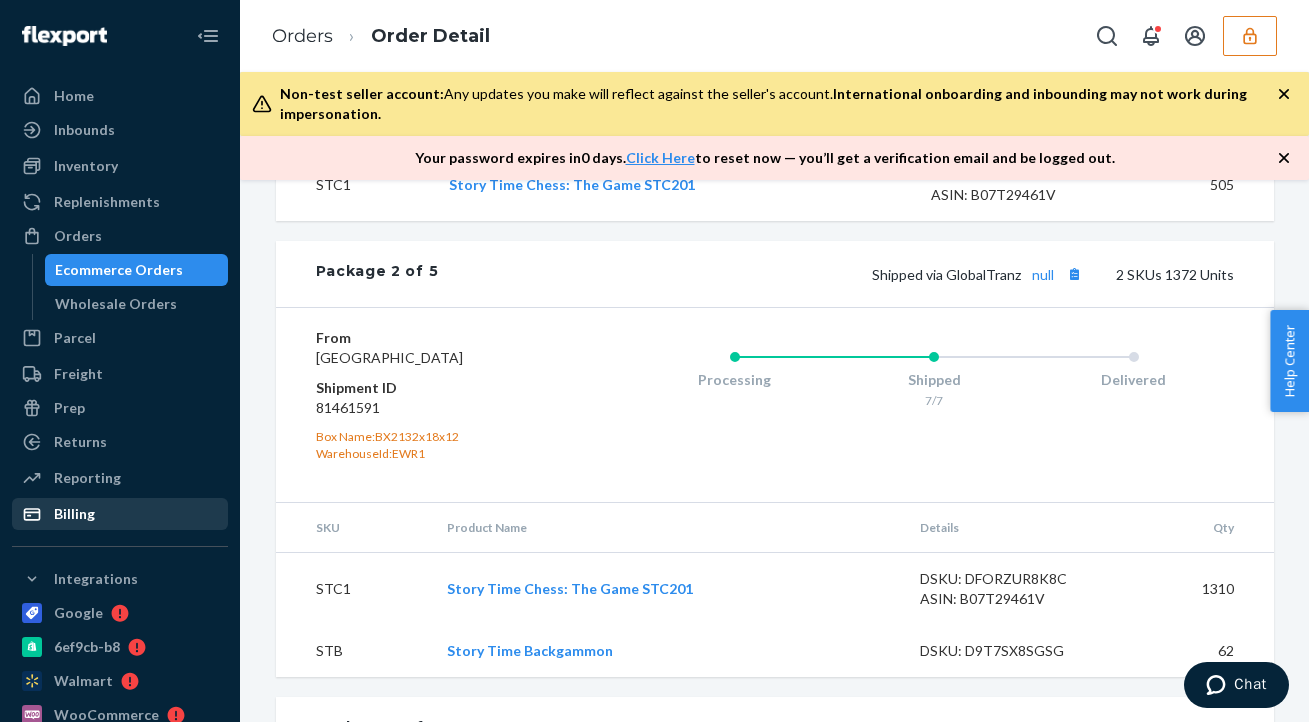 click on "Billing" at bounding box center (74, 514) 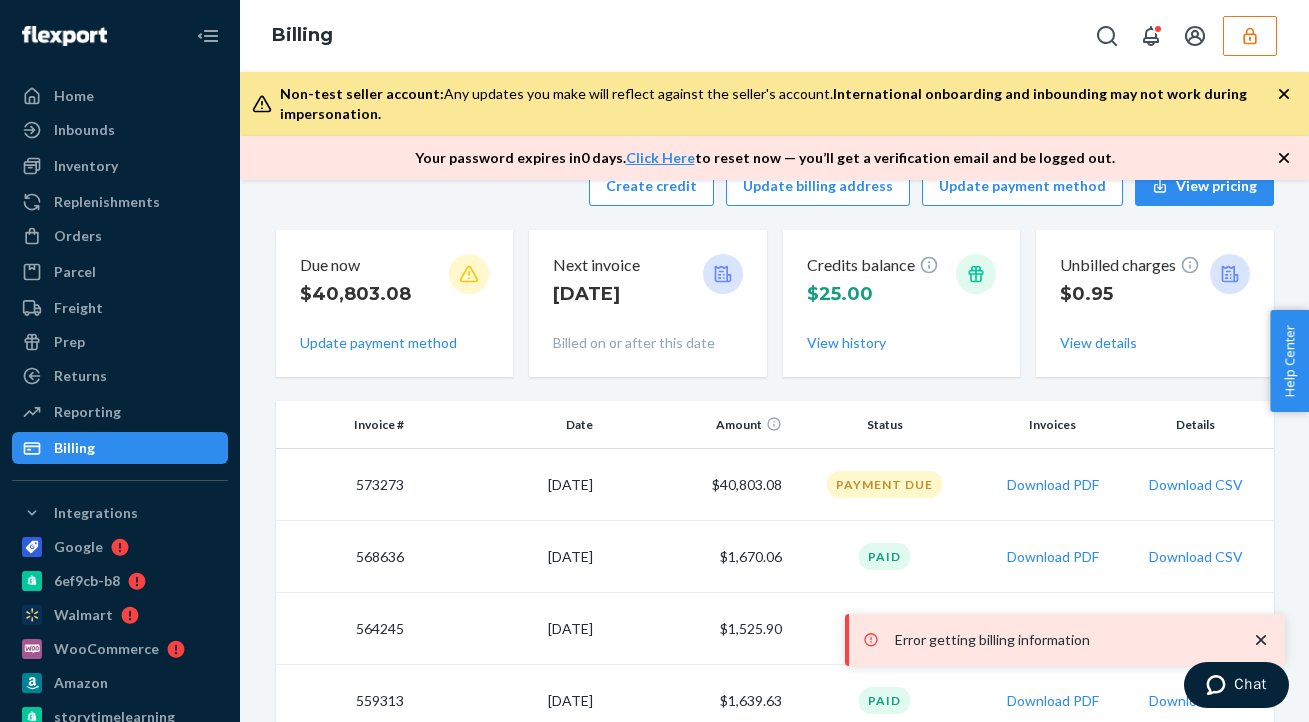 scroll, scrollTop: 49, scrollLeft: 0, axis: vertical 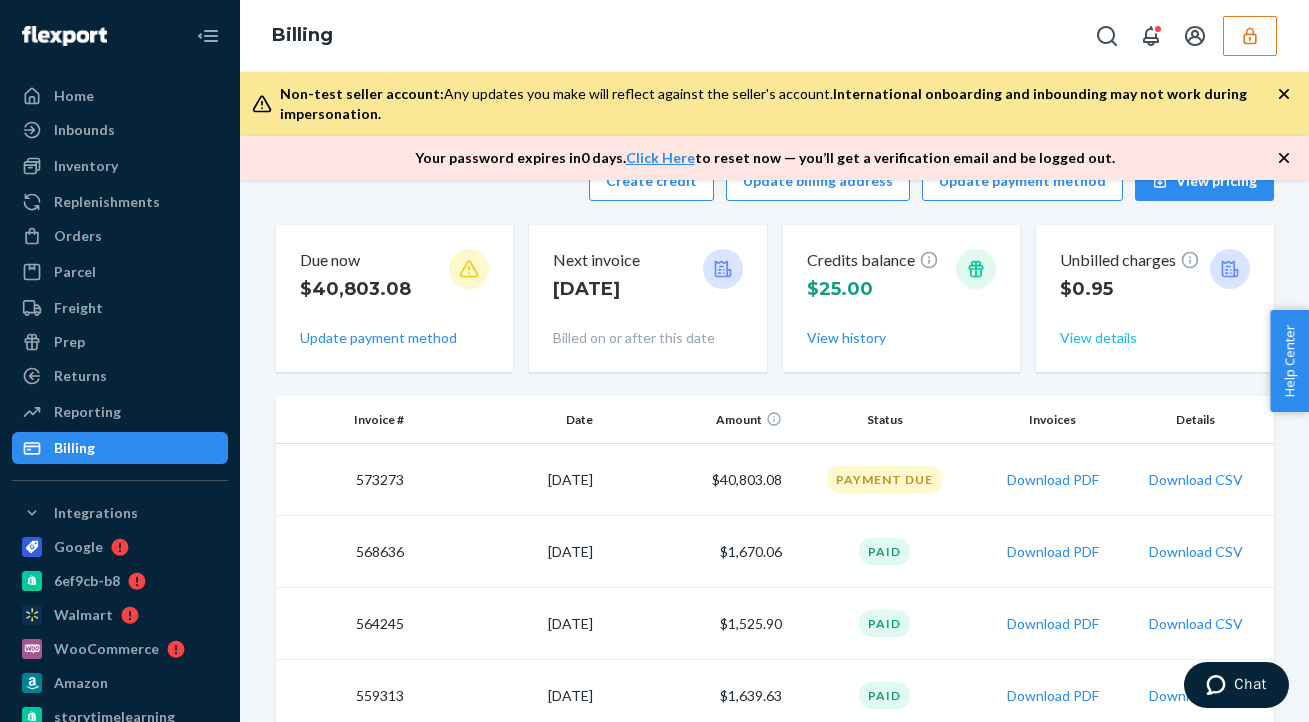 click on "View details" at bounding box center [1098, 338] 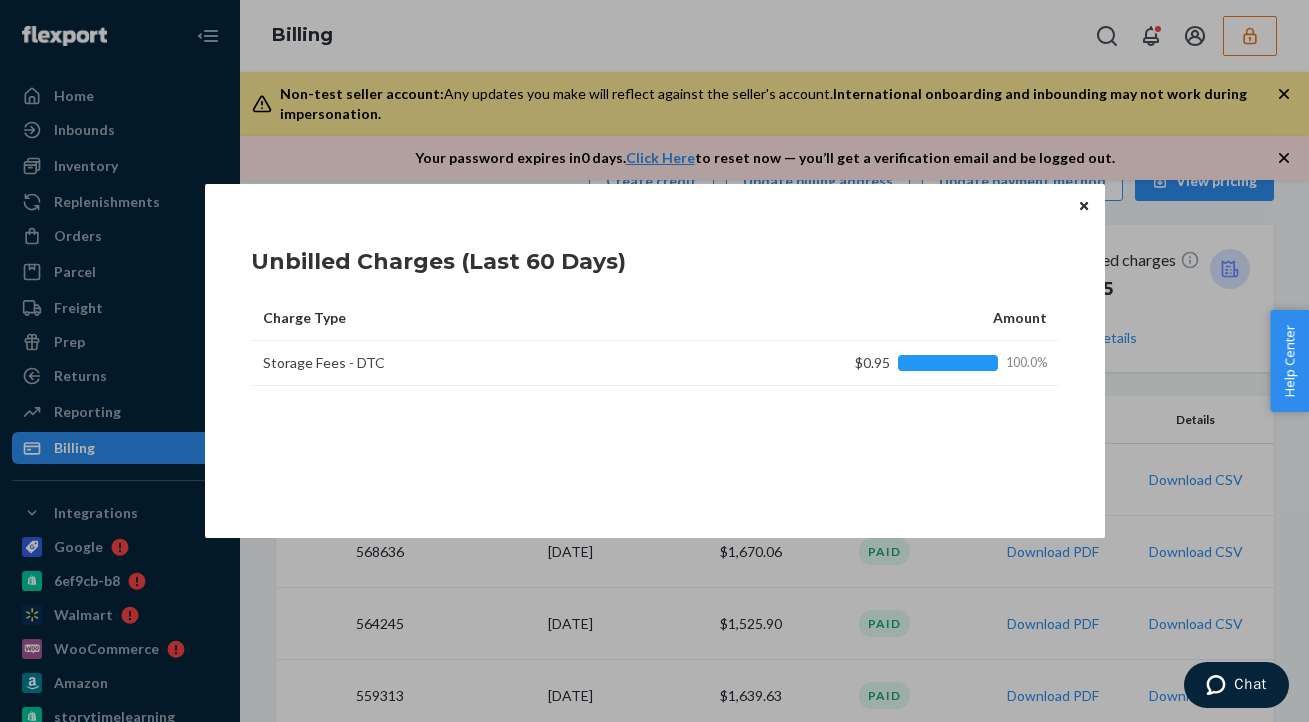 click at bounding box center [1084, 205] 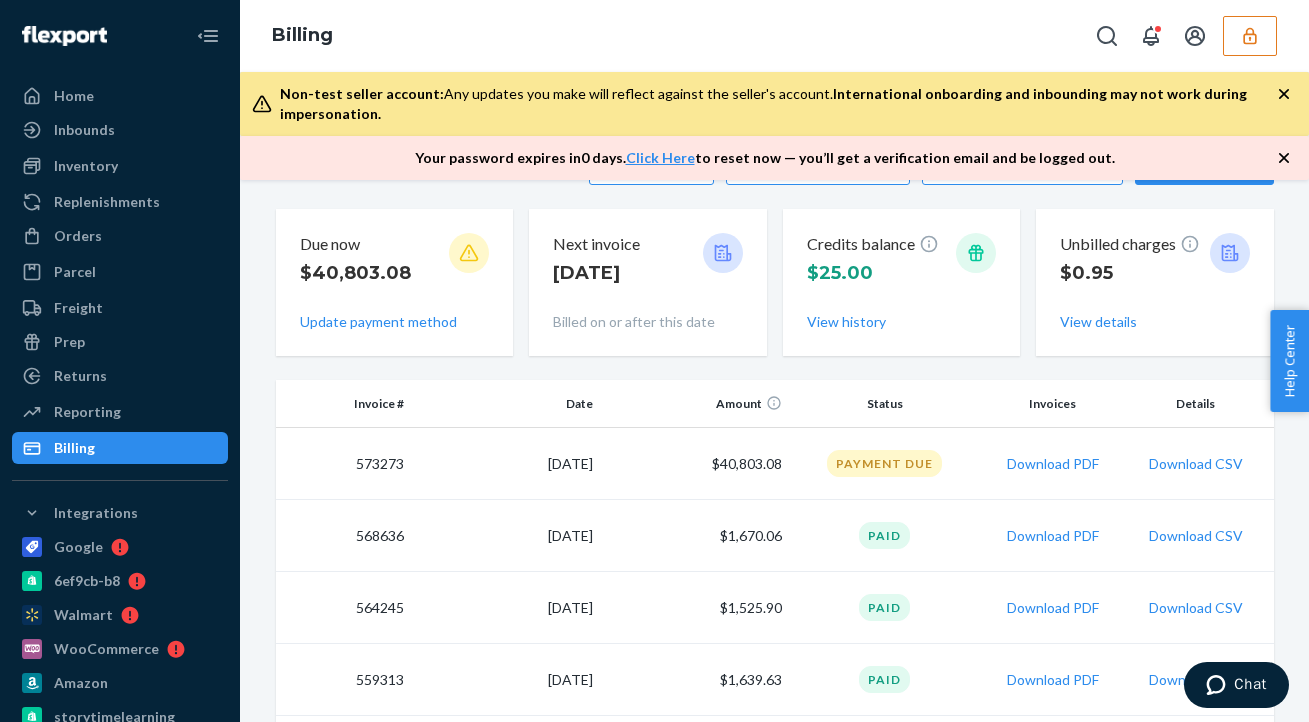scroll, scrollTop: 67, scrollLeft: 0, axis: vertical 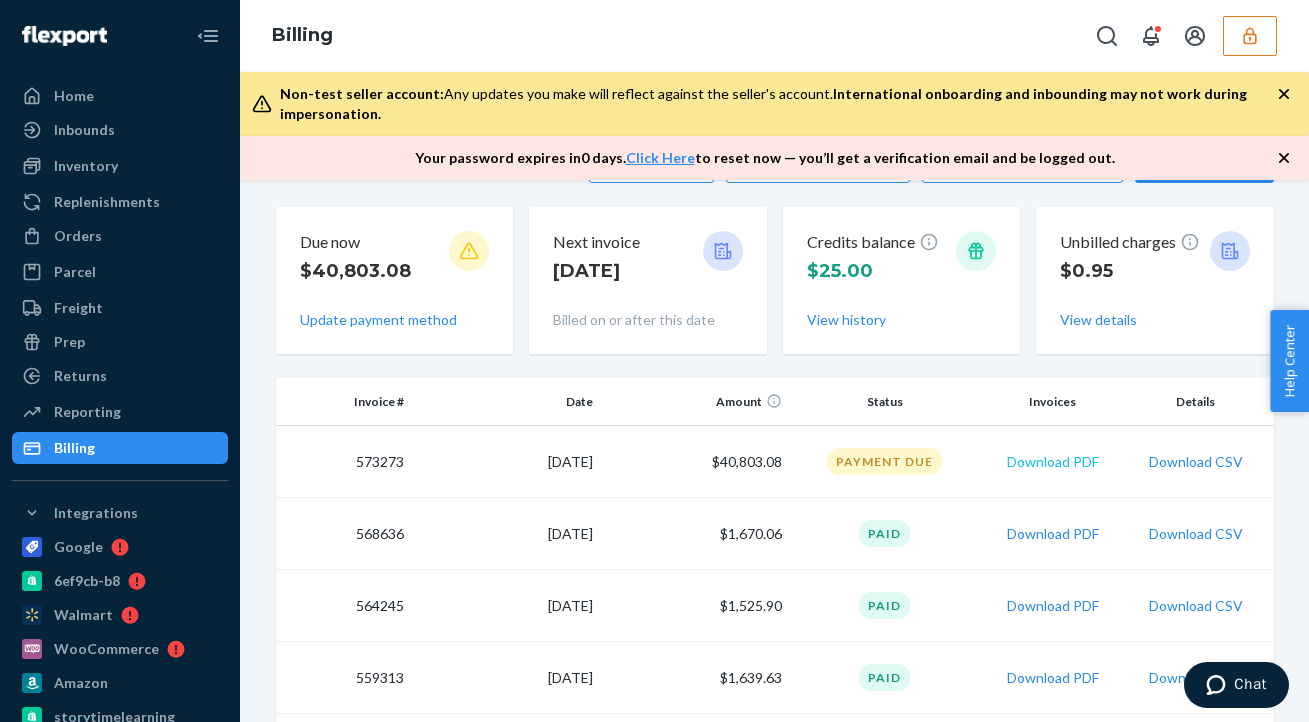 click on "Download PDF" at bounding box center [1053, 462] 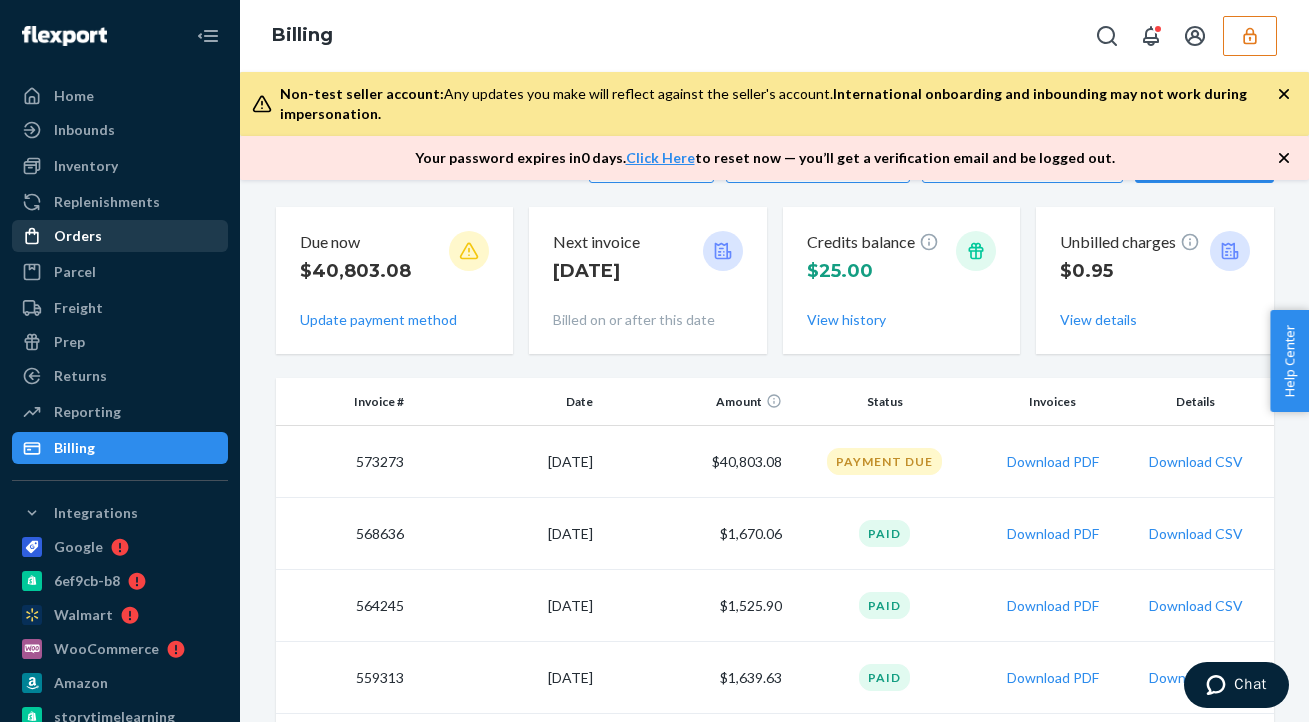 click on "Orders" at bounding box center (120, 236) 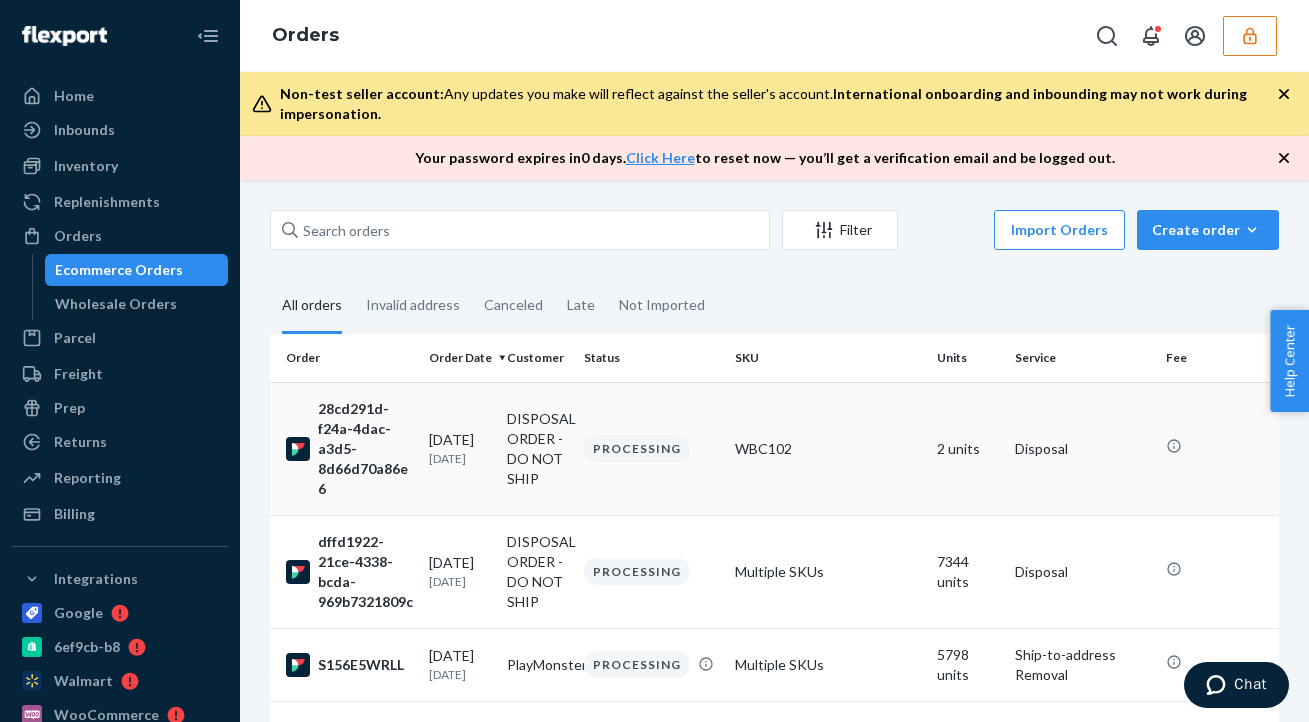 scroll, scrollTop: 78, scrollLeft: 0, axis: vertical 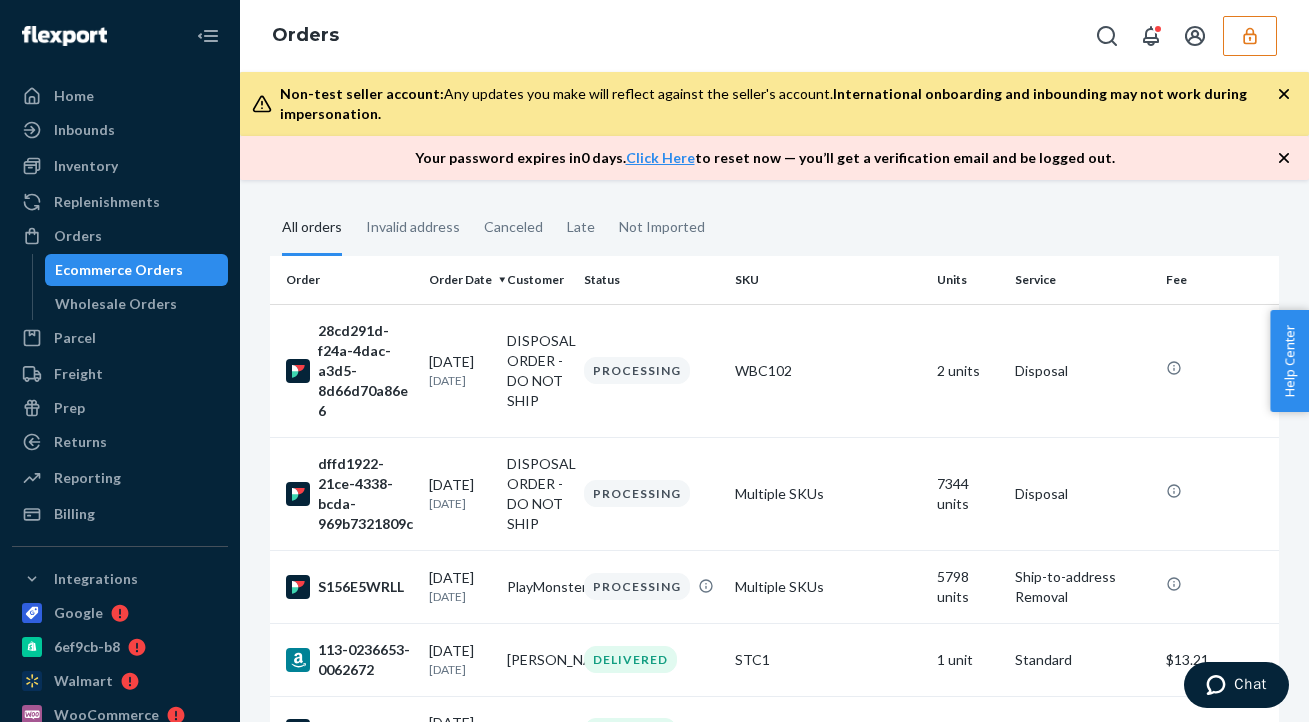 click at bounding box center [1250, 36] 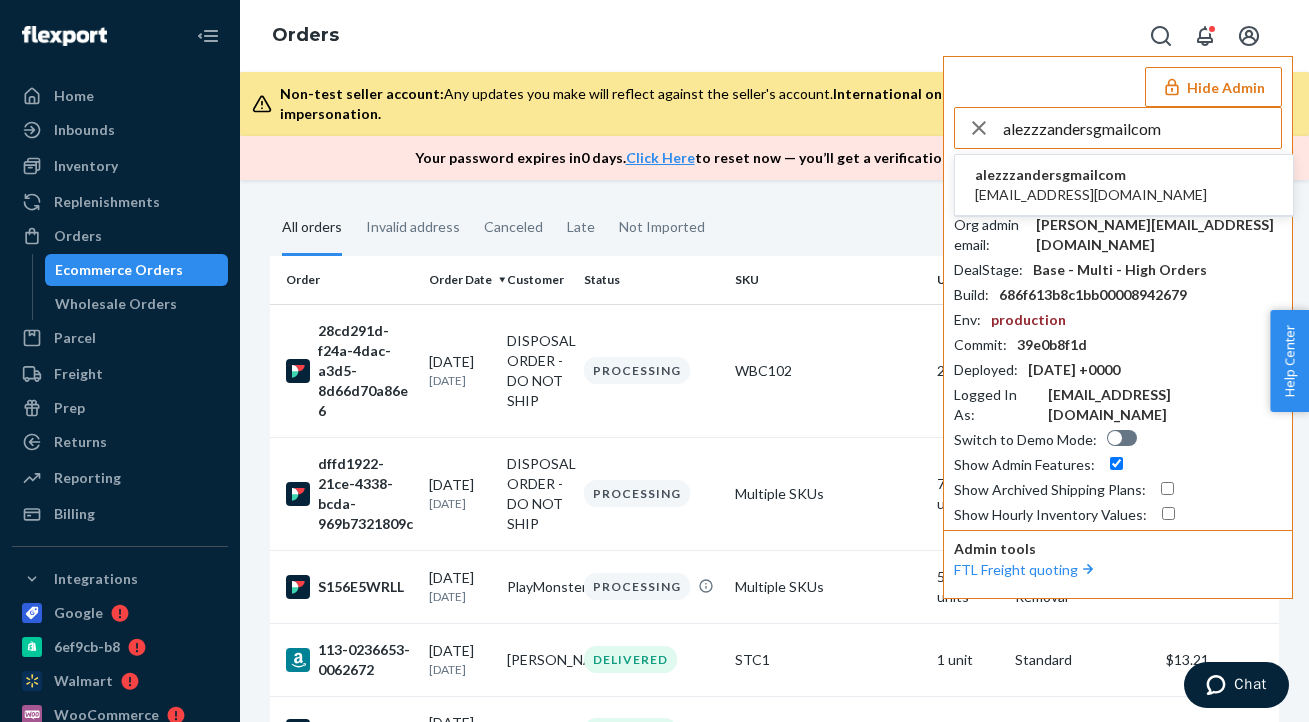 type on "alezzzandersgmailcom" 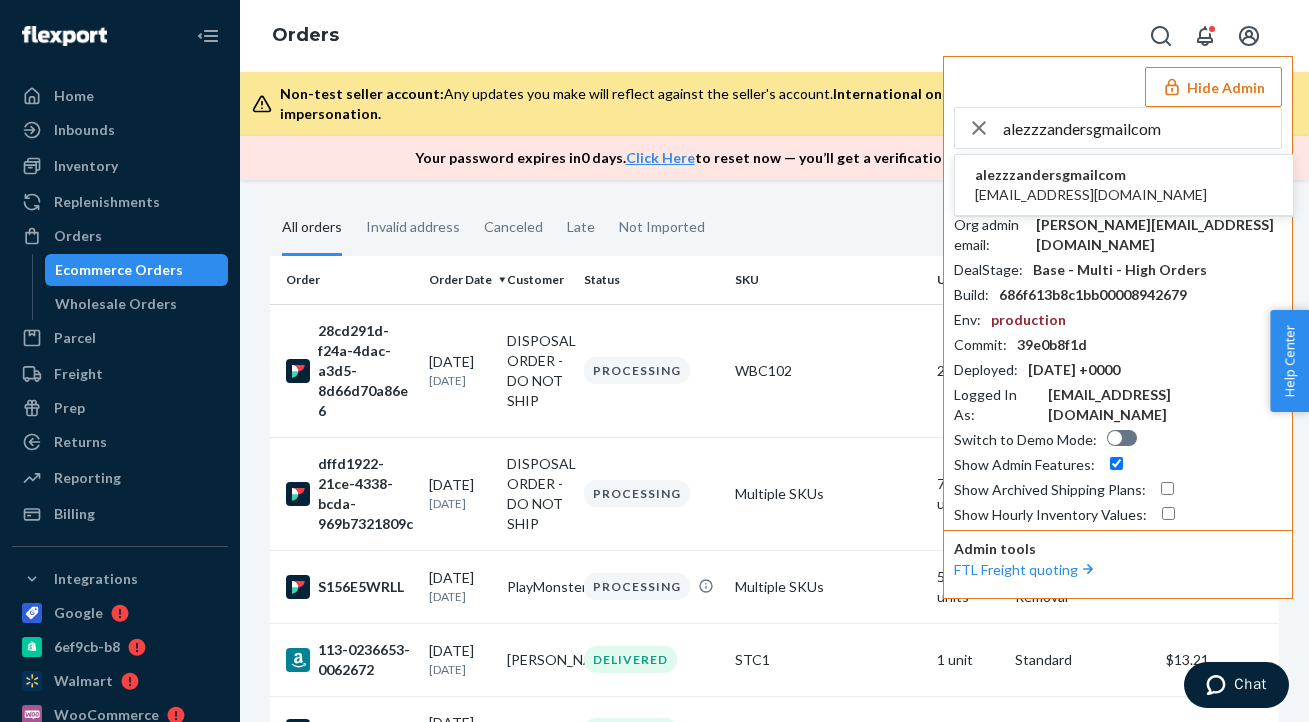 click on "alezzzanders@gmail.com" at bounding box center (1091, 195) 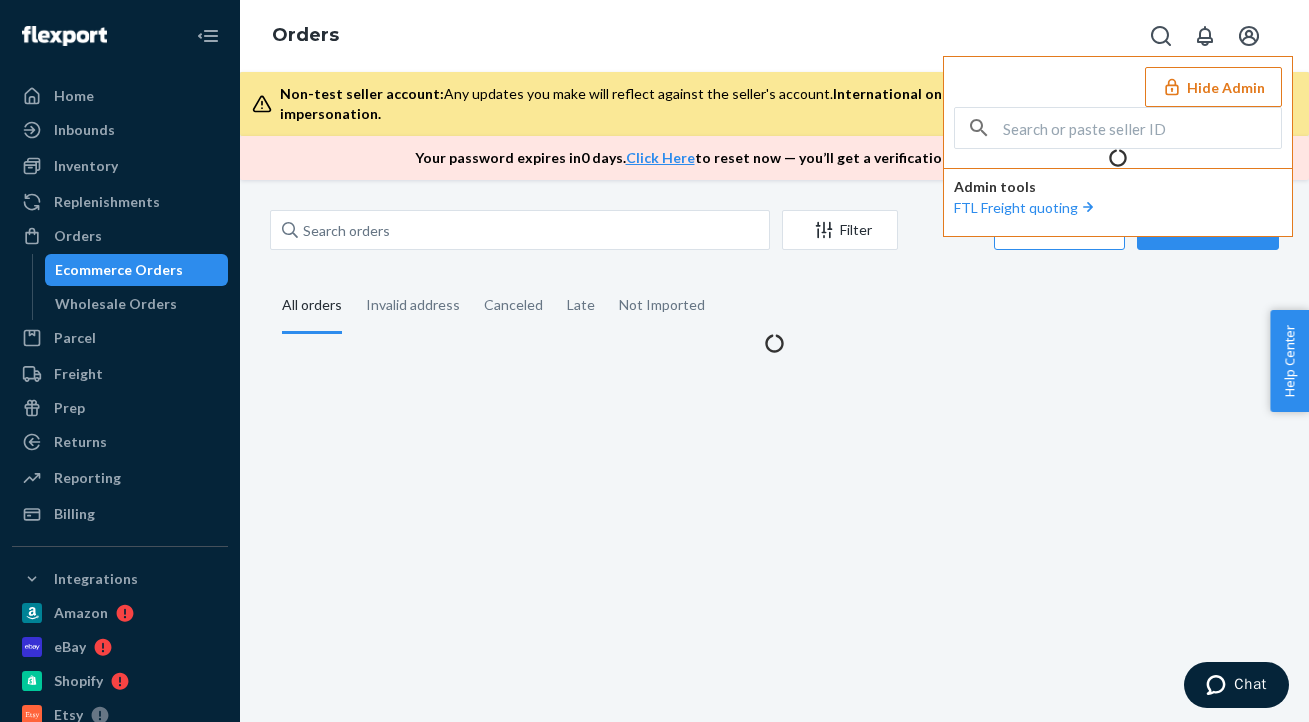 scroll, scrollTop: 0, scrollLeft: 0, axis: both 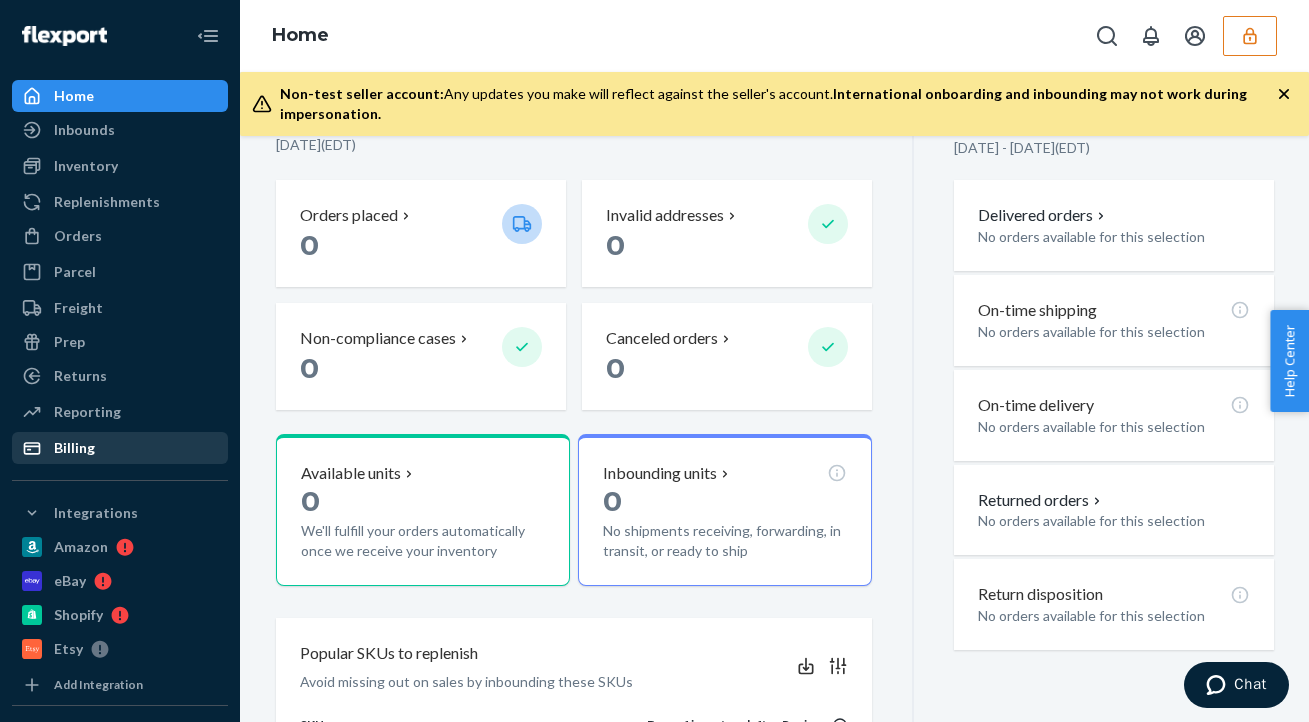 click on "Billing" at bounding box center (120, 448) 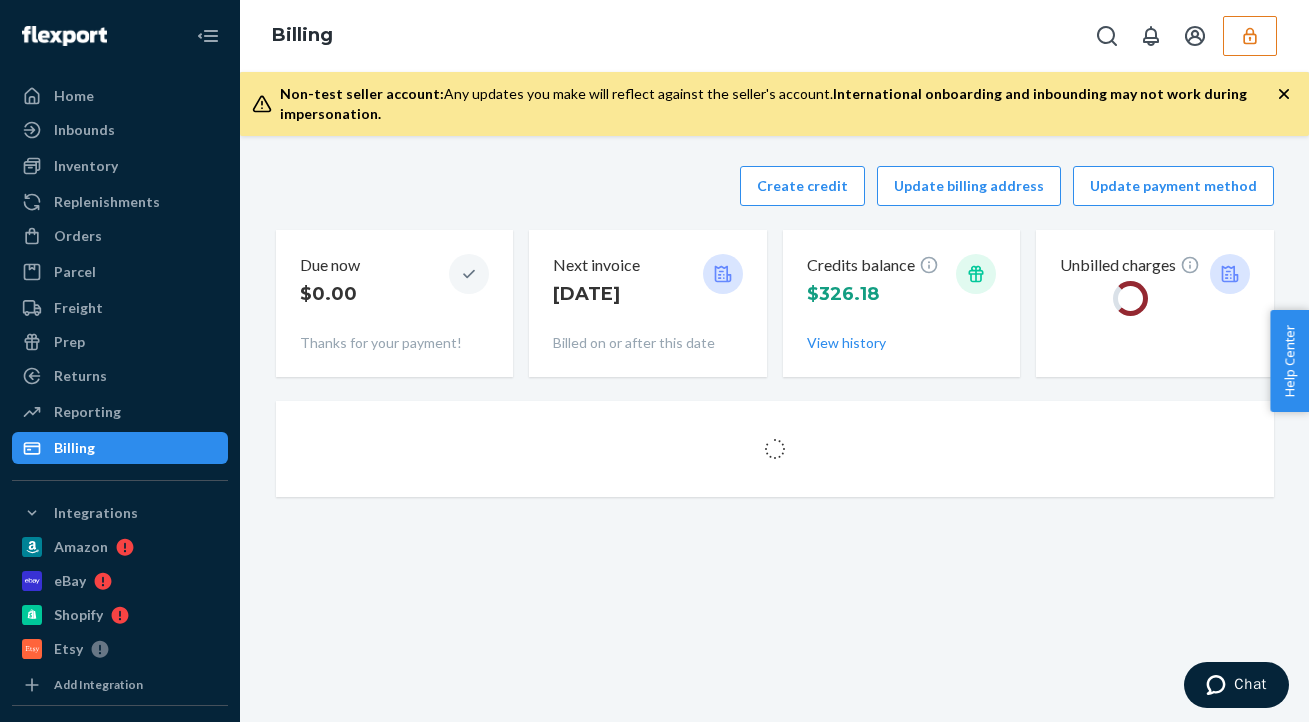 scroll, scrollTop: 0, scrollLeft: 0, axis: both 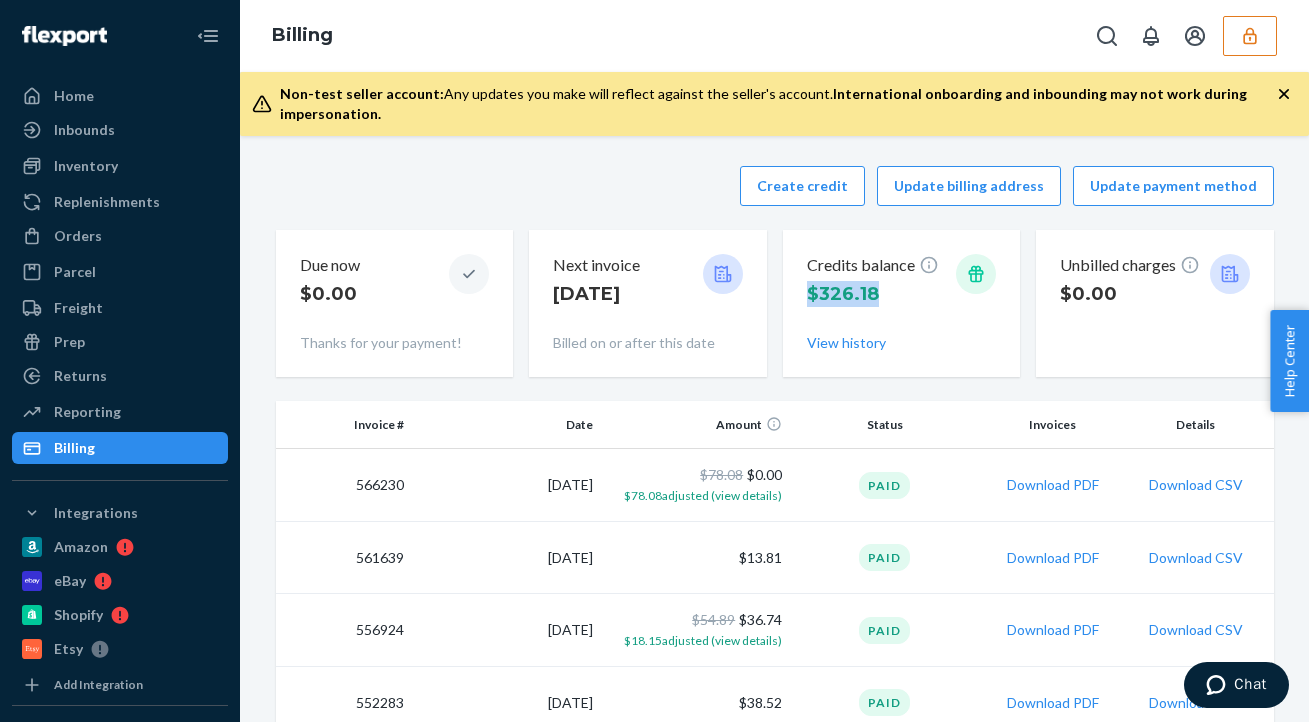 drag, startPoint x: 800, startPoint y: 294, endPoint x: 909, endPoint y: 295, distance: 109.004585 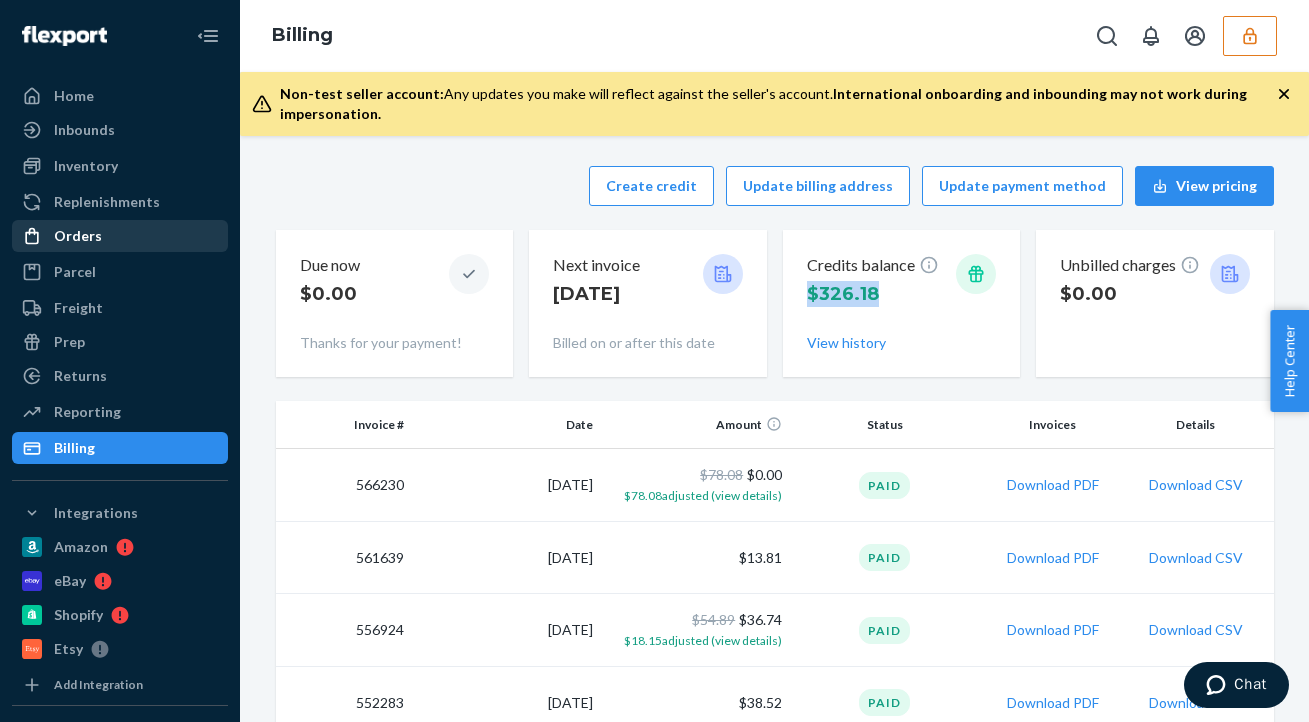 click on "Orders" at bounding box center [78, 236] 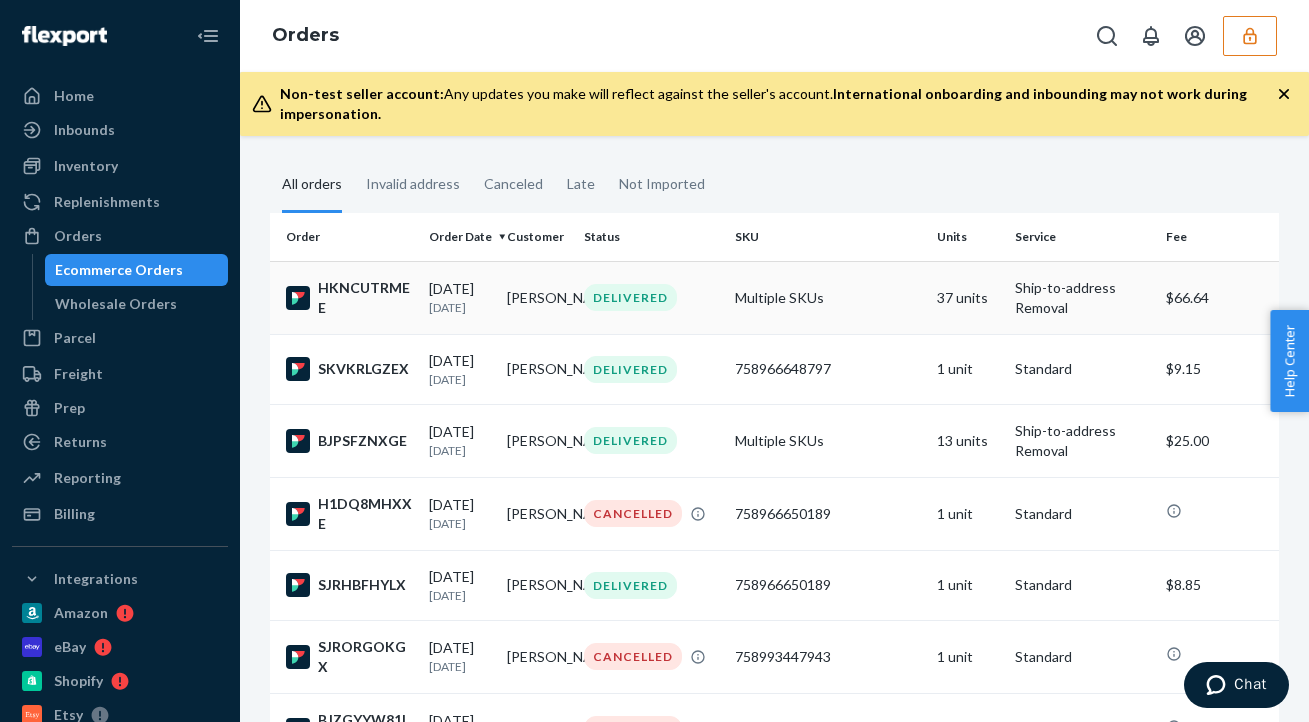 scroll, scrollTop: 0, scrollLeft: 0, axis: both 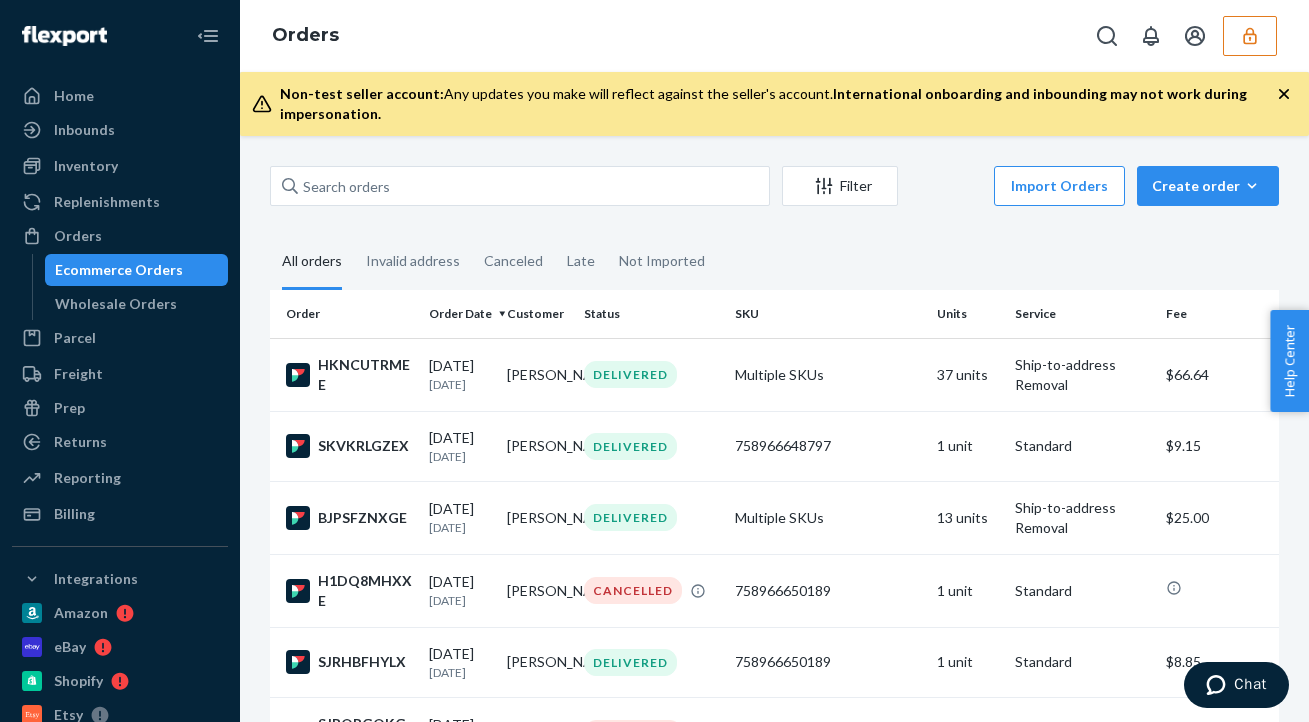 click 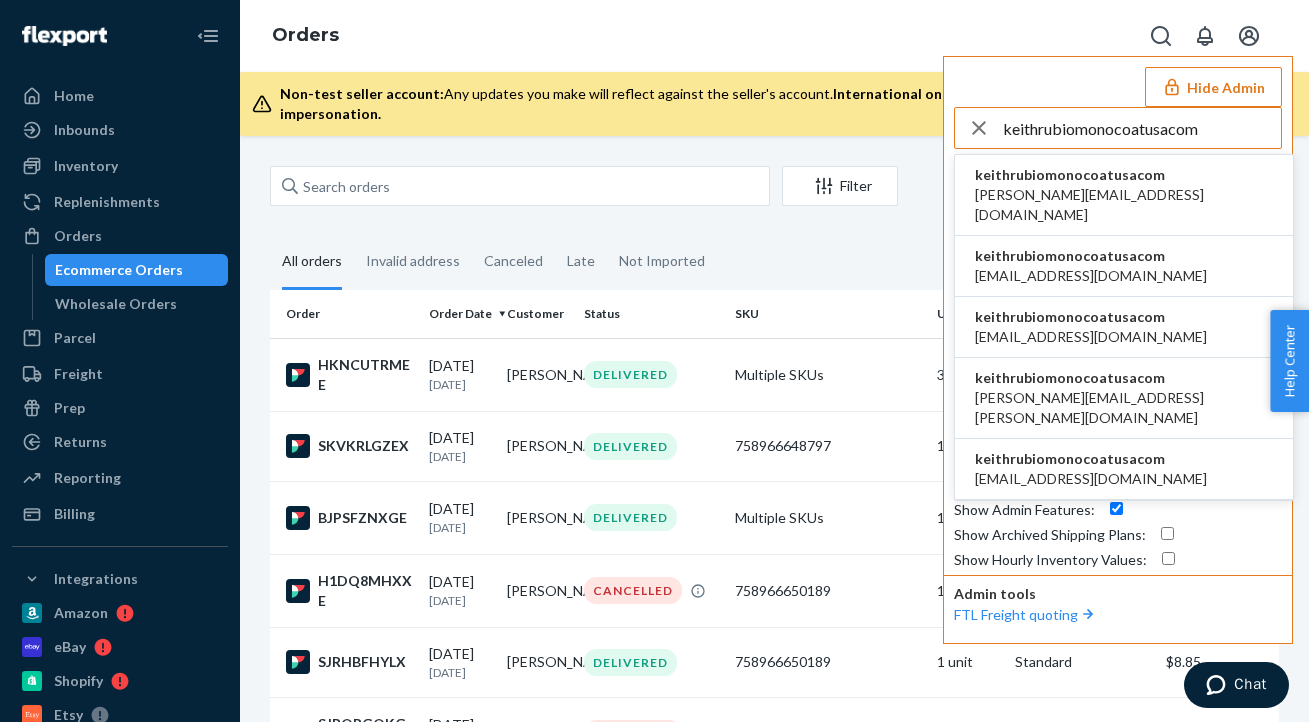 type on "keithrubiomonocoatusacom" 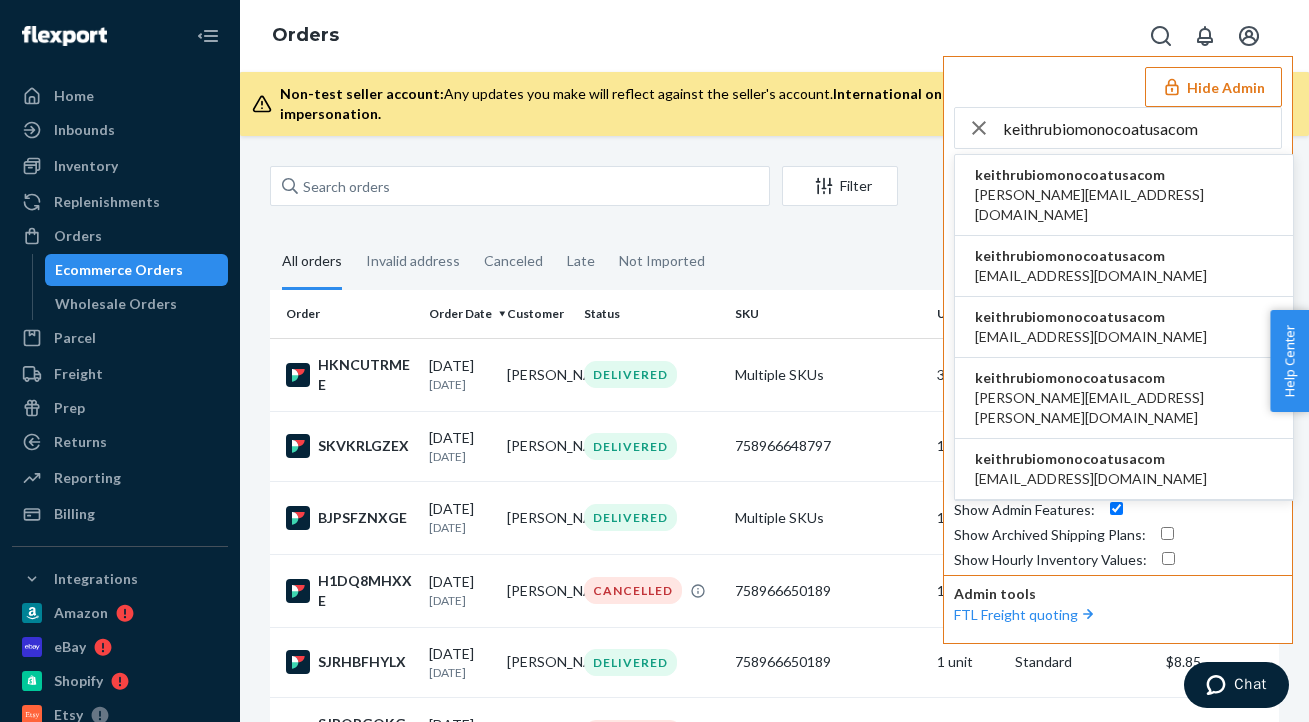 click on "keith@rubiomonocoatusa.com" at bounding box center [1124, 205] 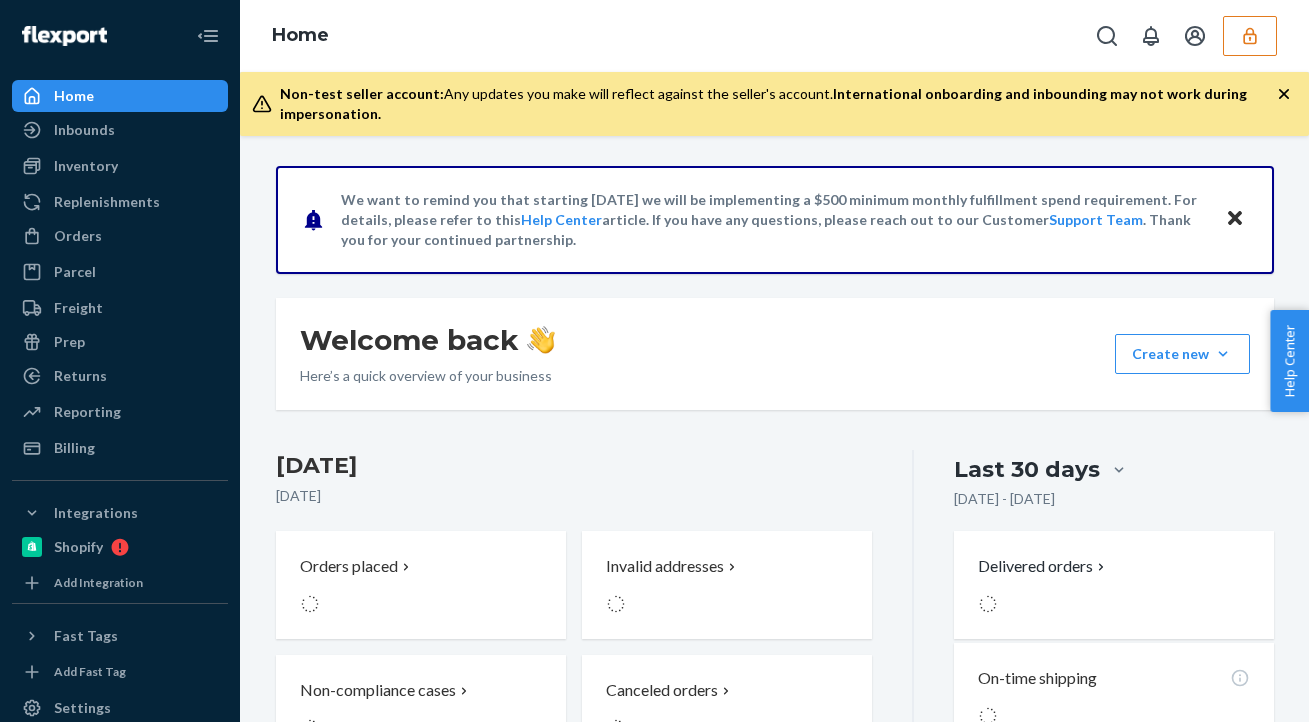scroll, scrollTop: 0, scrollLeft: 0, axis: both 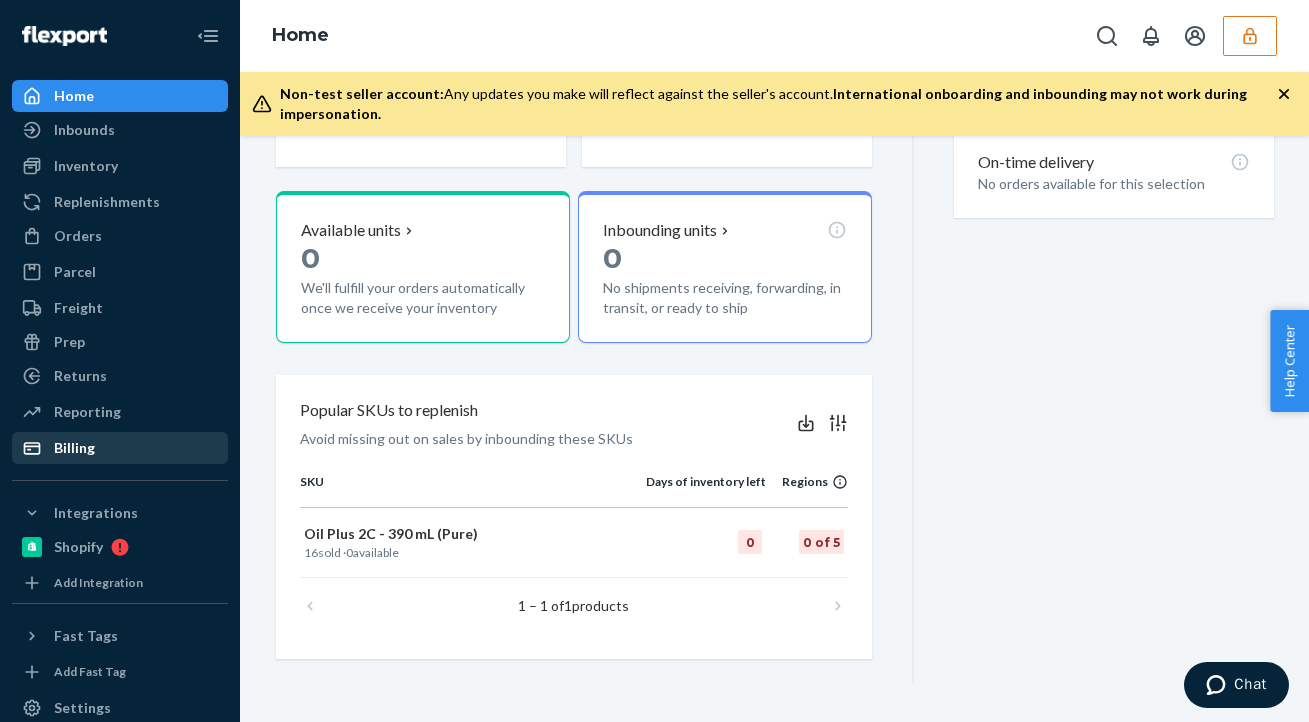 click on "Billing" at bounding box center (120, 448) 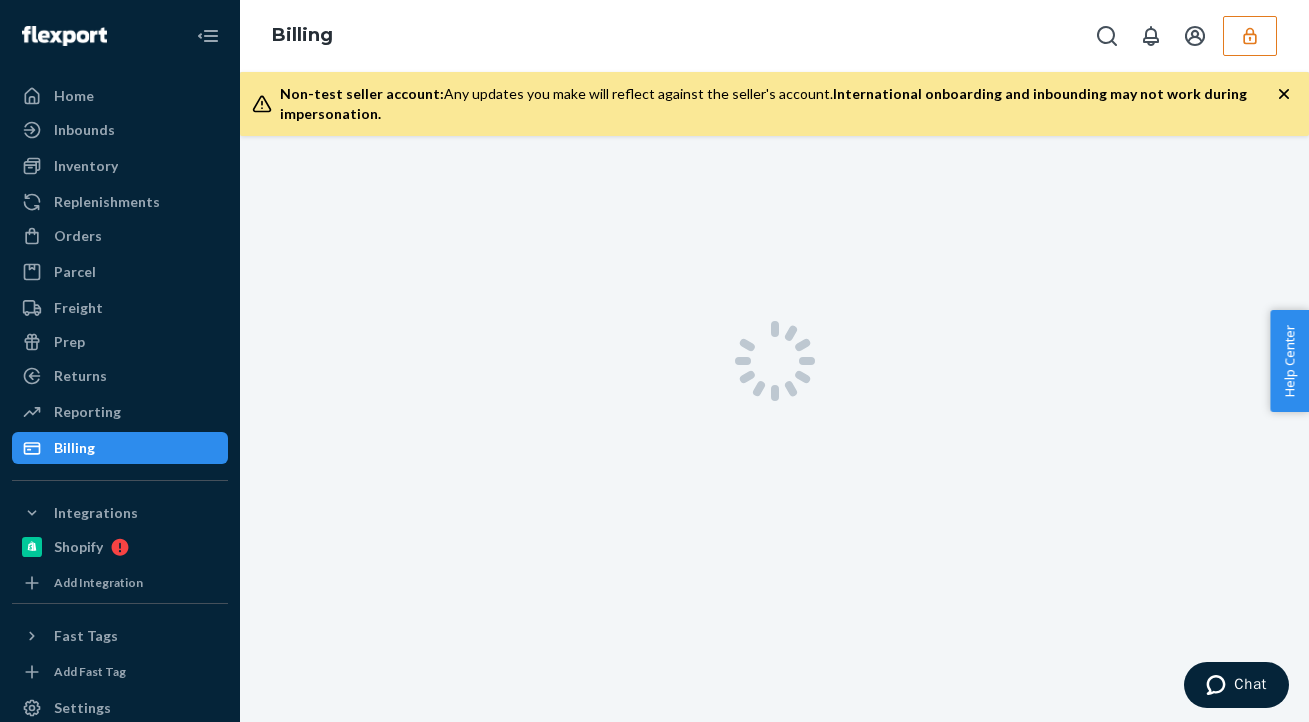 scroll, scrollTop: 0, scrollLeft: 0, axis: both 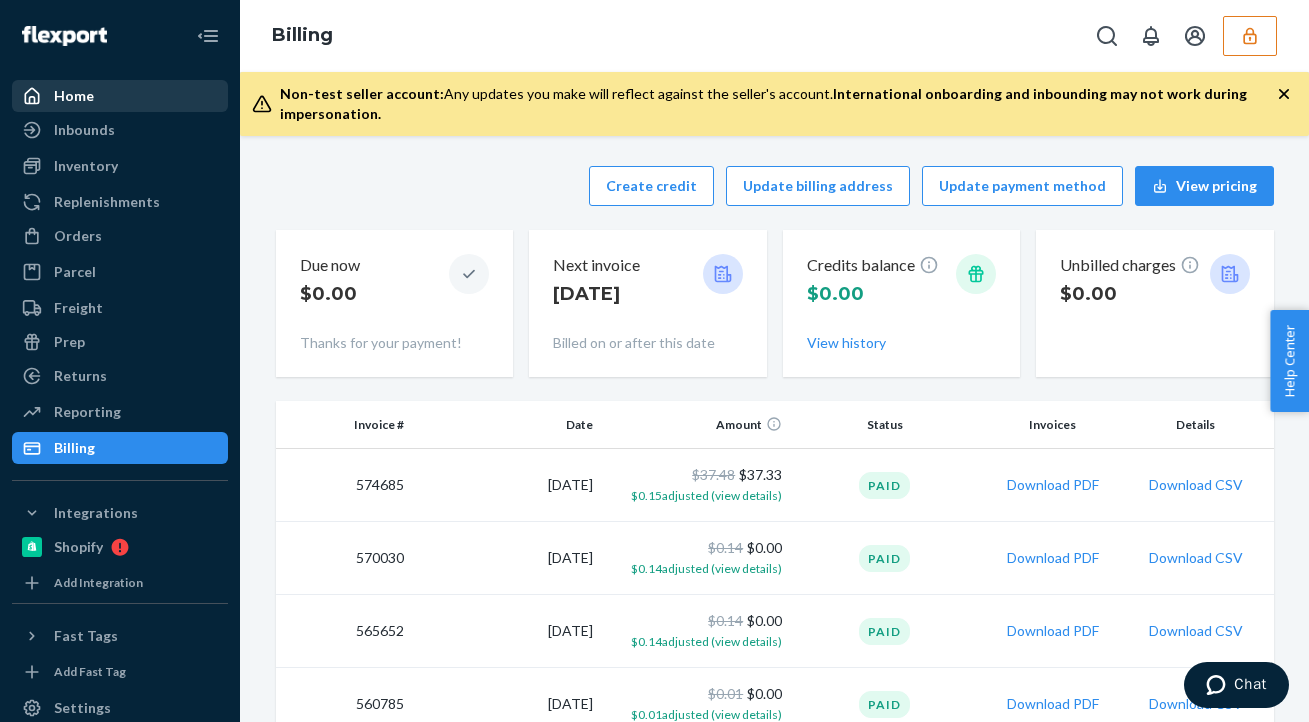 click on "Home" at bounding box center (120, 96) 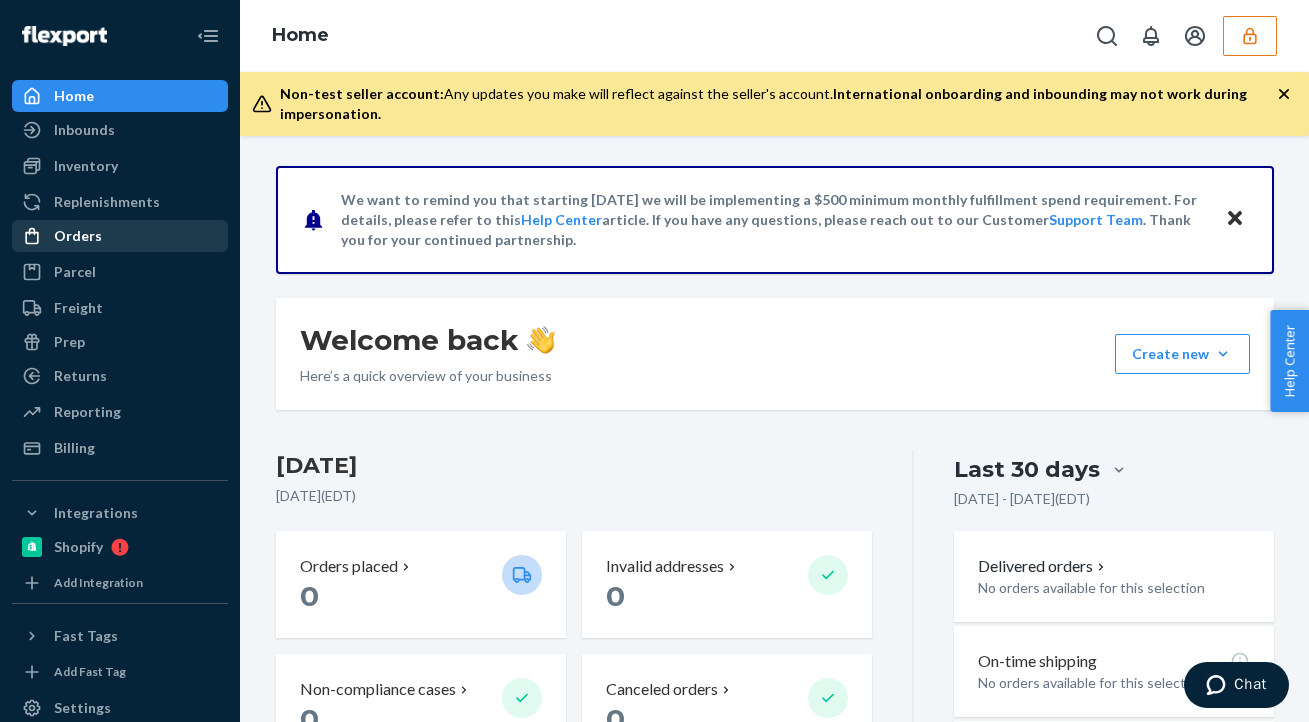 click on "Orders" at bounding box center (78, 236) 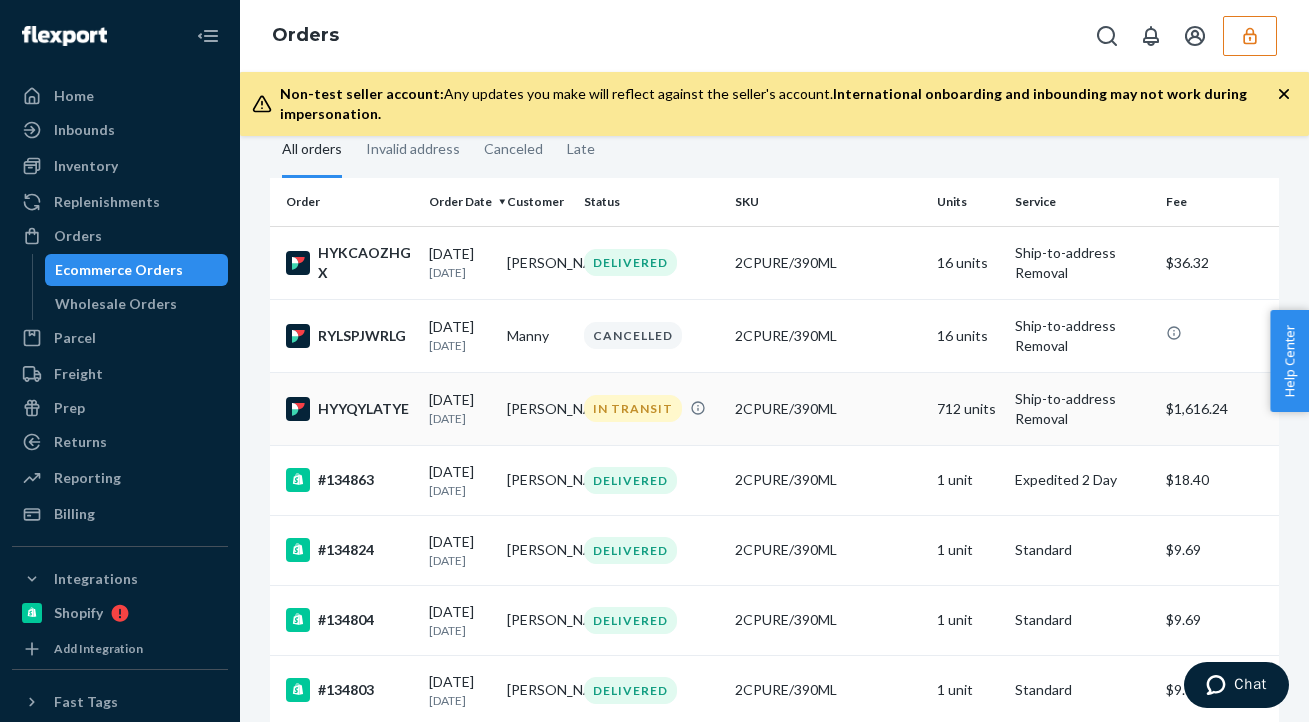 scroll, scrollTop: 113, scrollLeft: 0, axis: vertical 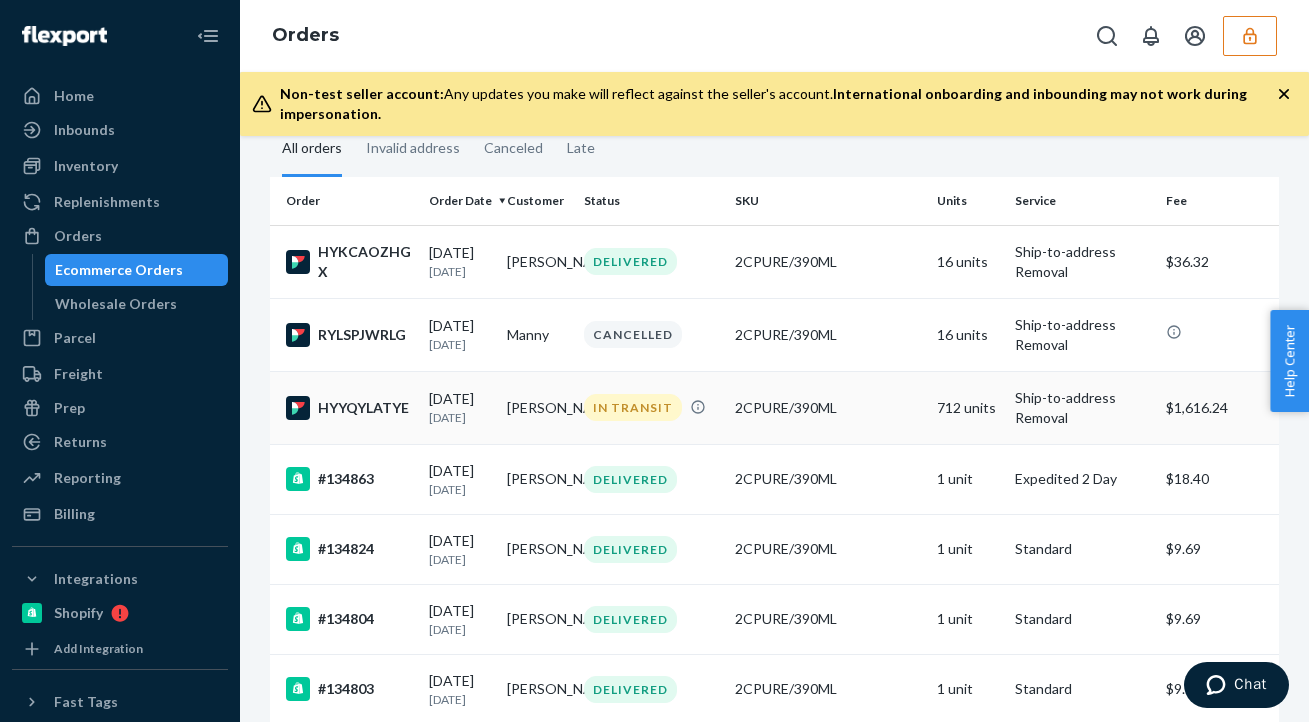click on "[PERSON_NAME]" at bounding box center [537, 407] 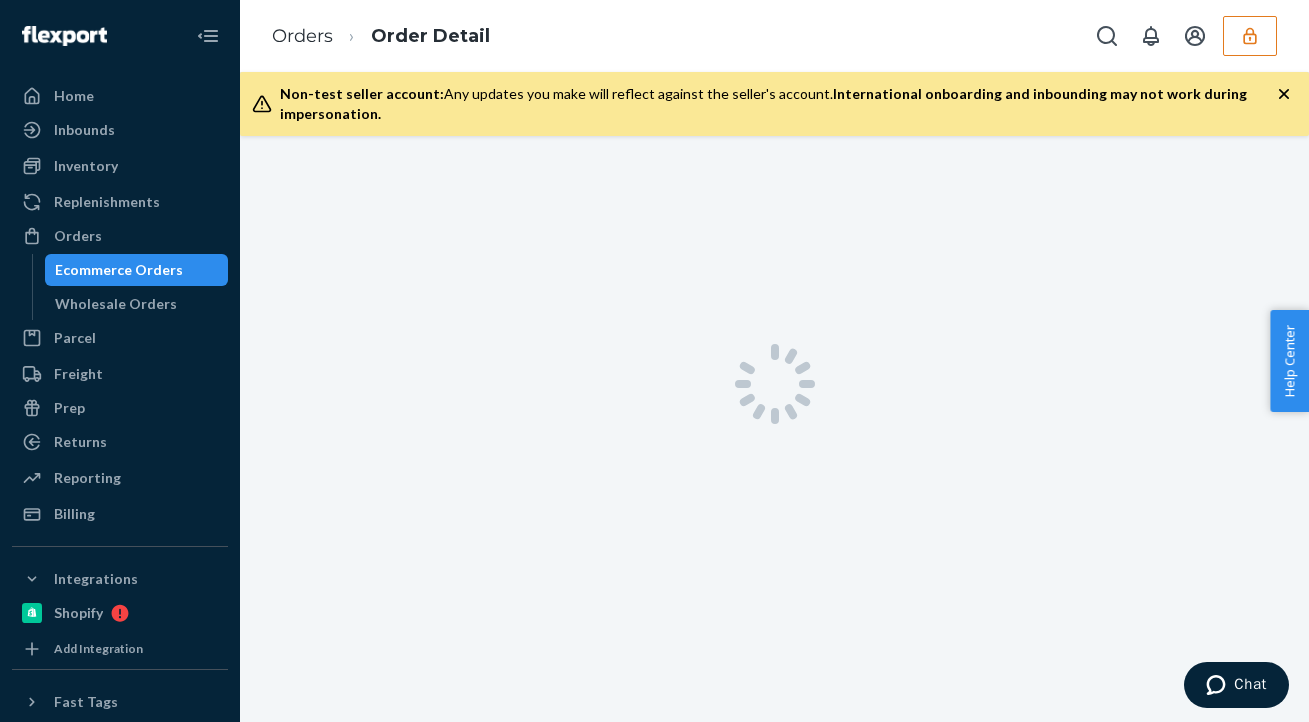 scroll, scrollTop: 0, scrollLeft: 0, axis: both 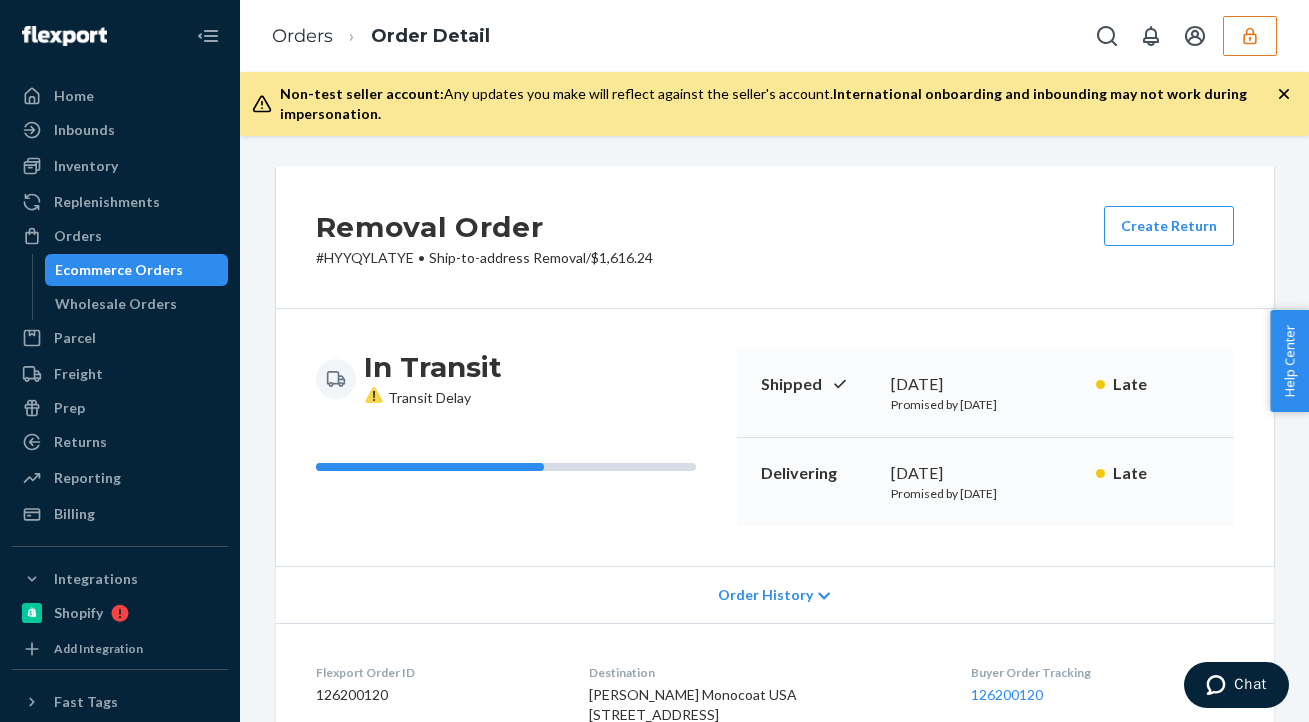 click on "126200120" at bounding box center (436, 695) 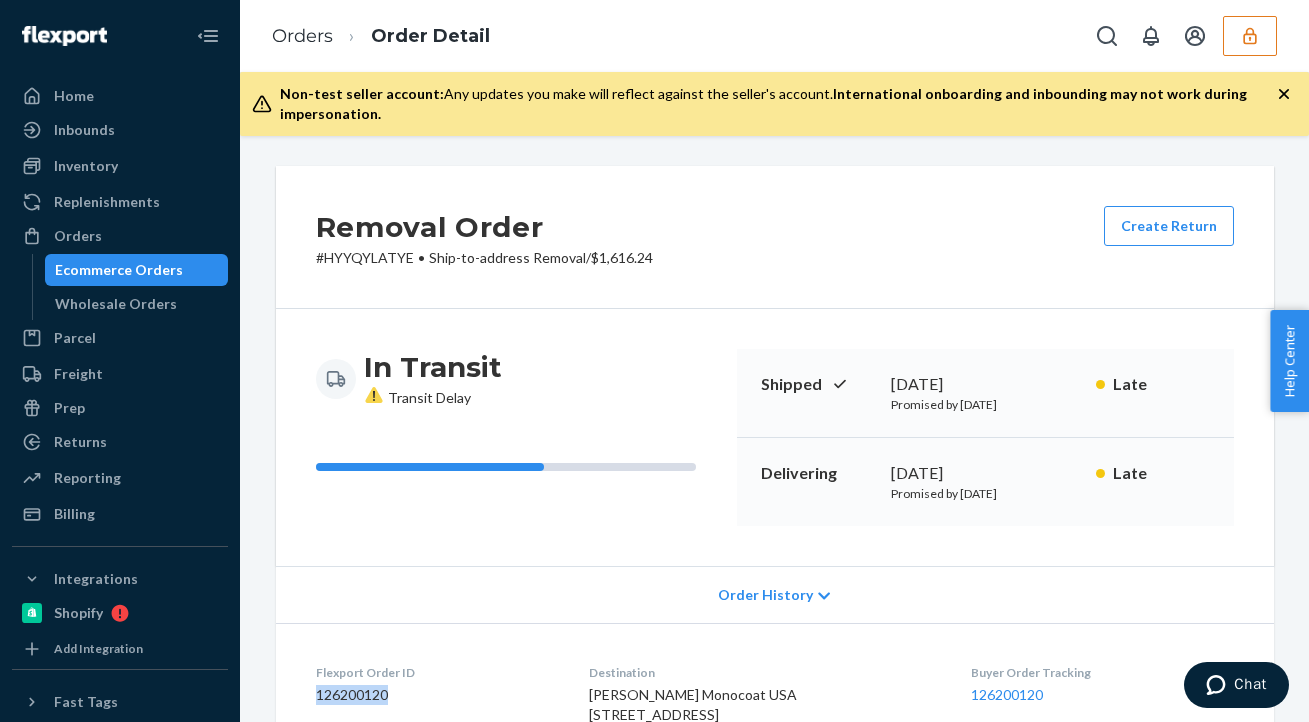 click on "126200120" at bounding box center (436, 695) 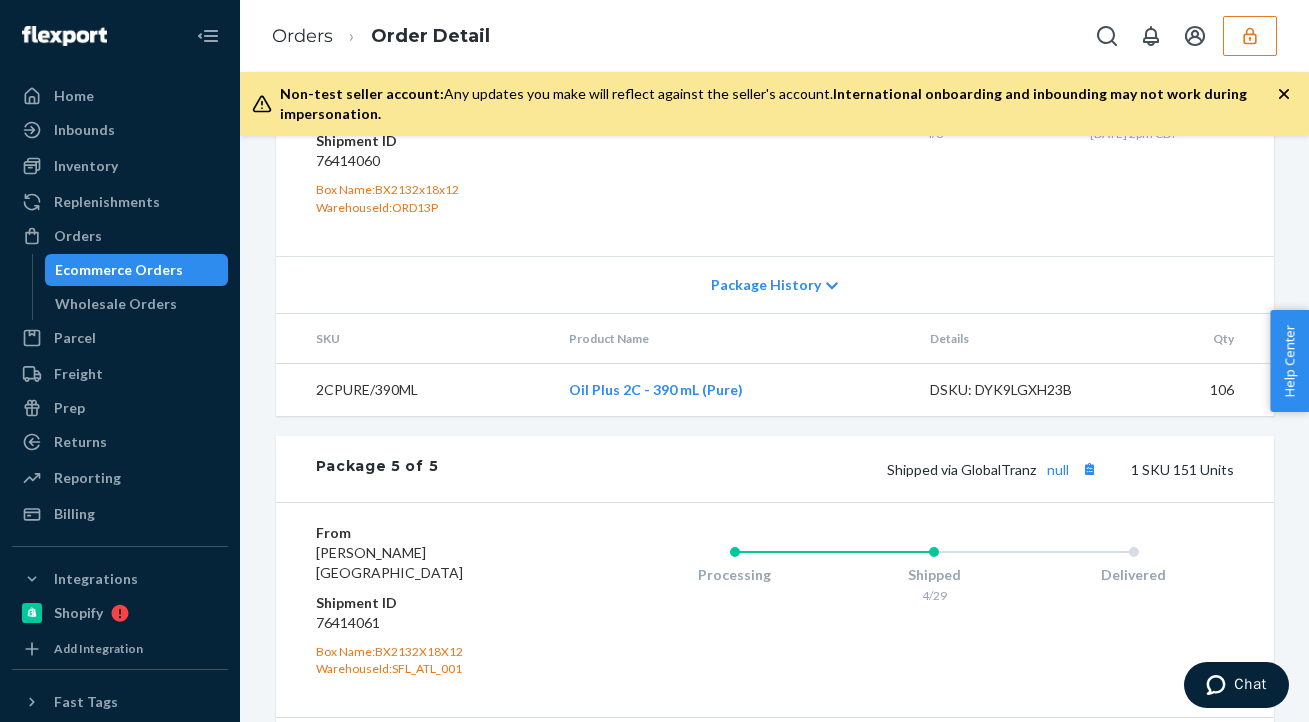 scroll, scrollTop: 2300, scrollLeft: 0, axis: vertical 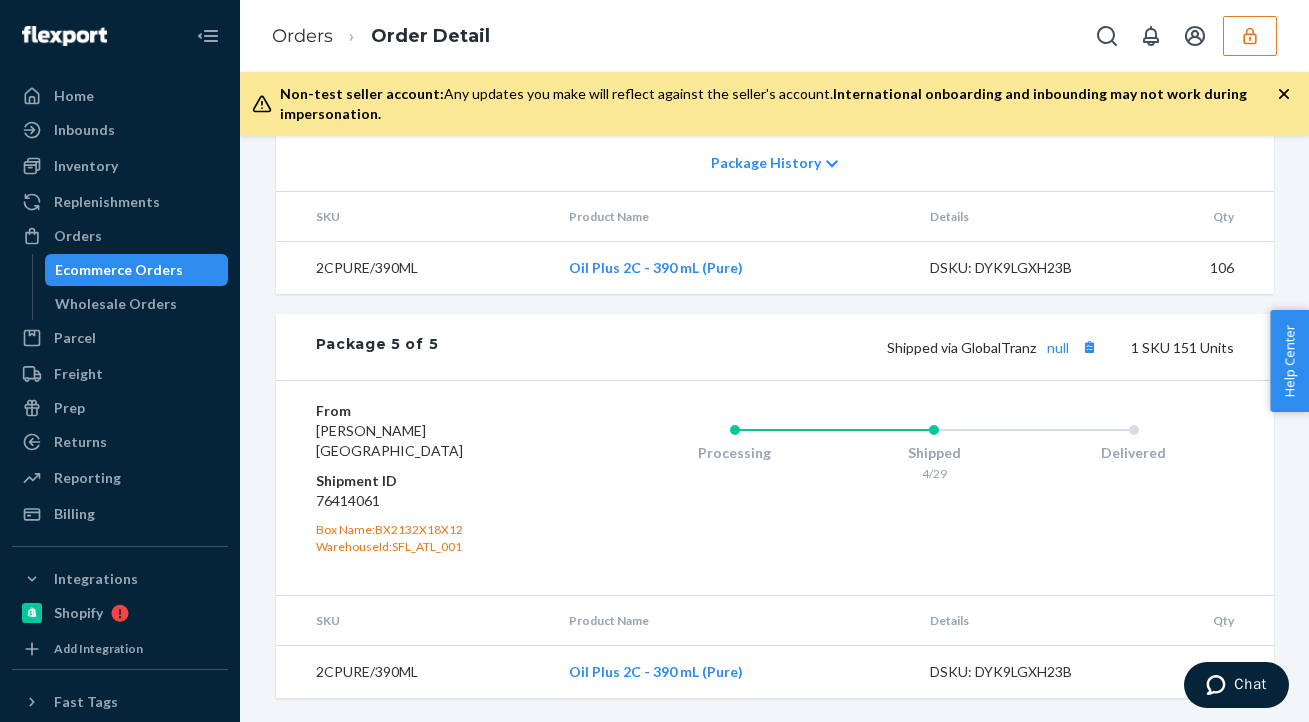 click on "76414061" at bounding box center [435, 501] 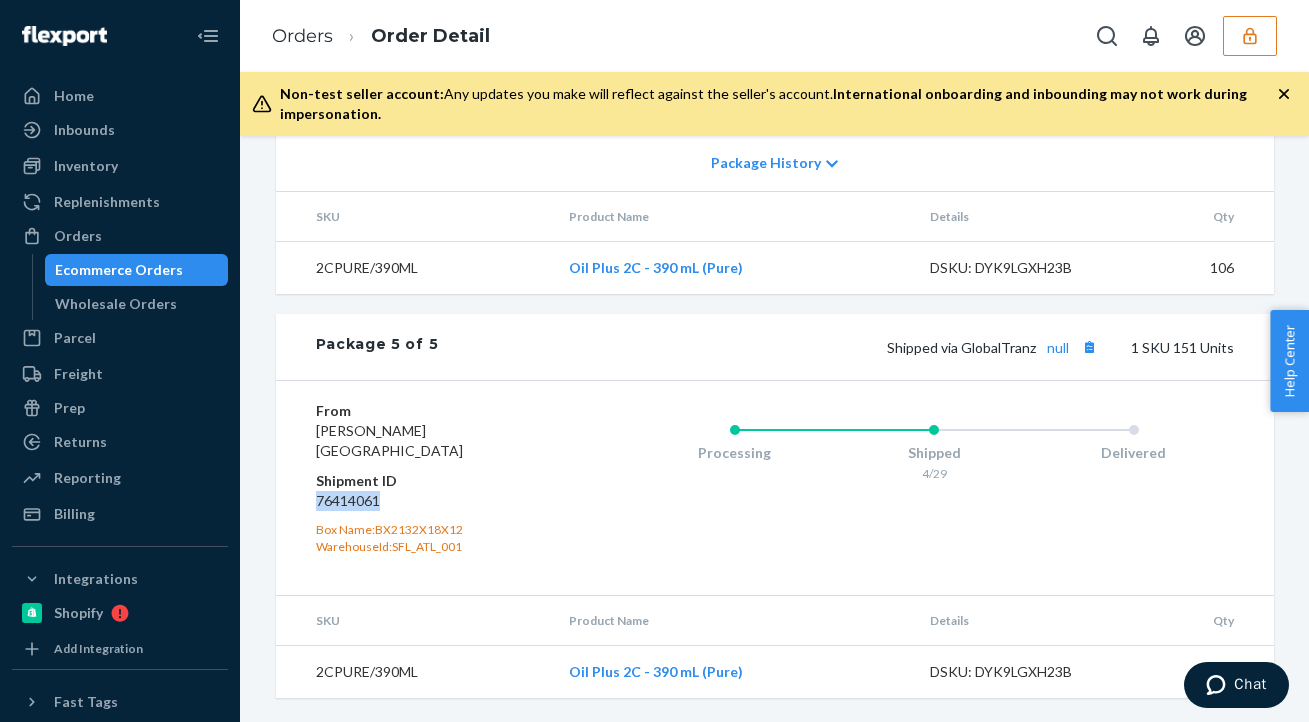click on "76414061" at bounding box center (435, 501) 